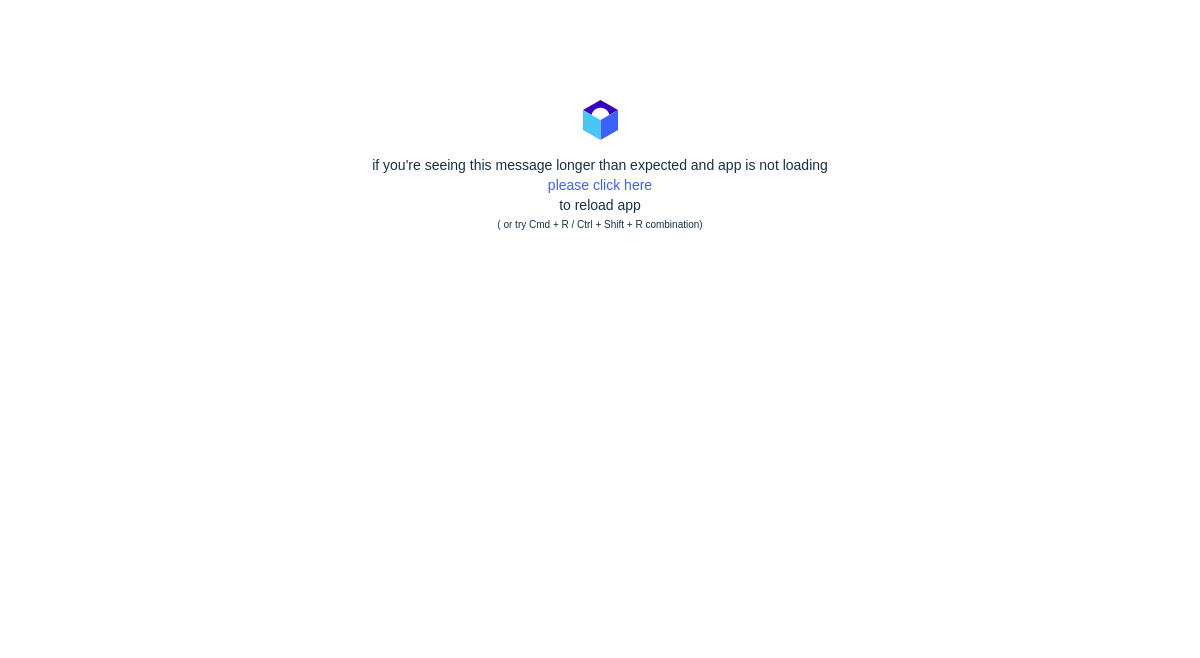 scroll, scrollTop: 0, scrollLeft: 0, axis: both 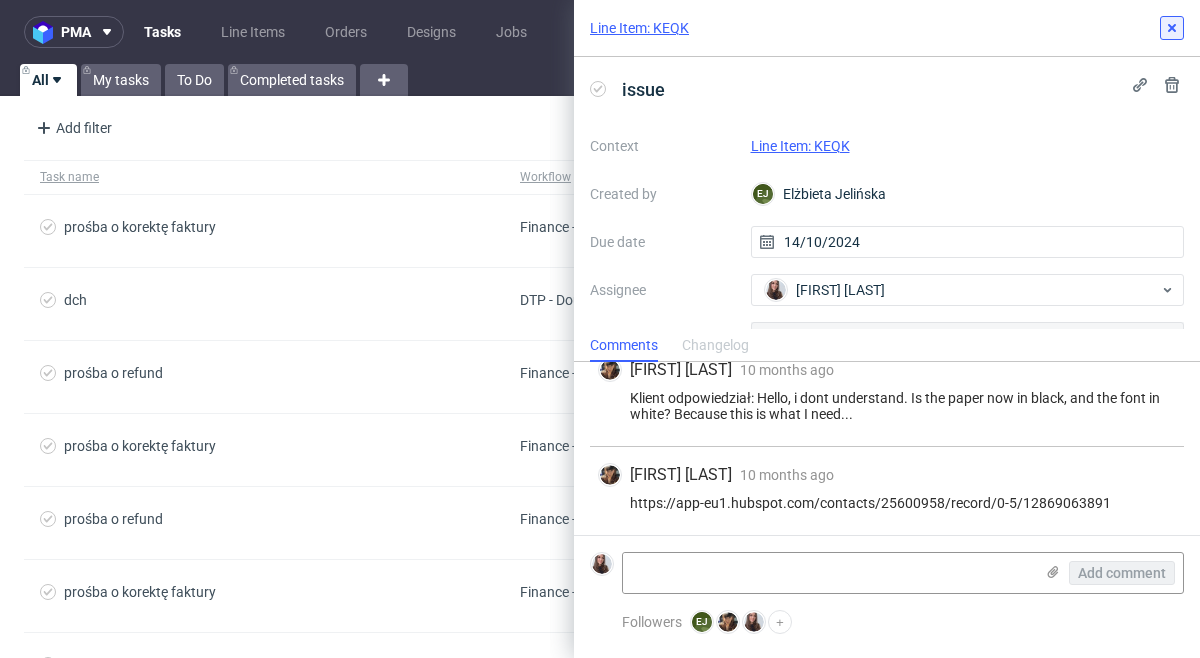 click 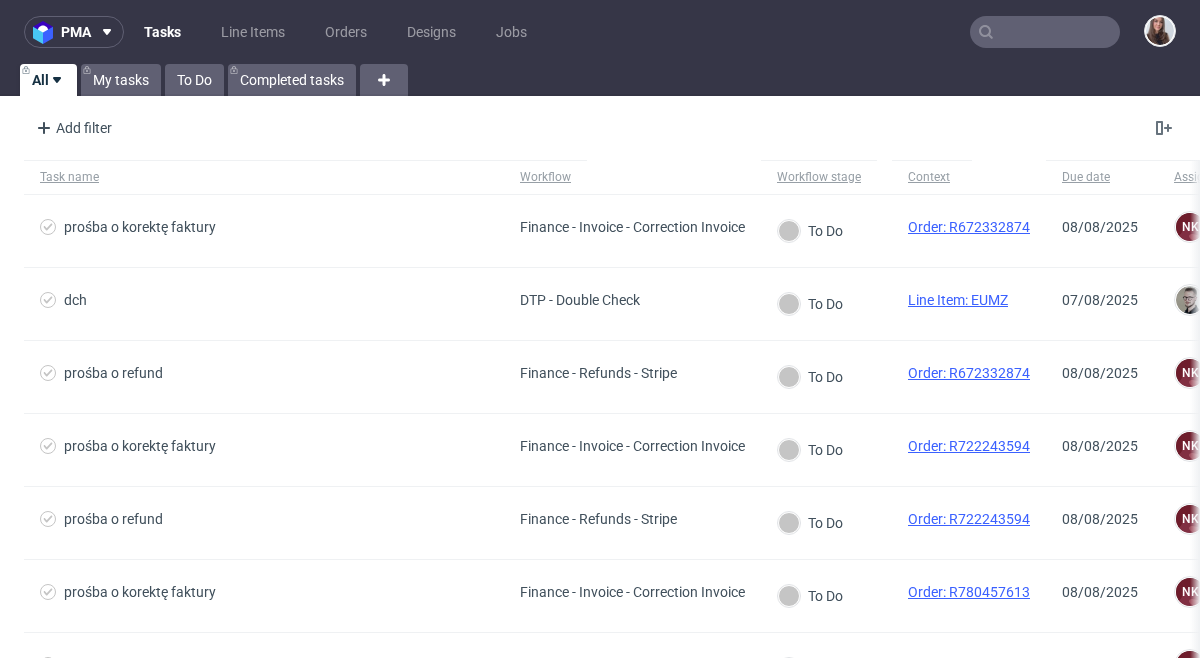click on "Tasks" at bounding box center [162, 32] 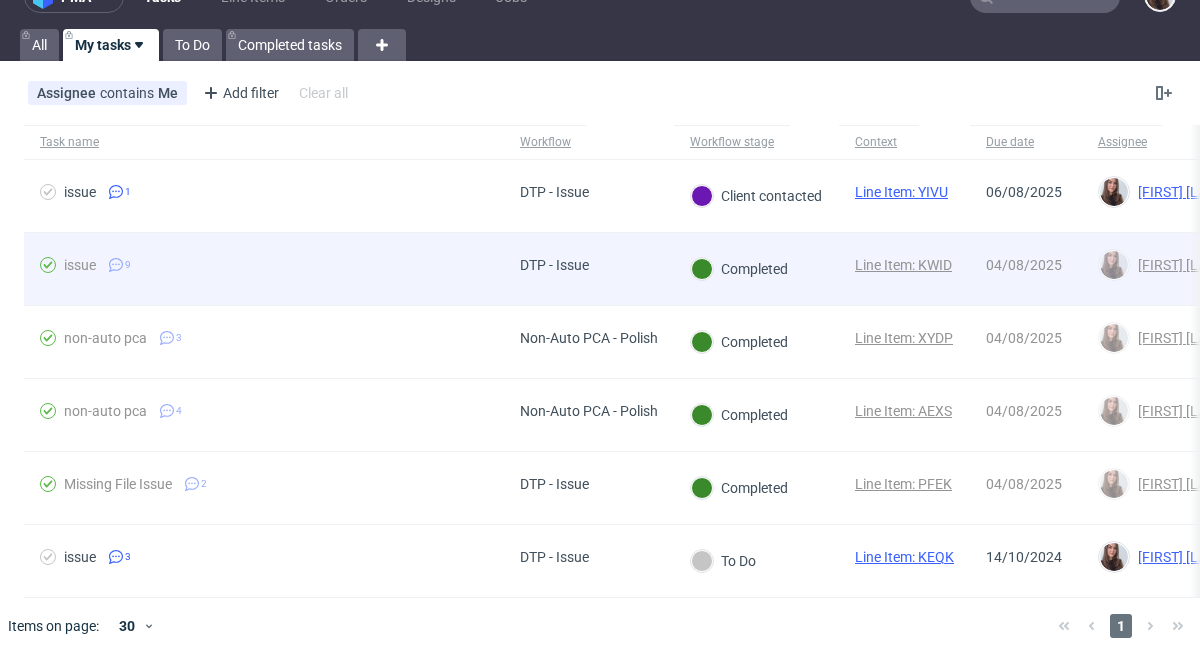 scroll, scrollTop: 39, scrollLeft: 0, axis: vertical 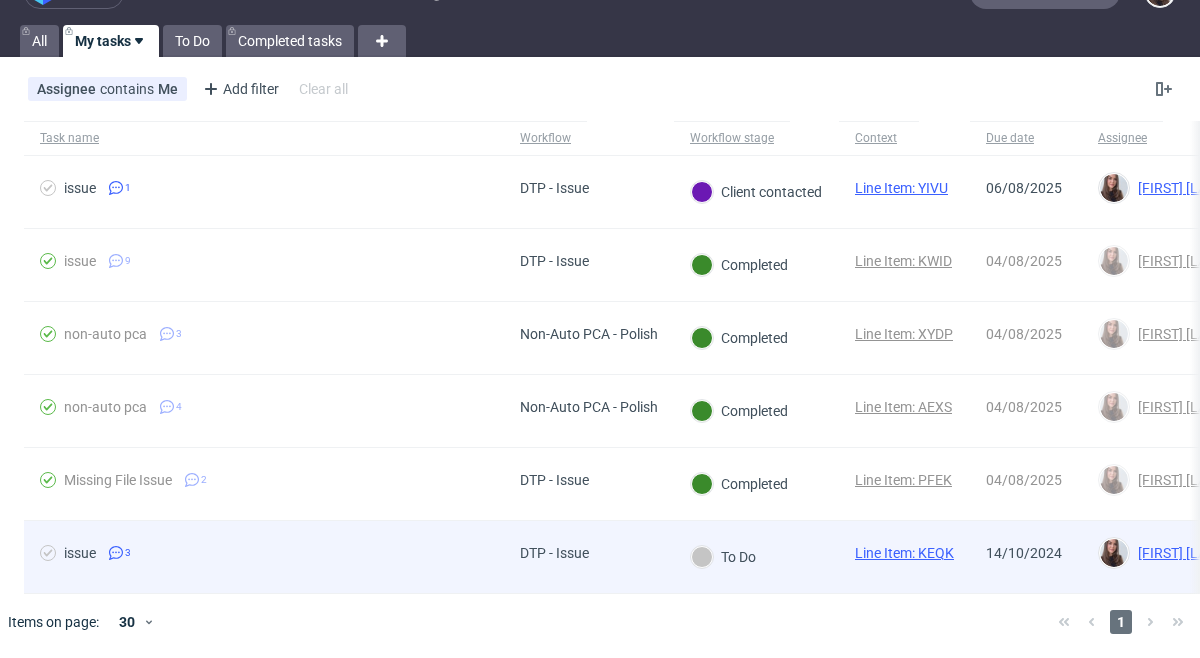 click on "issue 3" at bounding box center [264, 557] 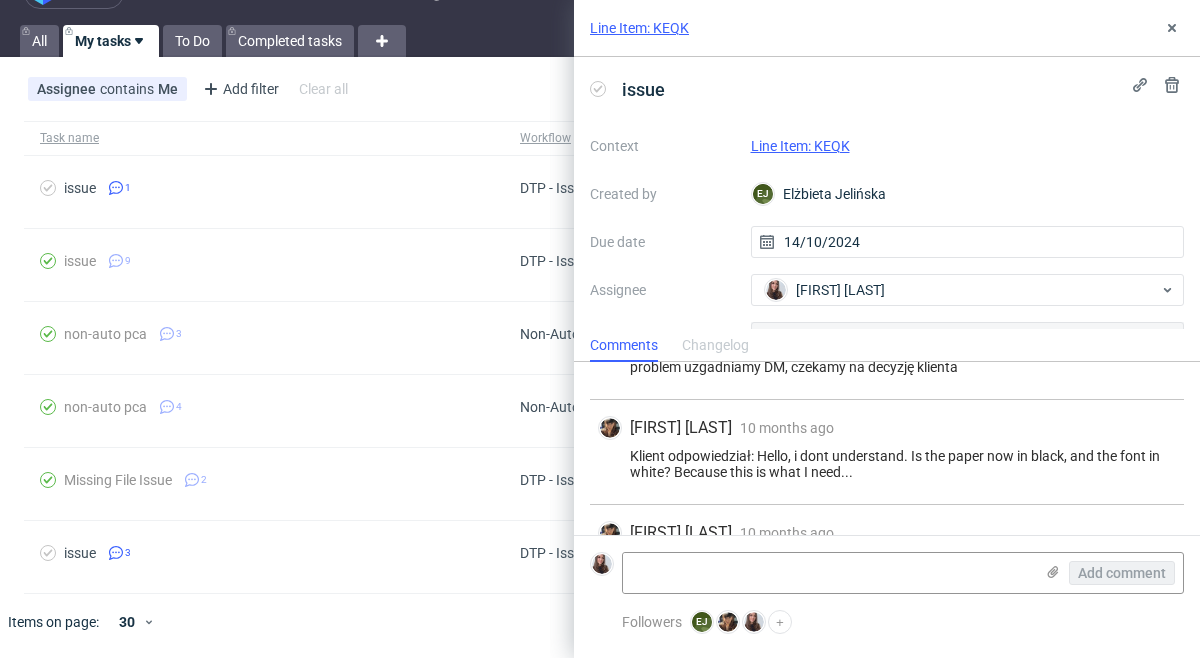 scroll, scrollTop: 0, scrollLeft: 0, axis: both 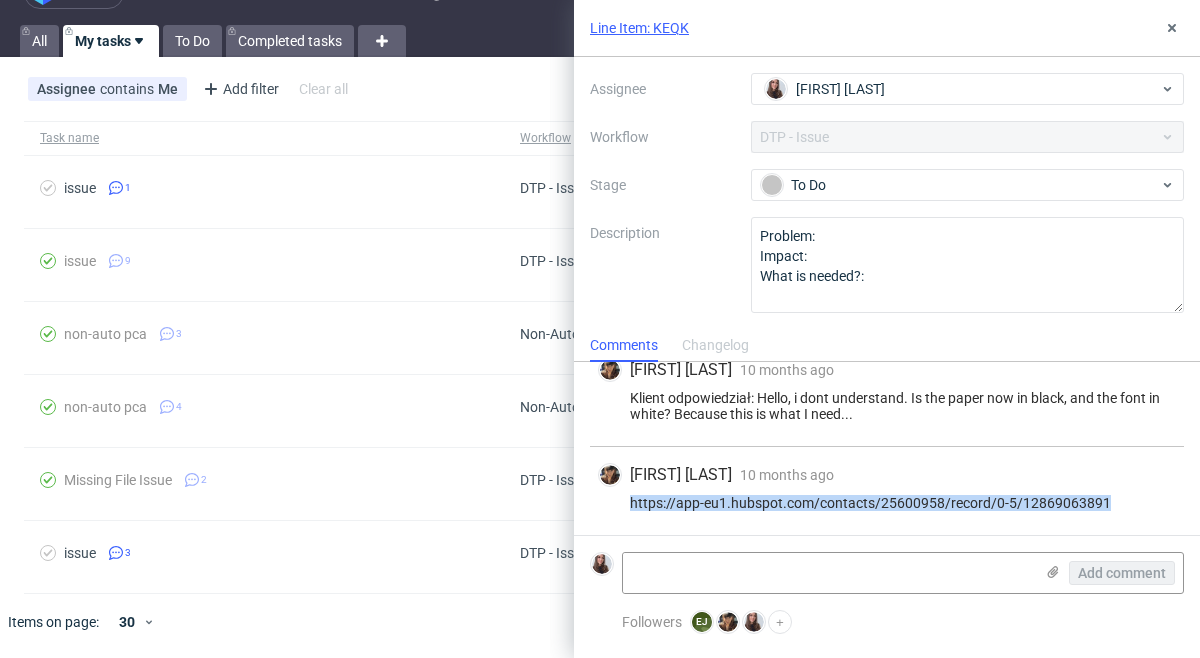 drag, startPoint x: 1105, startPoint y: 503, endPoint x: 621, endPoint y: 501, distance: 484.00412 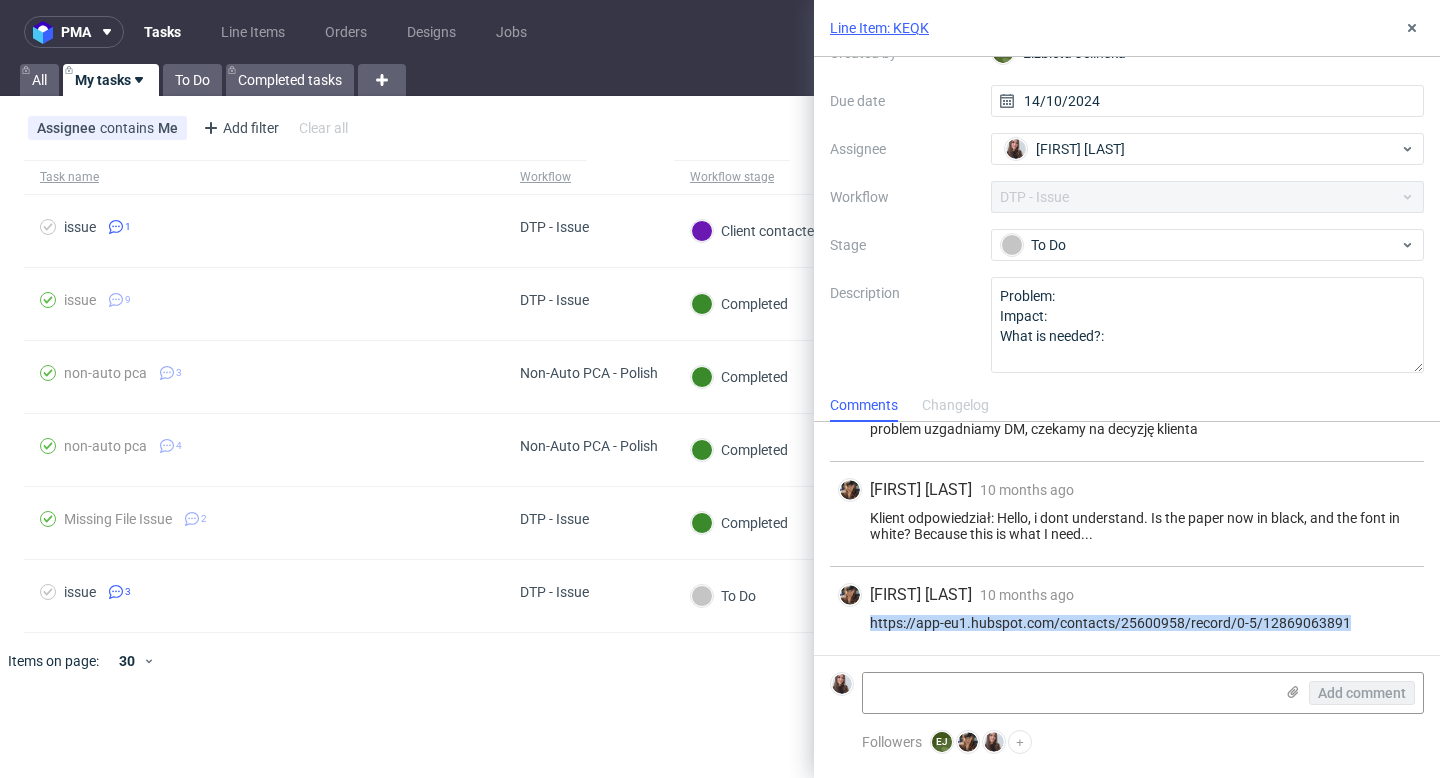 scroll, scrollTop: 0, scrollLeft: 0, axis: both 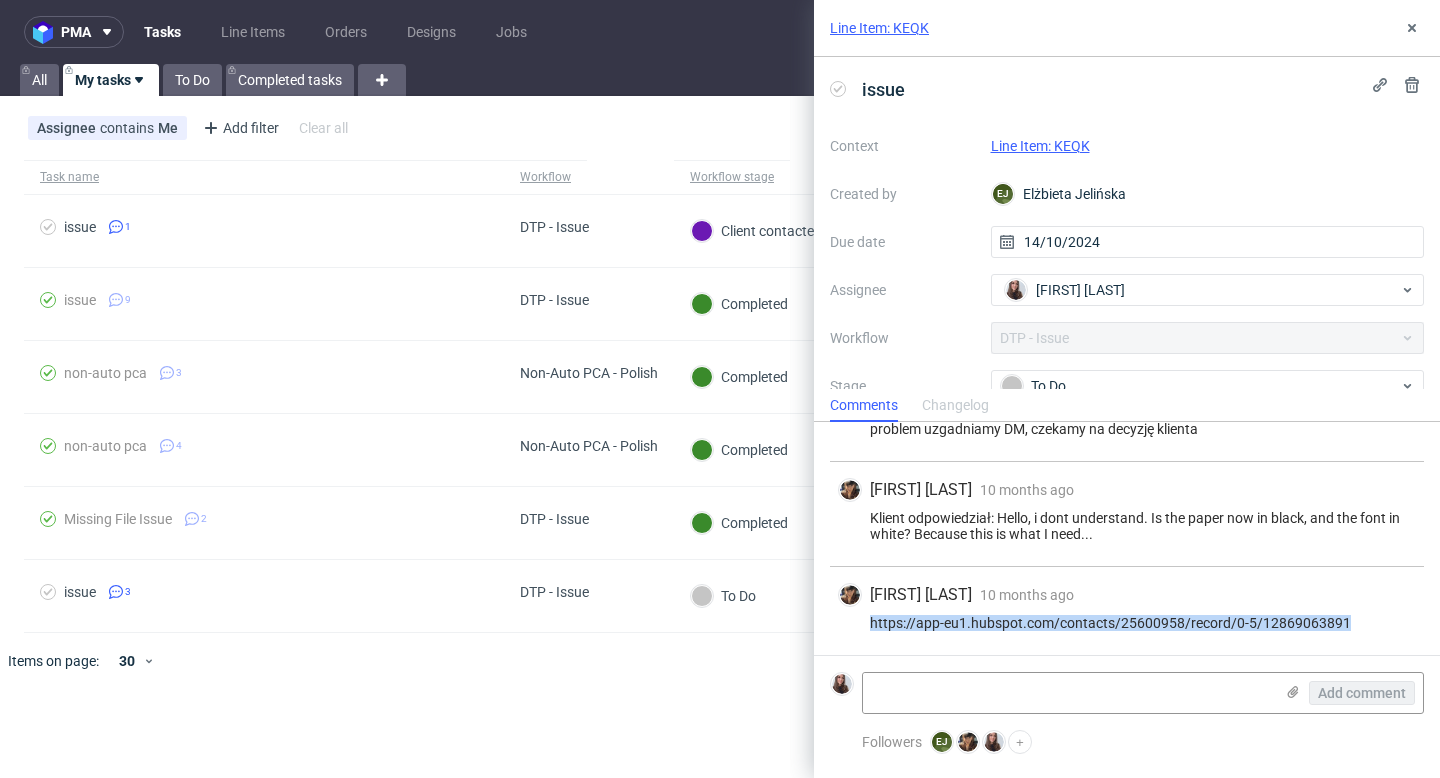 click on "Line Item: KEQK" at bounding box center [1040, 146] 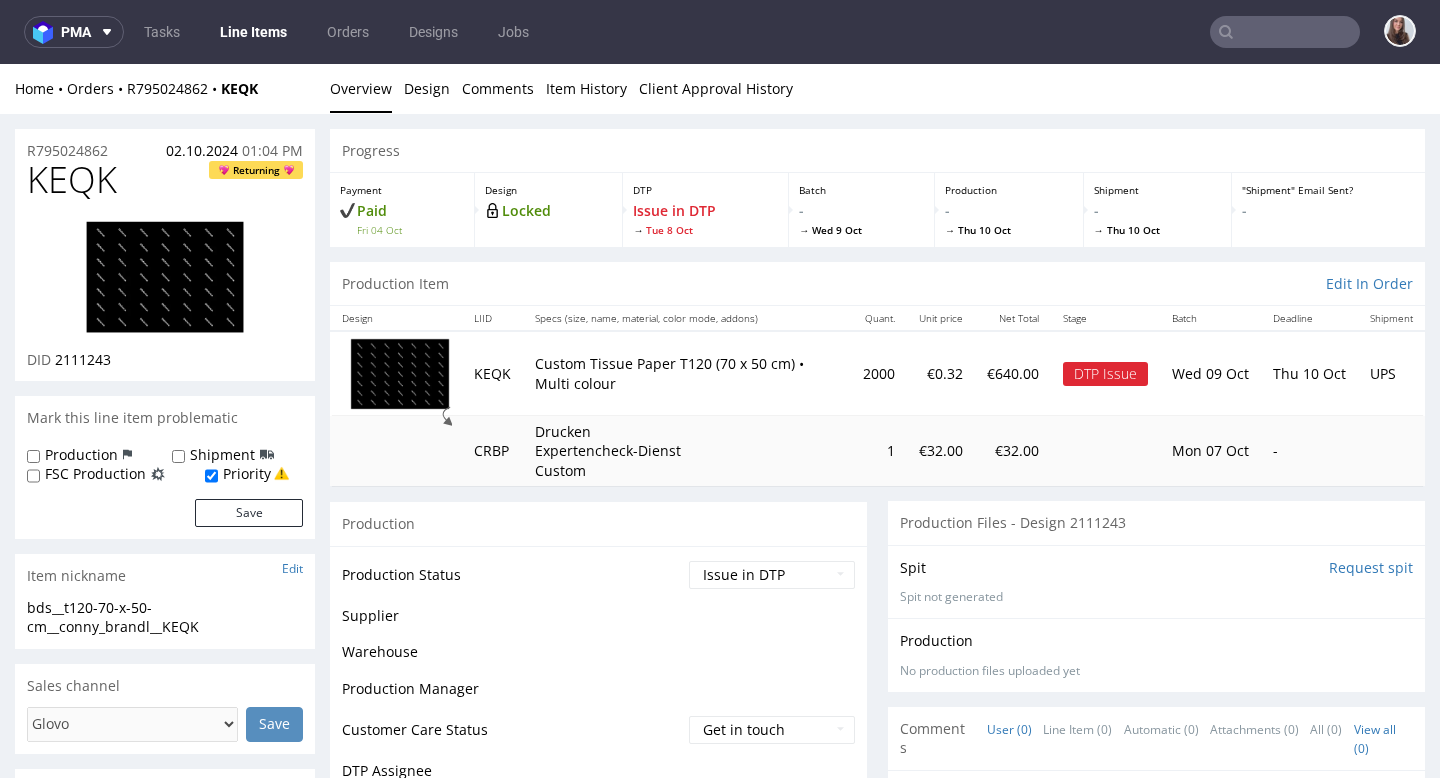 scroll, scrollTop: 0, scrollLeft: 0, axis: both 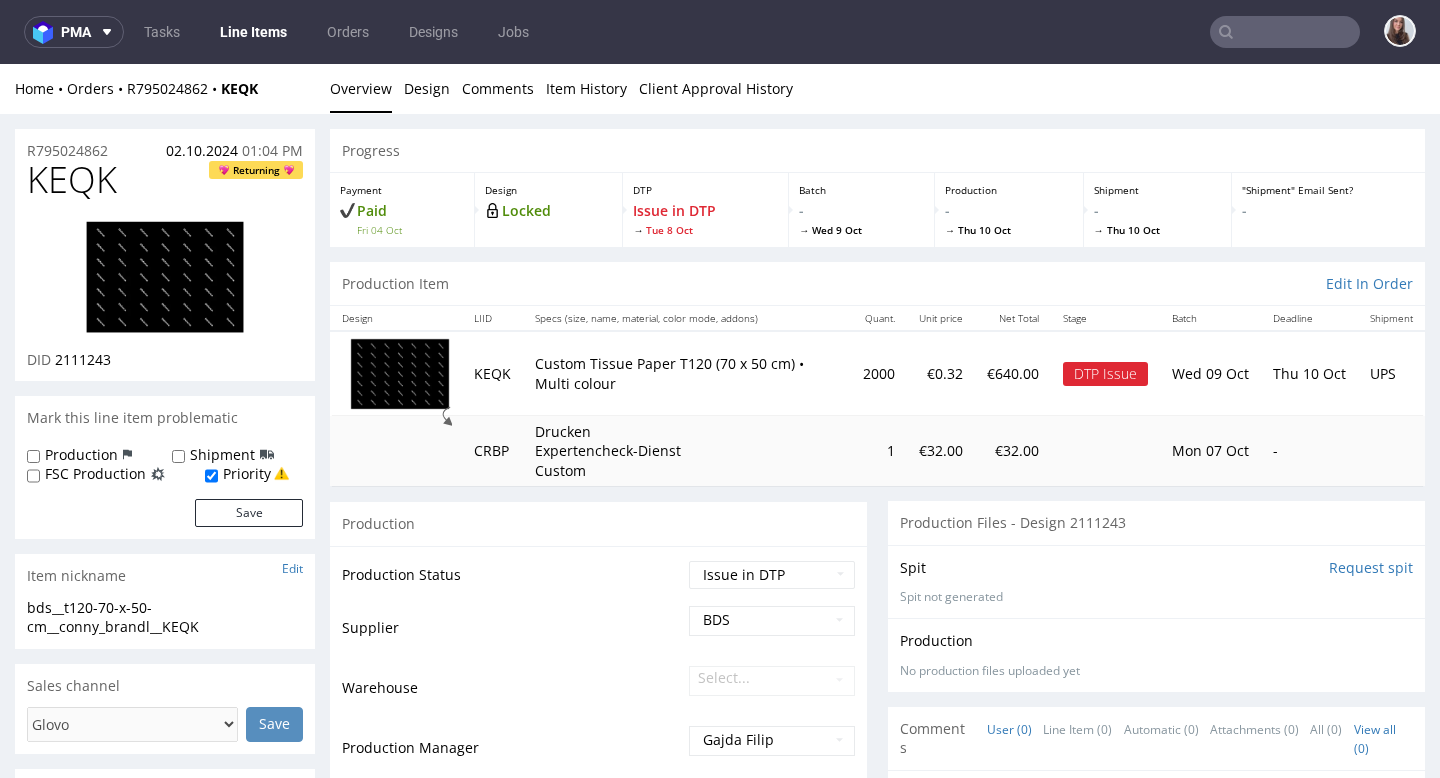 click at bounding box center (165, 277) 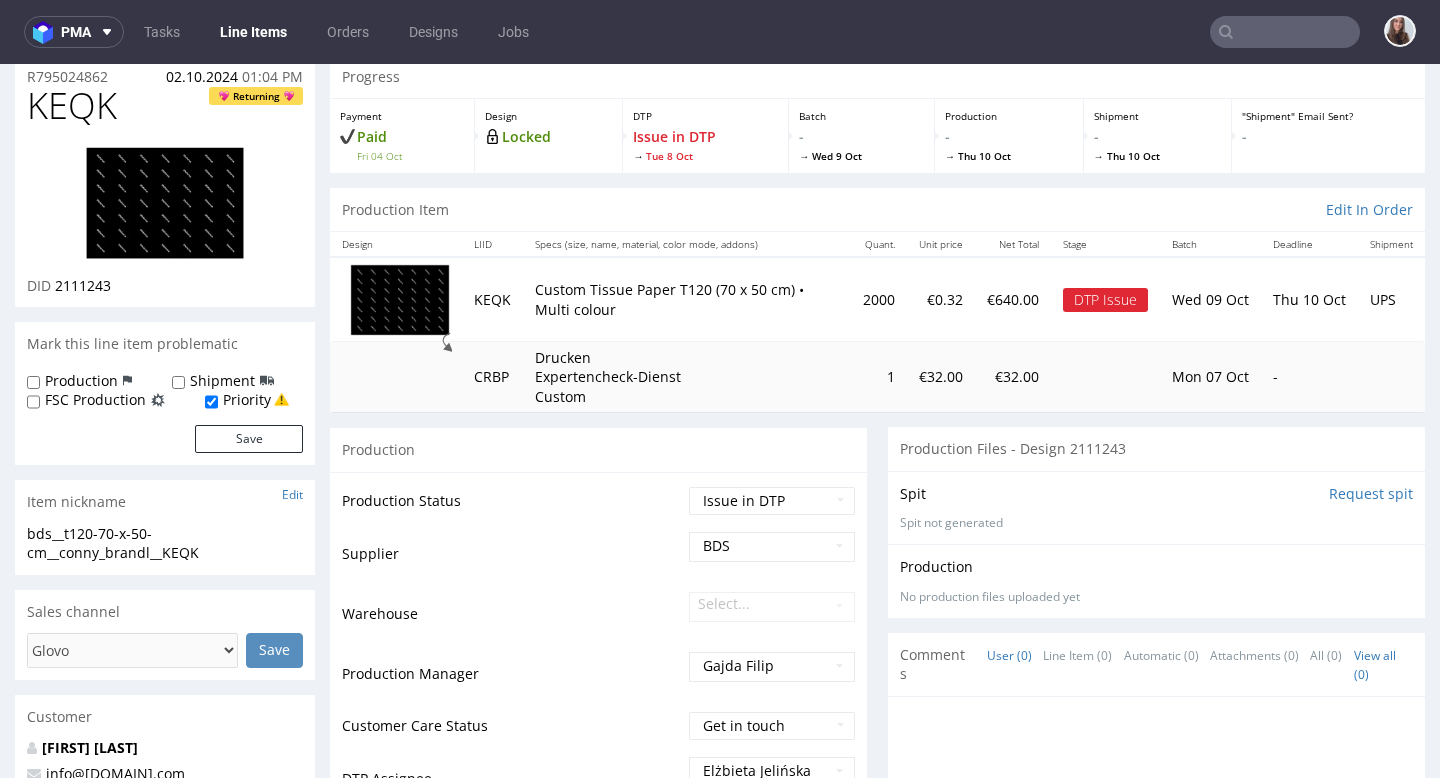 scroll, scrollTop: 76, scrollLeft: 0, axis: vertical 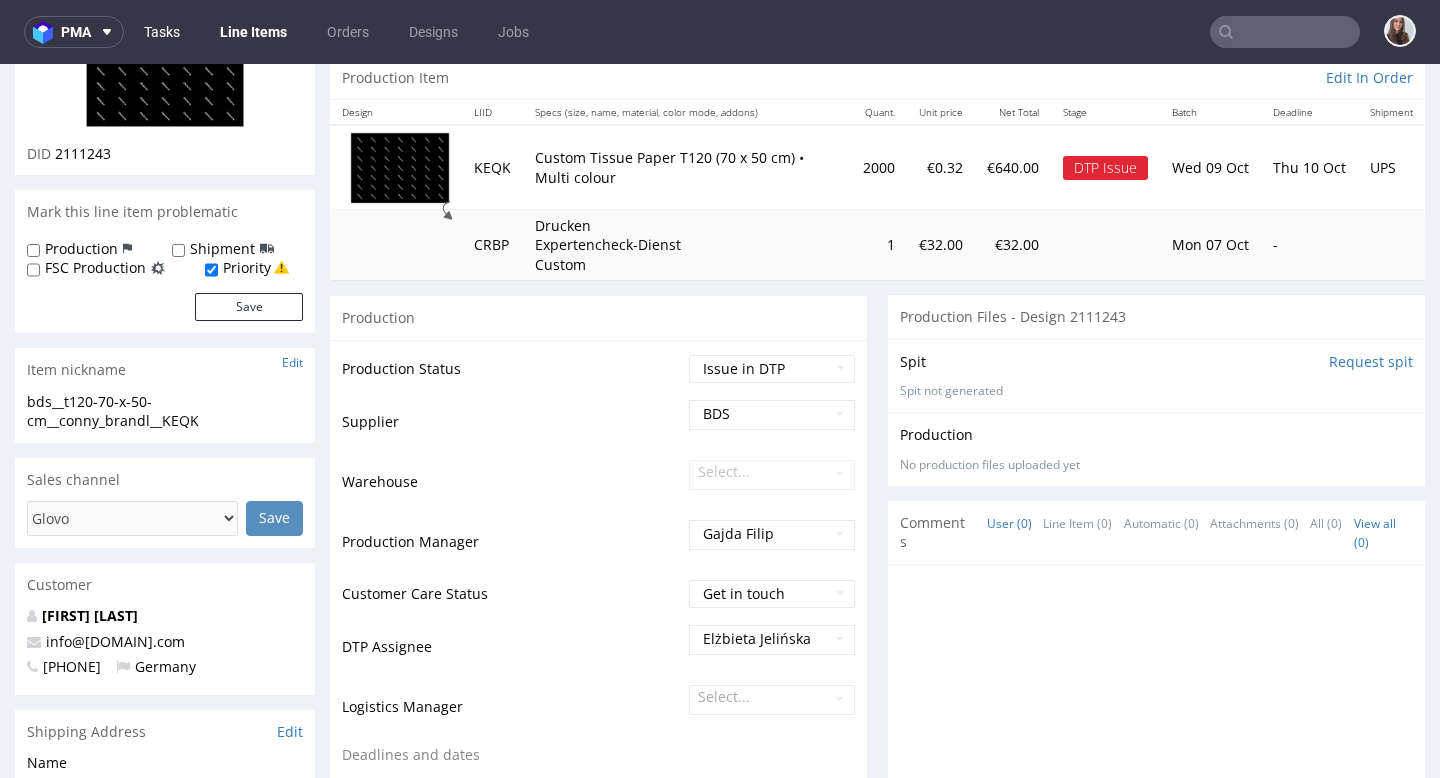 click on "Tasks" at bounding box center (162, 32) 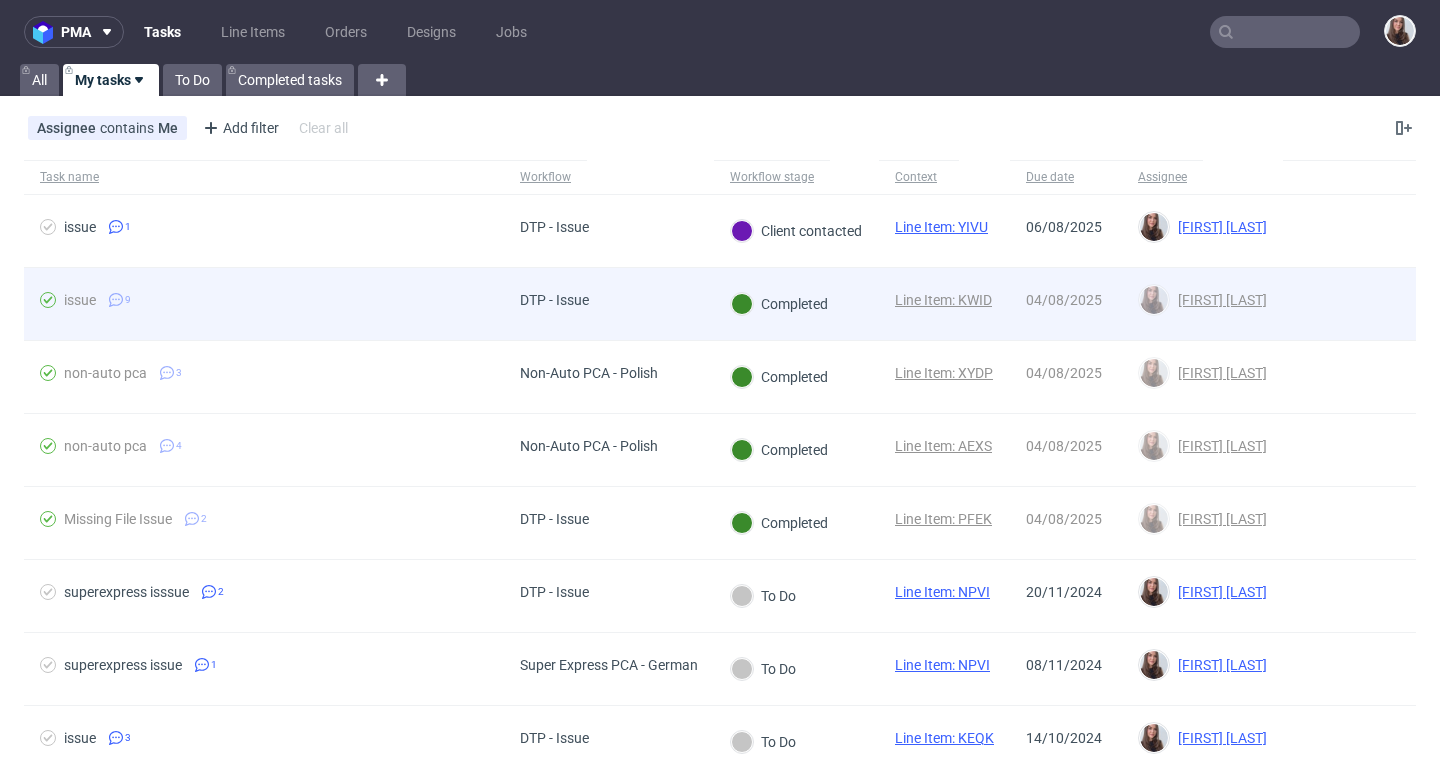 scroll, scrollTop: 65, scrollLeft: 0, axis: vertical 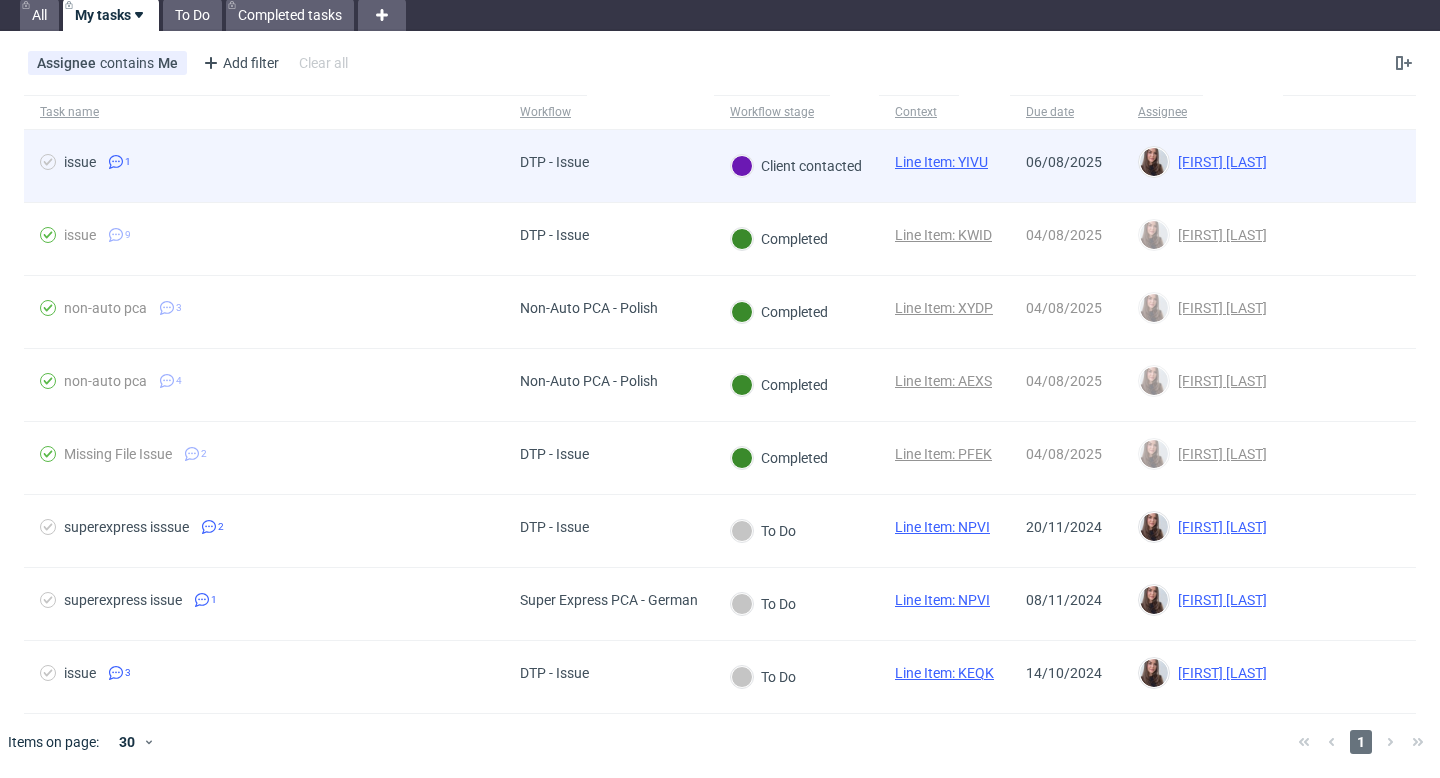 click on "DTP - Issue" at bounding box center (554, 162) 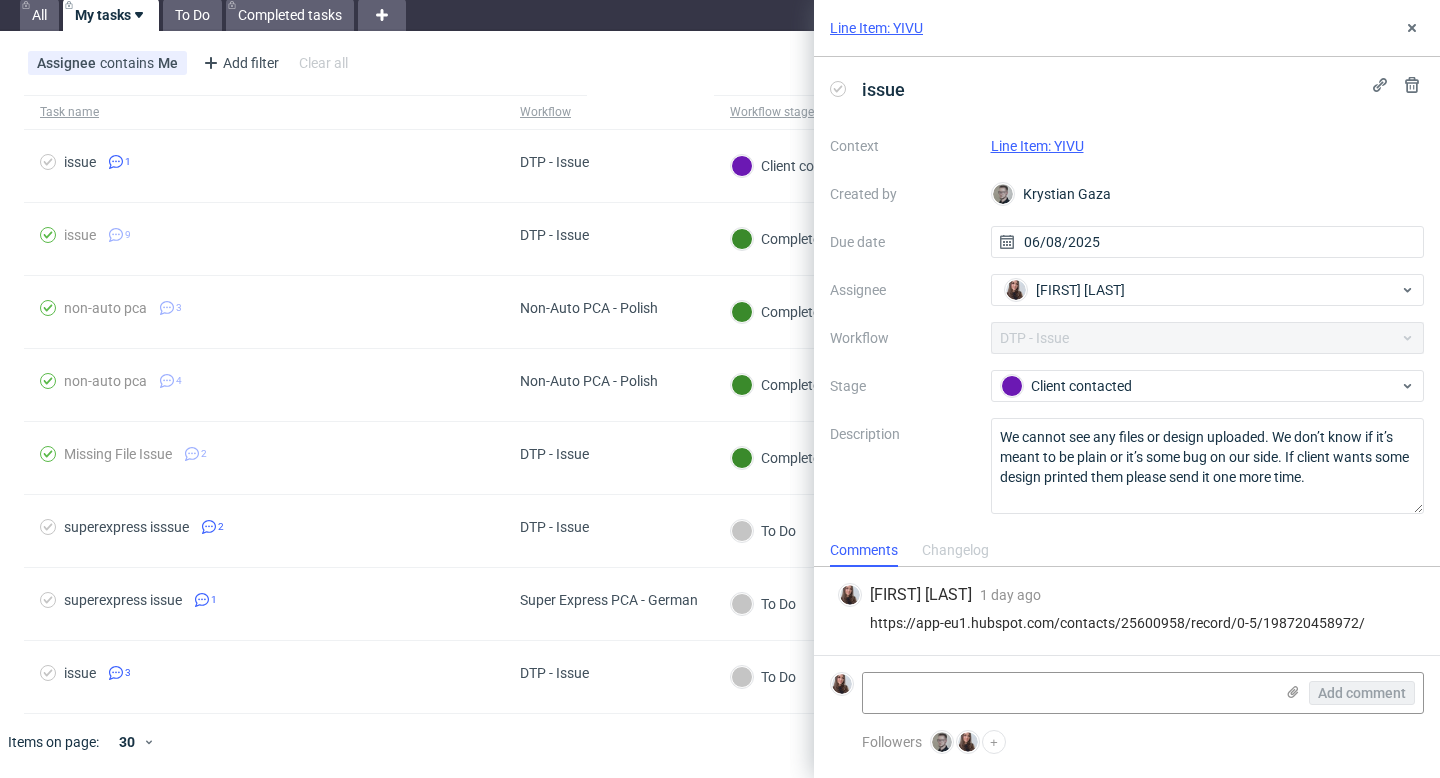 click on "Line Item: YIVU" at bounding box center (1037, 146) 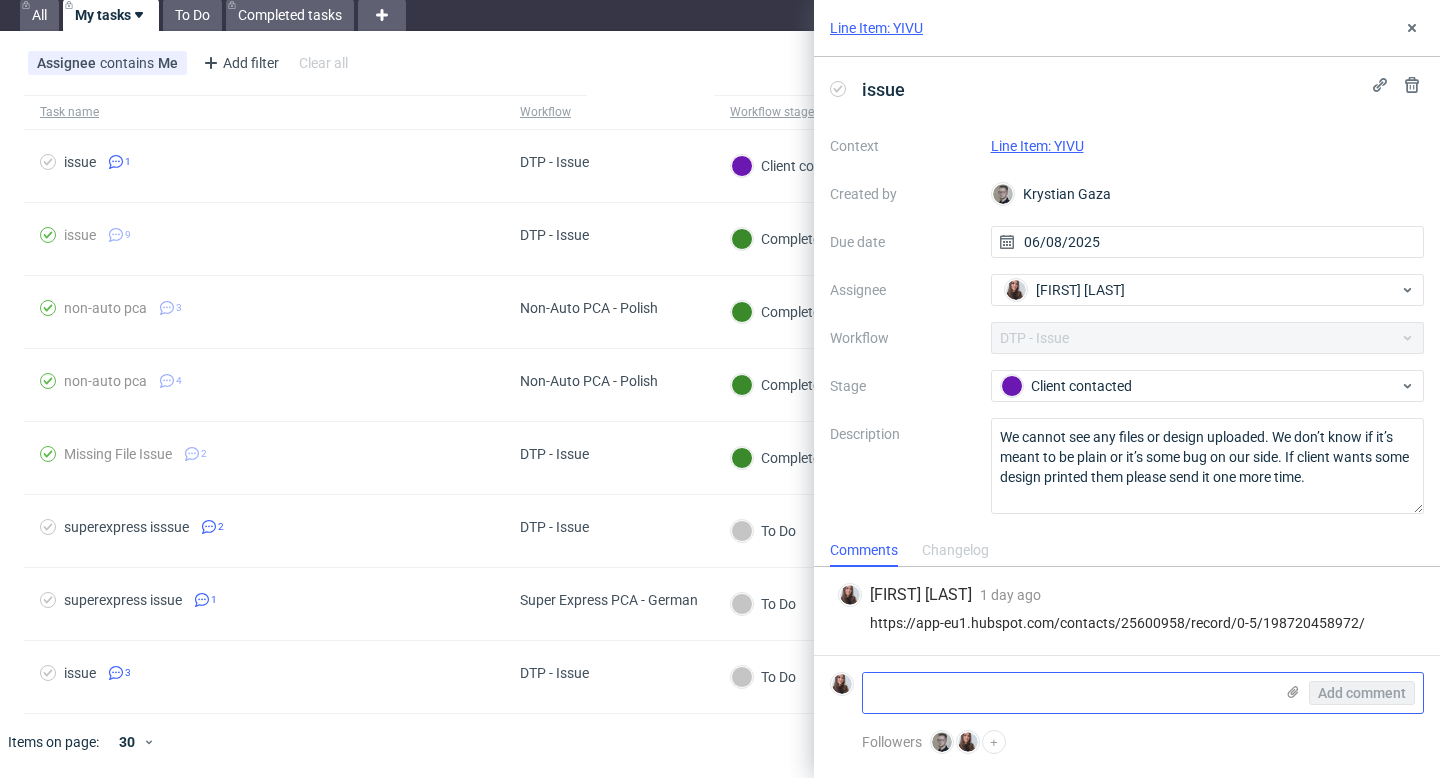 click at bounding box center (1068, 693) 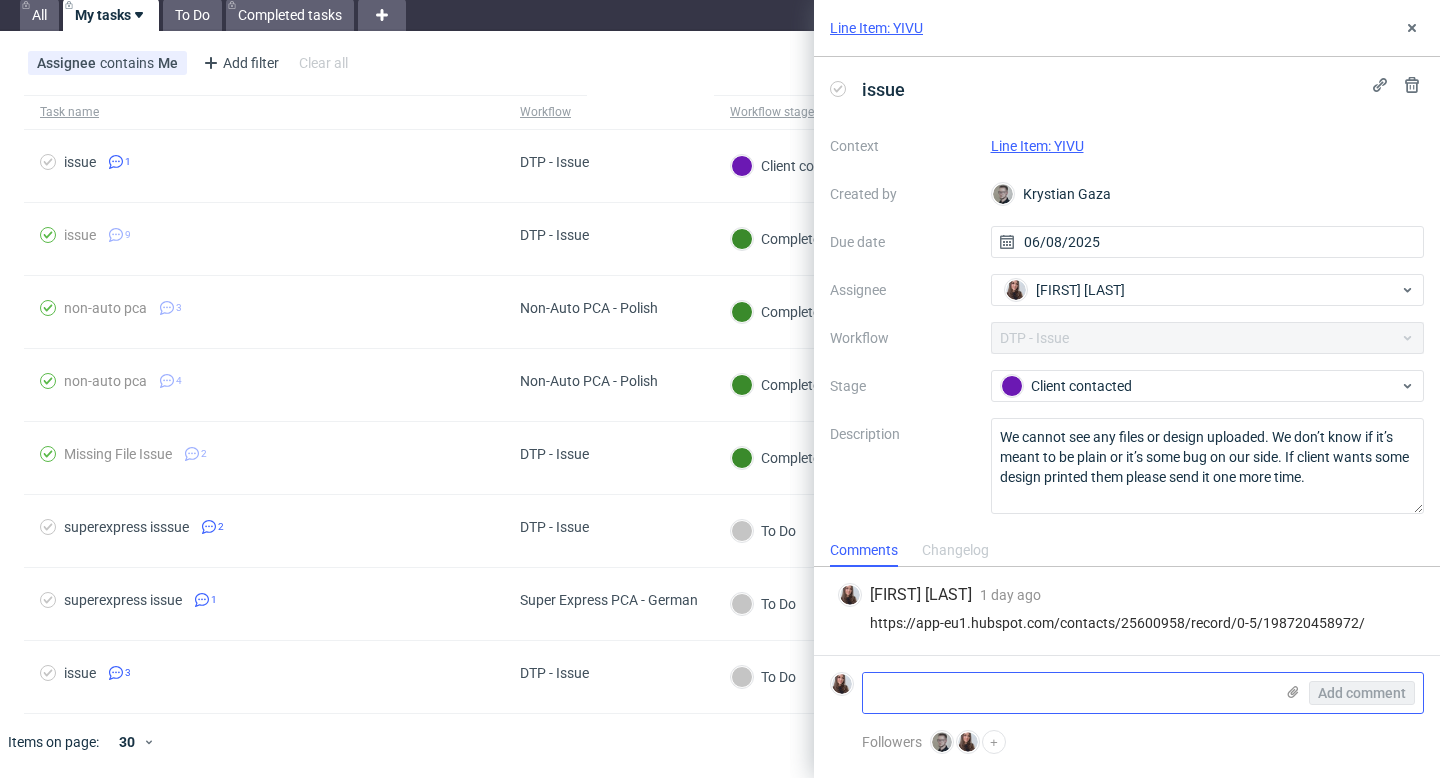 click at bounding box center (1068, 693) 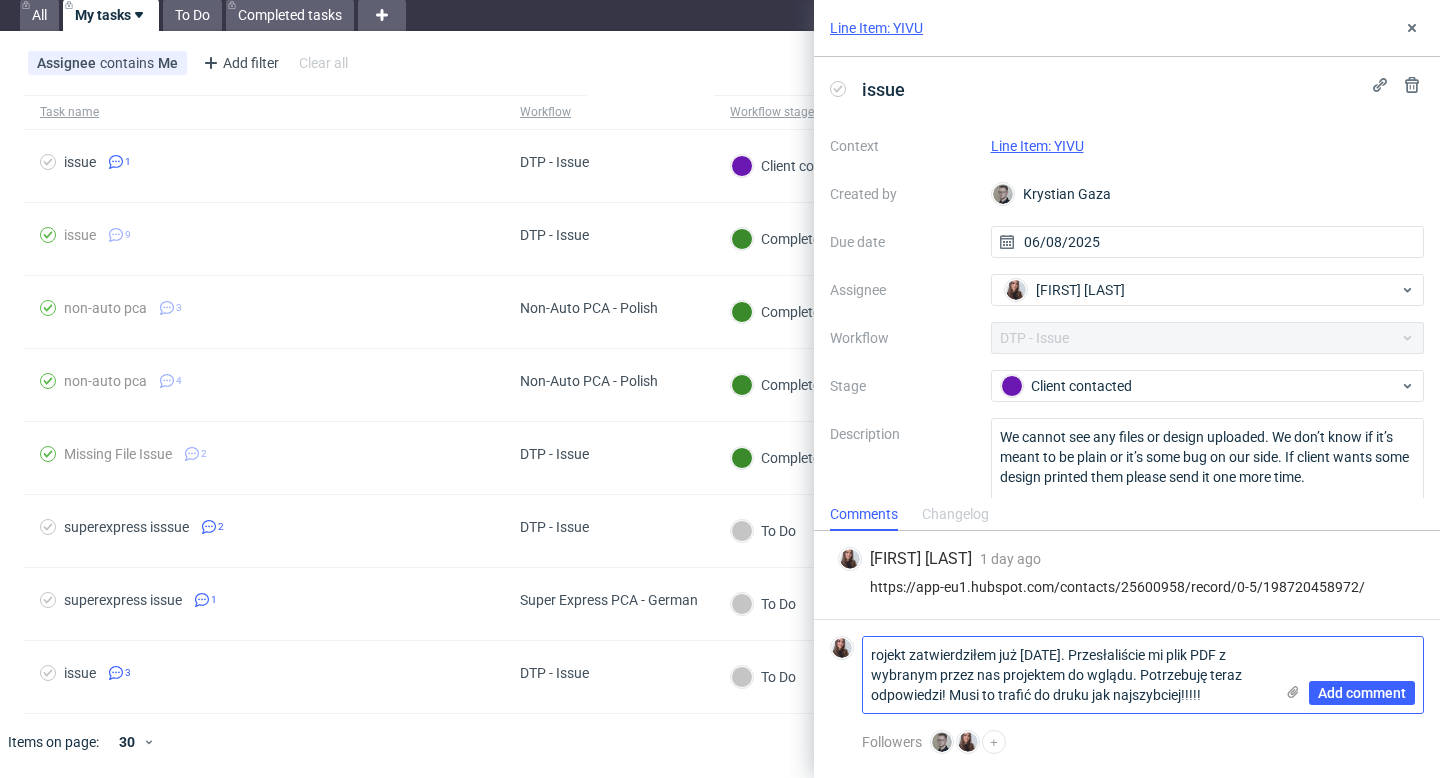 scroll, scrollTop: 0, scrollLeft: 0, axis: both 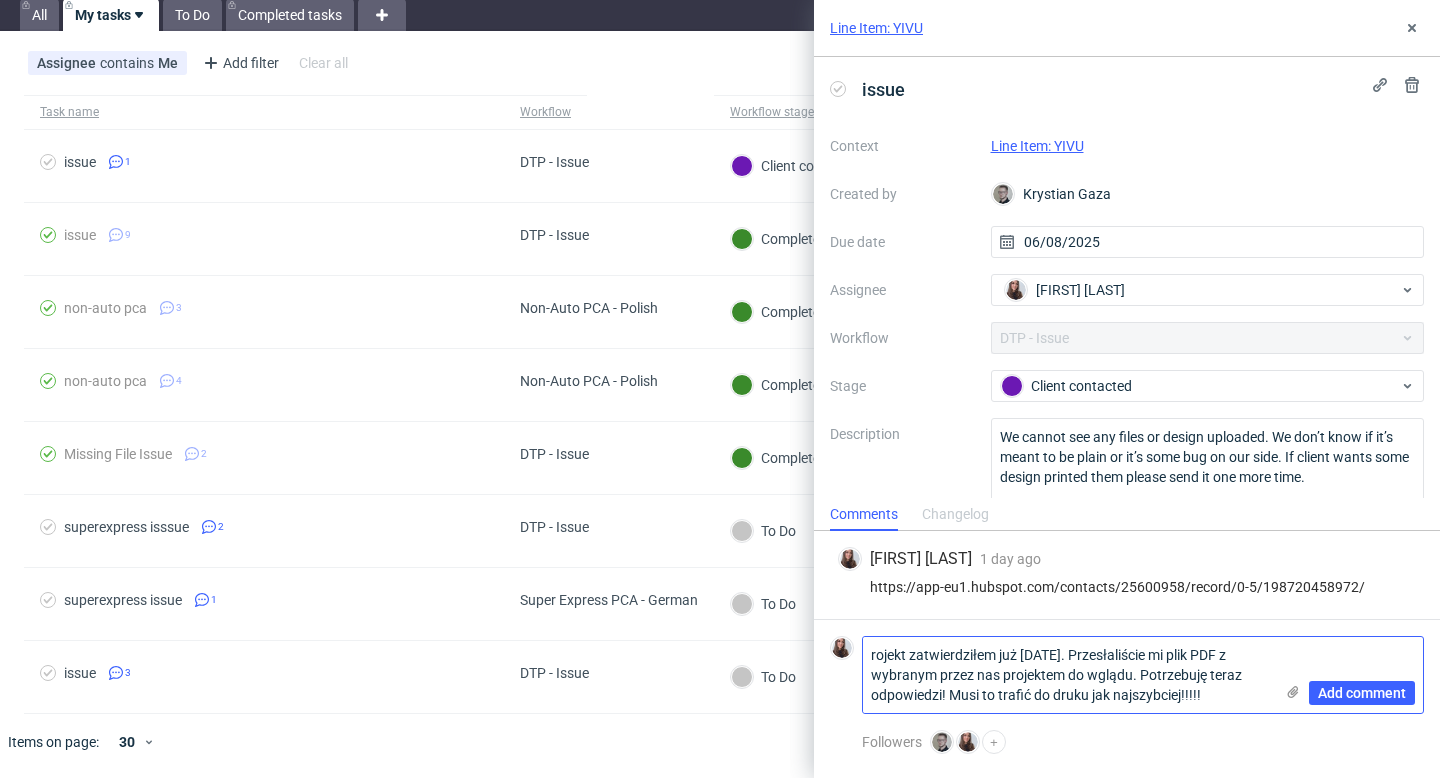 drag, startPoint x: 909, startPoint y: 657, endPoint x: 880, endPoint y: 645, distance: 31.38471 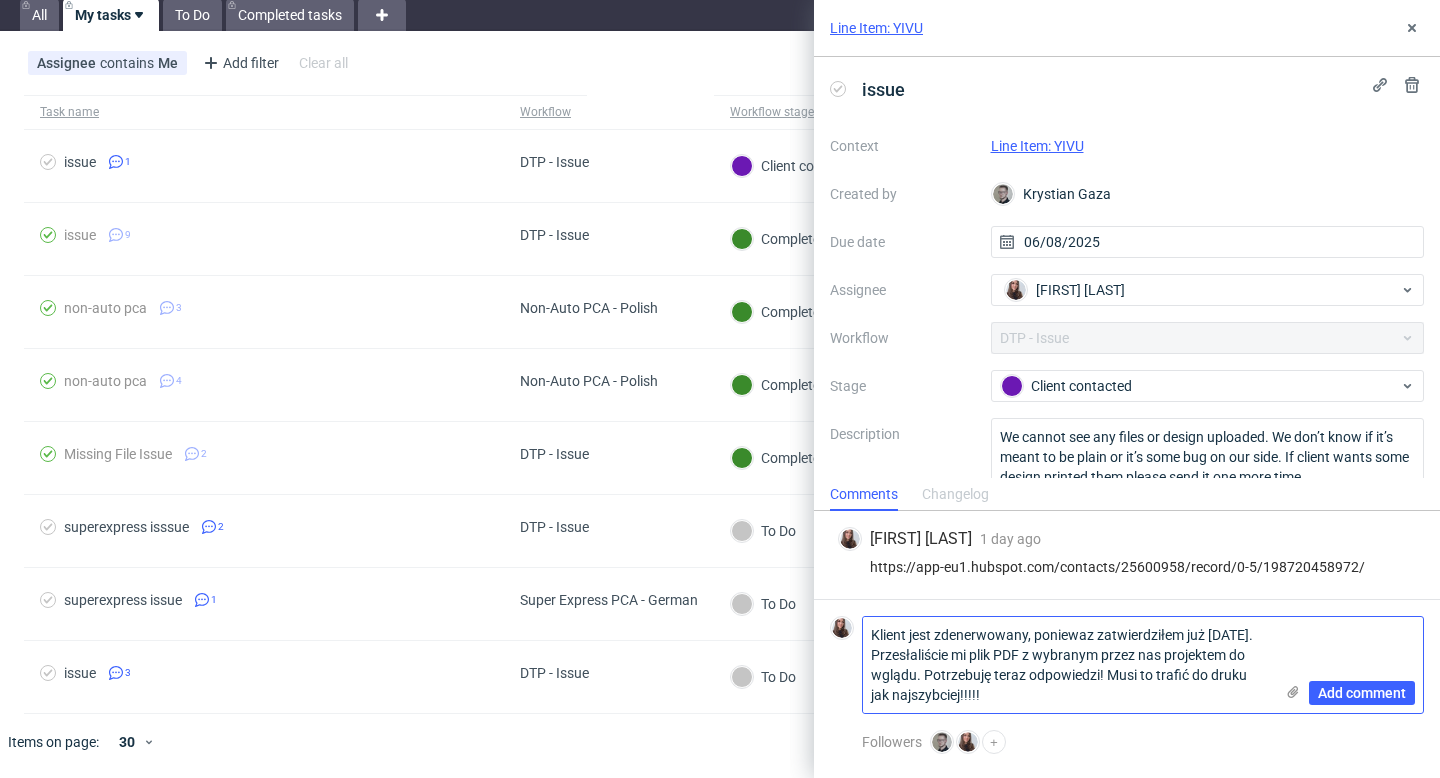 click on "Klient jest zdenerwowany, poniewaz zatwierdziłem już 1 sierpnia. Przesłaliście mi plik PDF z wybranym przez nas projektem do wglądu. Potrzebuję teraz odpowiedzi! Musi to trafić do druku jak najszybciej!!!!!" at bounding box center [1068, 665] 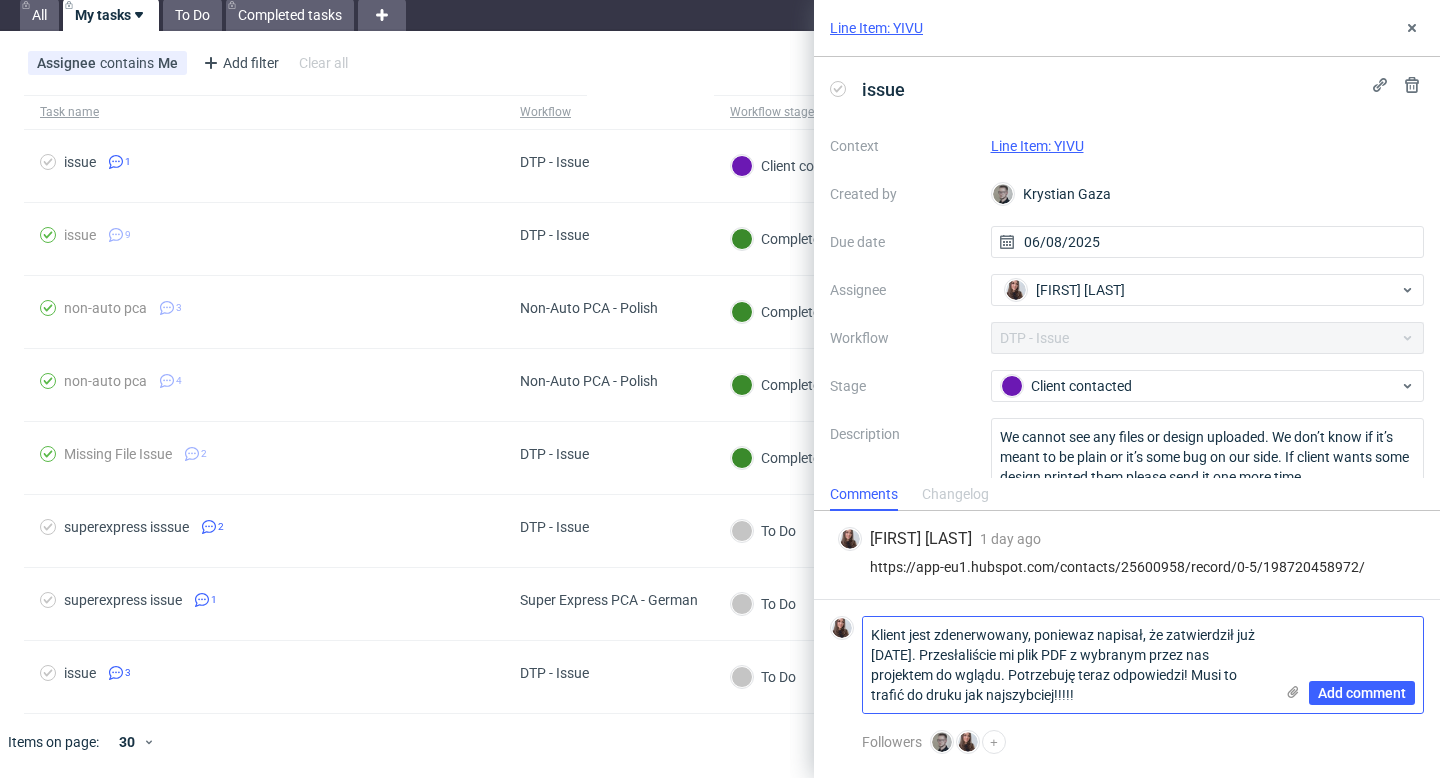 click on "Klient jest zdenerwowany, poniewaz napisał, że zatwierdził już 1 sierpnia. Przesłaliście mi plik PDF z wybranym przez nas projektem do wglądu. Potrzebuję teraz odpowiedzi! Musi to trafić do druku jak najszybciej!!!!!" at bounding box center [1068, 665] 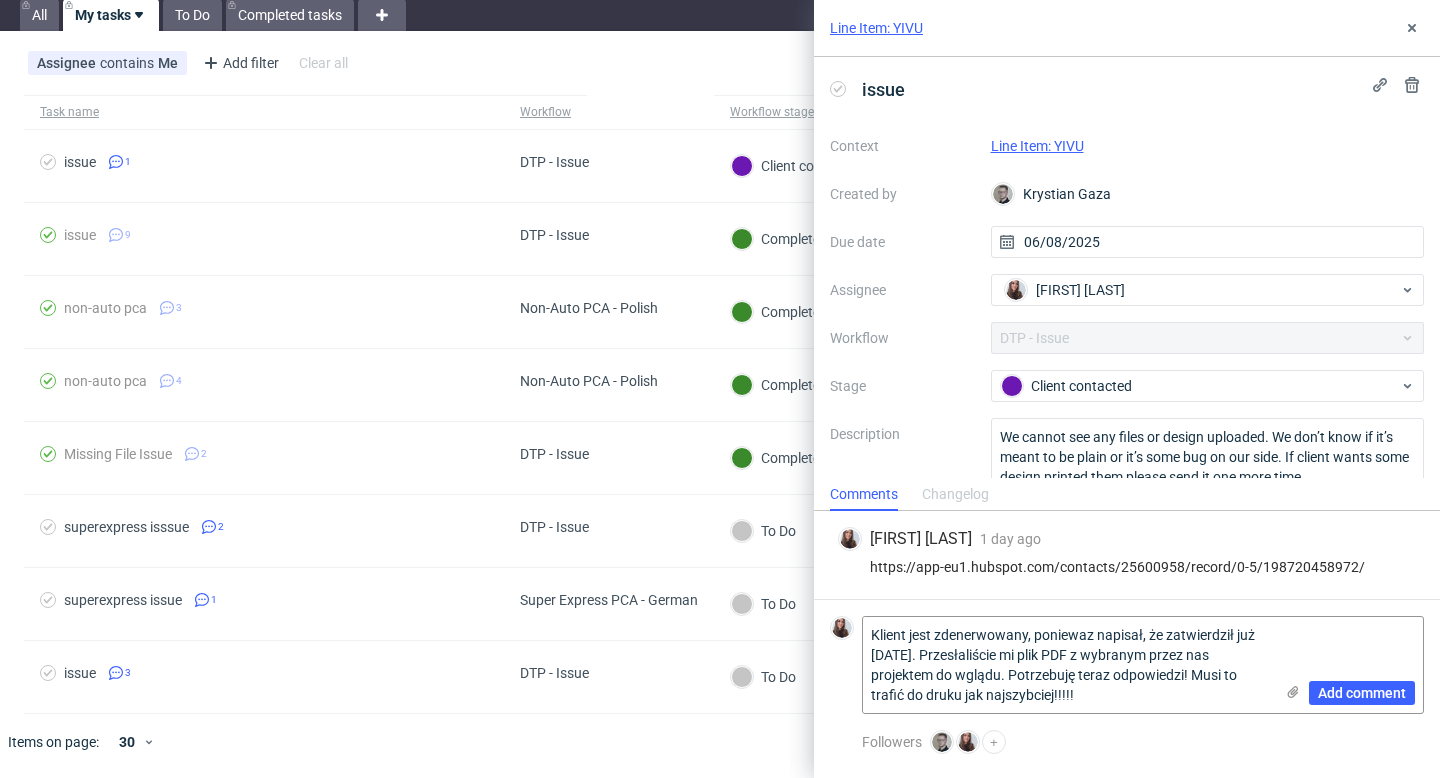 click on "poniewa ż" 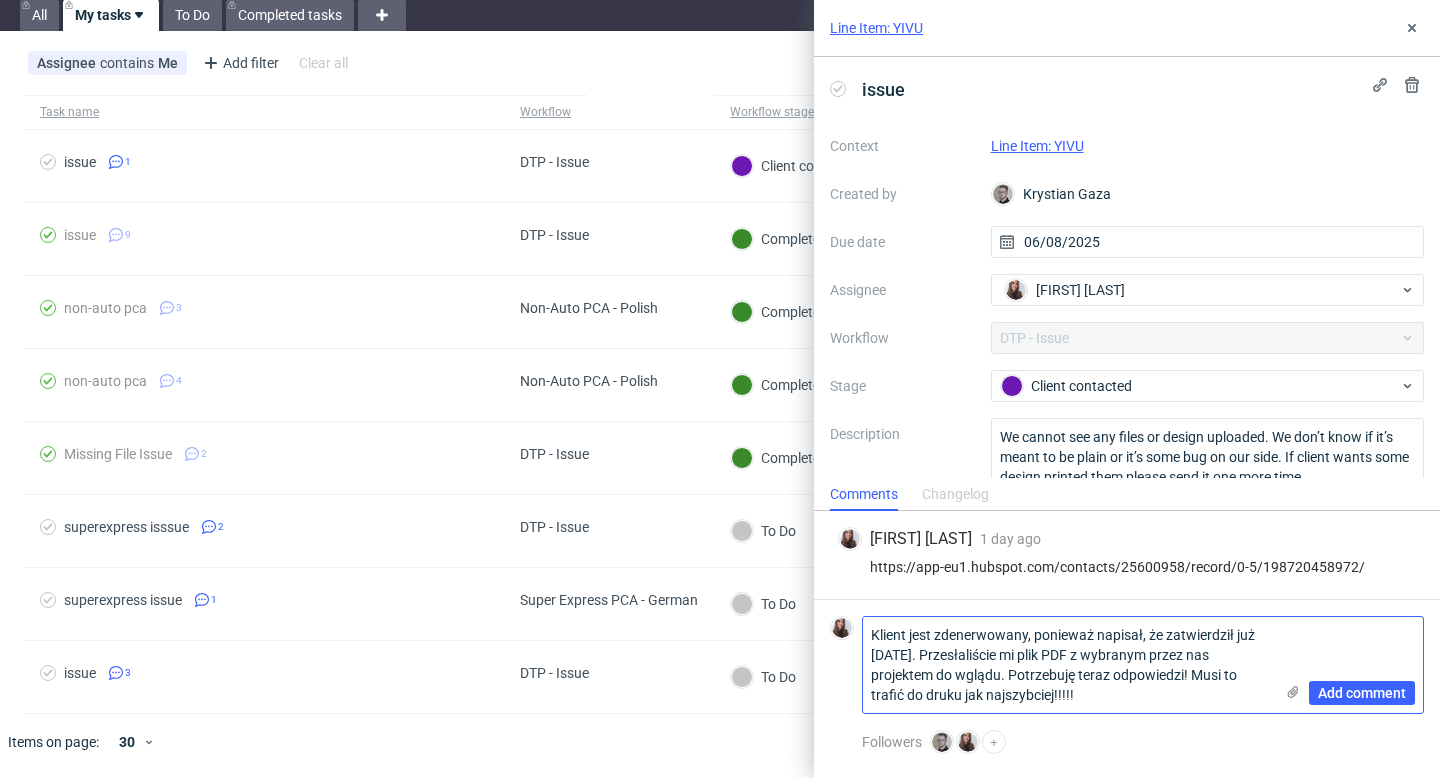 click on "Klient jest zdenerwowany, ponieważ napisał, że zatwierdził już 1 sierpnia. Przesłaliście mi plik PDF z wybranym przez nas projektem do wglądu. Potrzebuję teraz odpowiedzi! Musi to trafić do druku jak najszybciej!!!!!" at bounding box center (1068, 665) 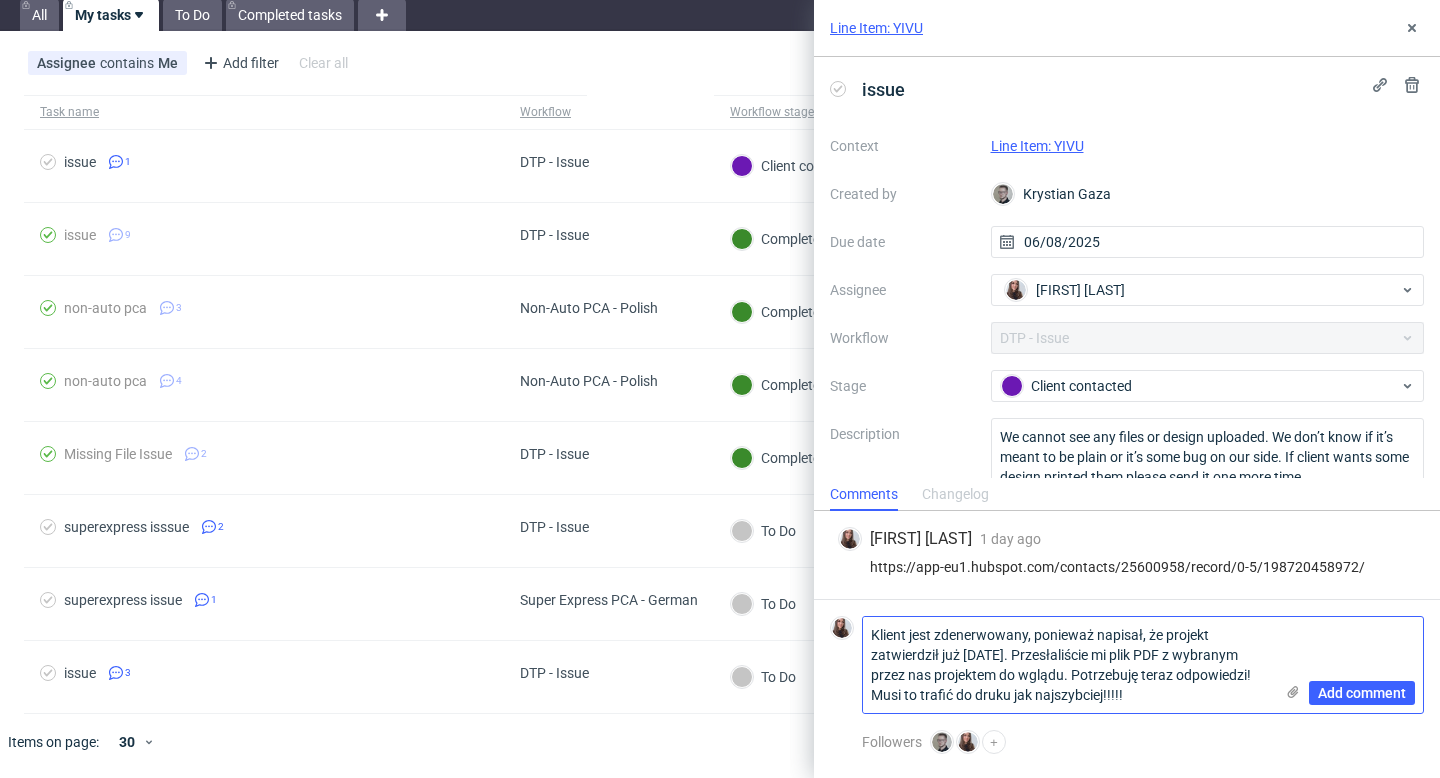 click on "Klient jest zdenerwowany, ponieważ napisał, że projekt zatwierdził już 1 sierpnia. Przesłaliście mi plik PDF z wybranym przez nas projektem do wglądu. Potrzebuję teraz odpowiedzi! Musi to trafić do druku jak najszybciej!!!!!" at bounding box center [1068, 665] 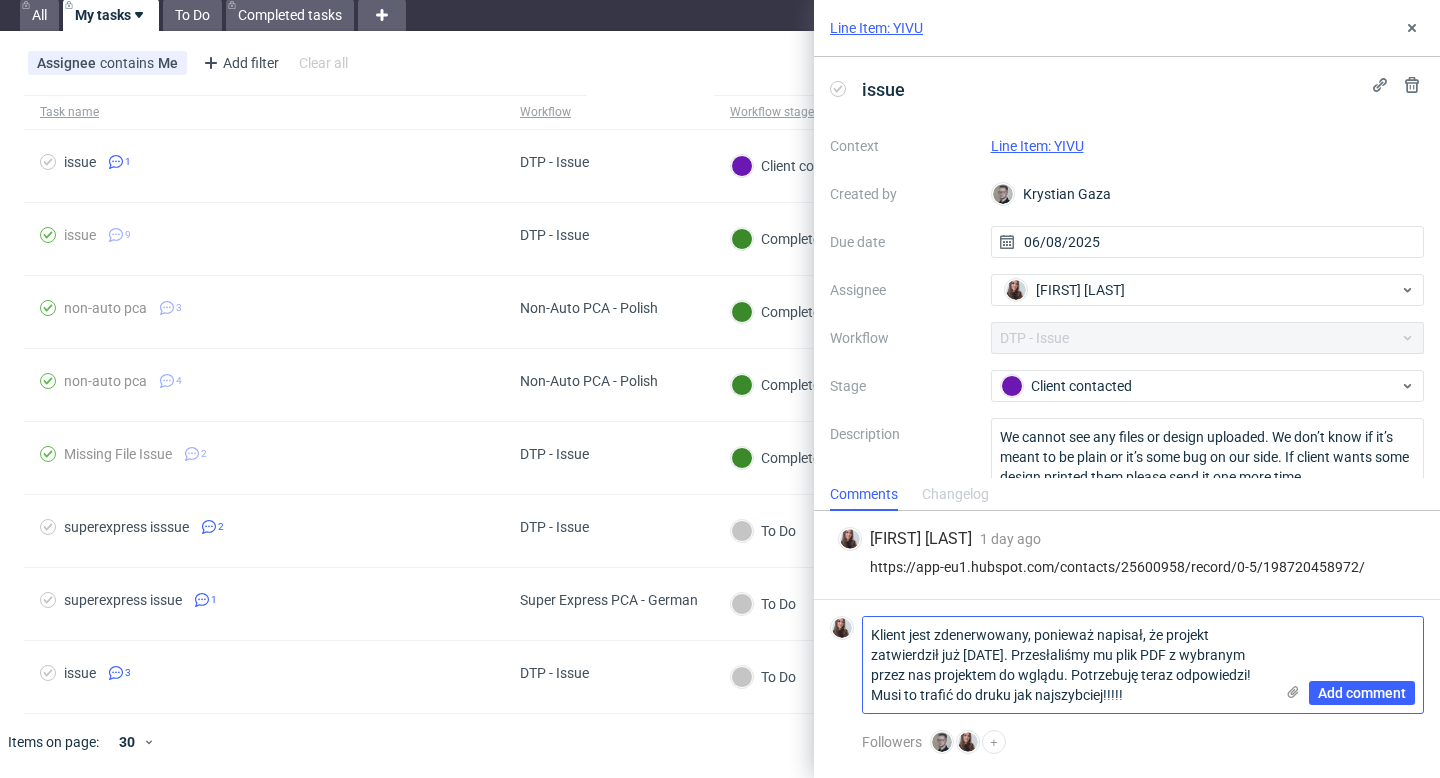 click on "Klient jest zdenerwowany, ponieważ napisał, że projekt zatwierdził już 1 sierpnia. Przesłaliście mu plik PDF z wybranym przez nas projektem do wglądu. Potrzebuję teraz odpowiedzi! Musi to trafić do druku jak najszybciej!!!!!" at bounding box center (1068, 665) 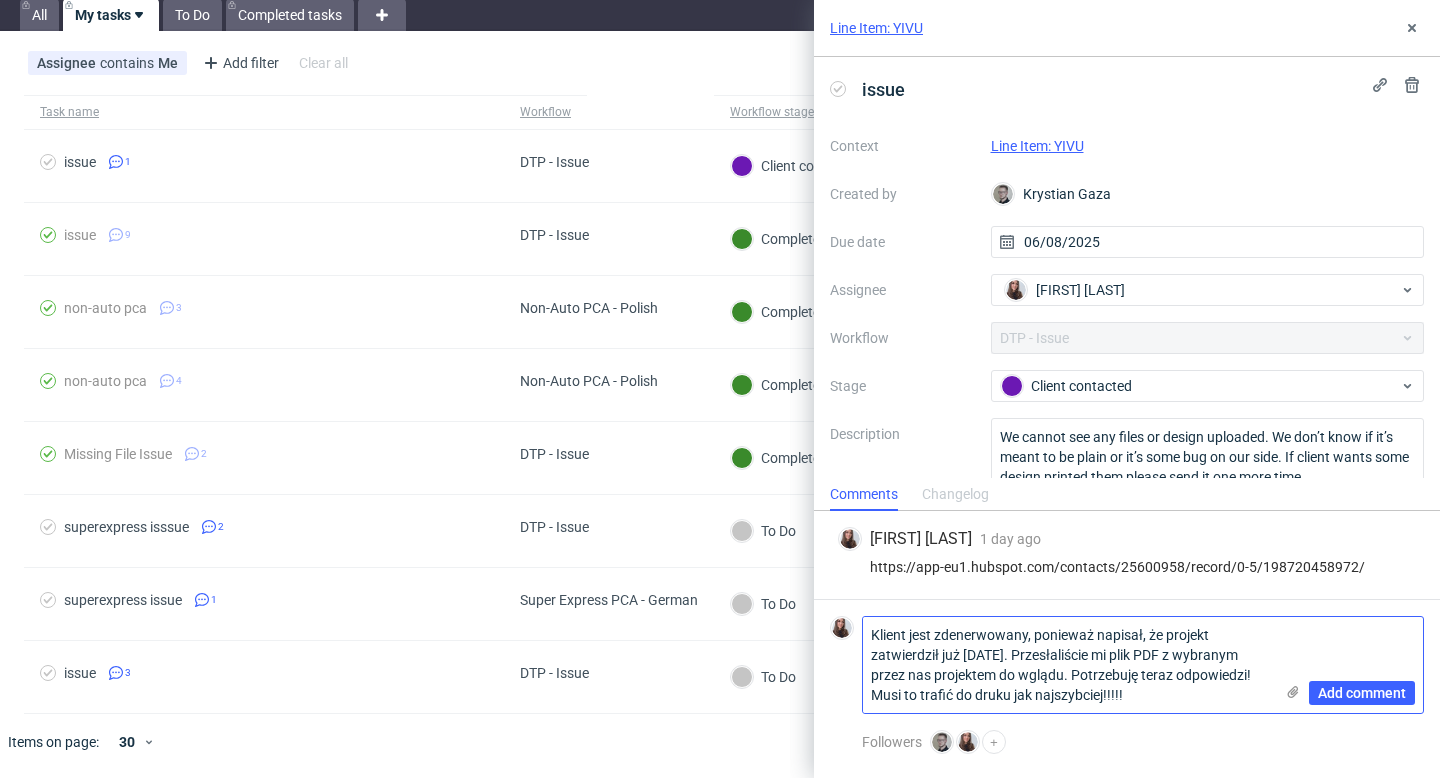 click on "Klient jest zdenerwowany, ponieważ napisał, że projekt zatwierdził już 1 sierpnia. Przesłaliście mi plik PDF z wybranym przez nas projektem do wglądu. Potrzebuję teraz odpowiedzi! Musi to trafić do druku jak najszybciej!!!!!" at bounding box center (1068, 665) 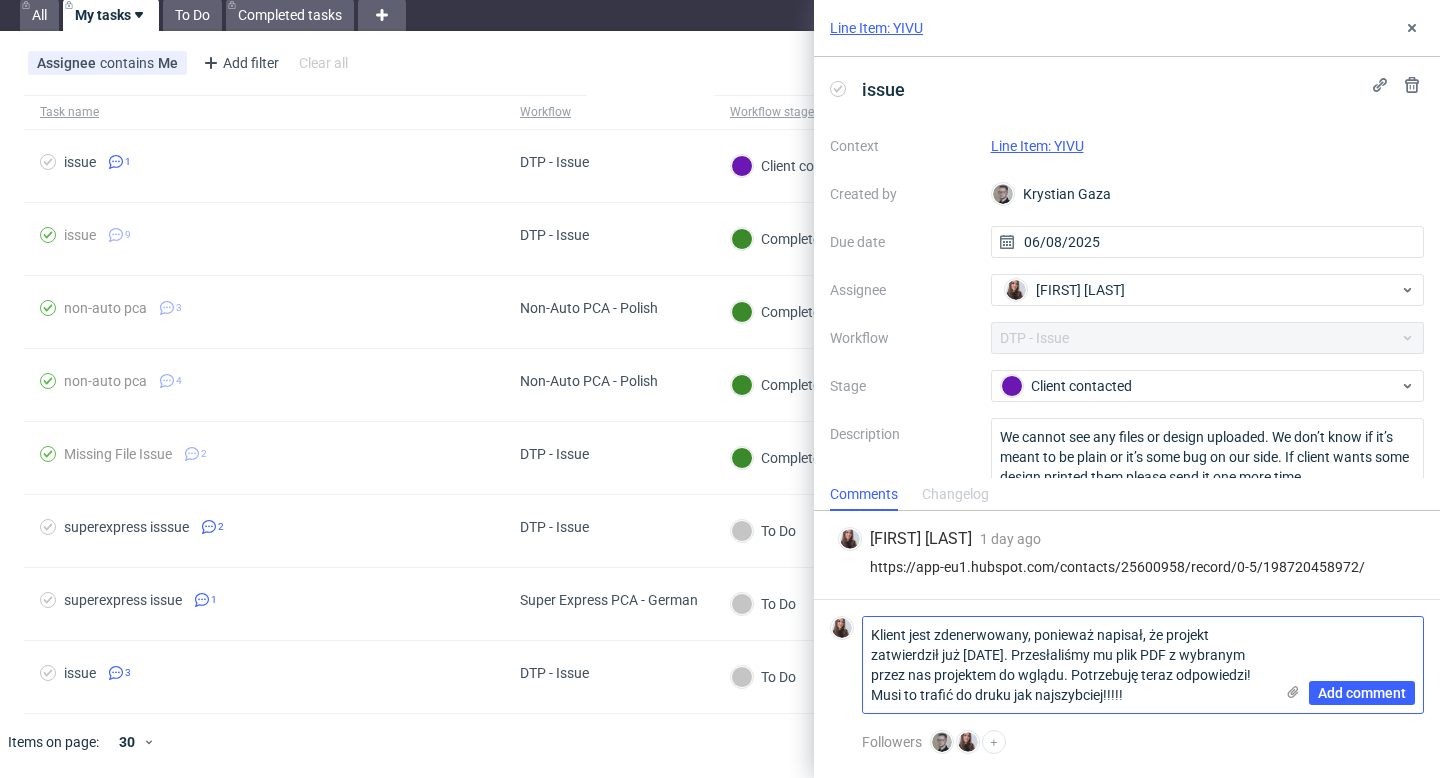 click on "Klient jest zdenerwowany, ponieważ napisał, że projekt zatwierdził już 1 sierpnia. Przesłaliśmy mu plik PDF z wybranym przez nas projektem do wglądu. Potrzebuję teraz odpowiedzi! Musi to trafić do druku jak najszybciej!!!!!" at bounding box center (1068, 665) 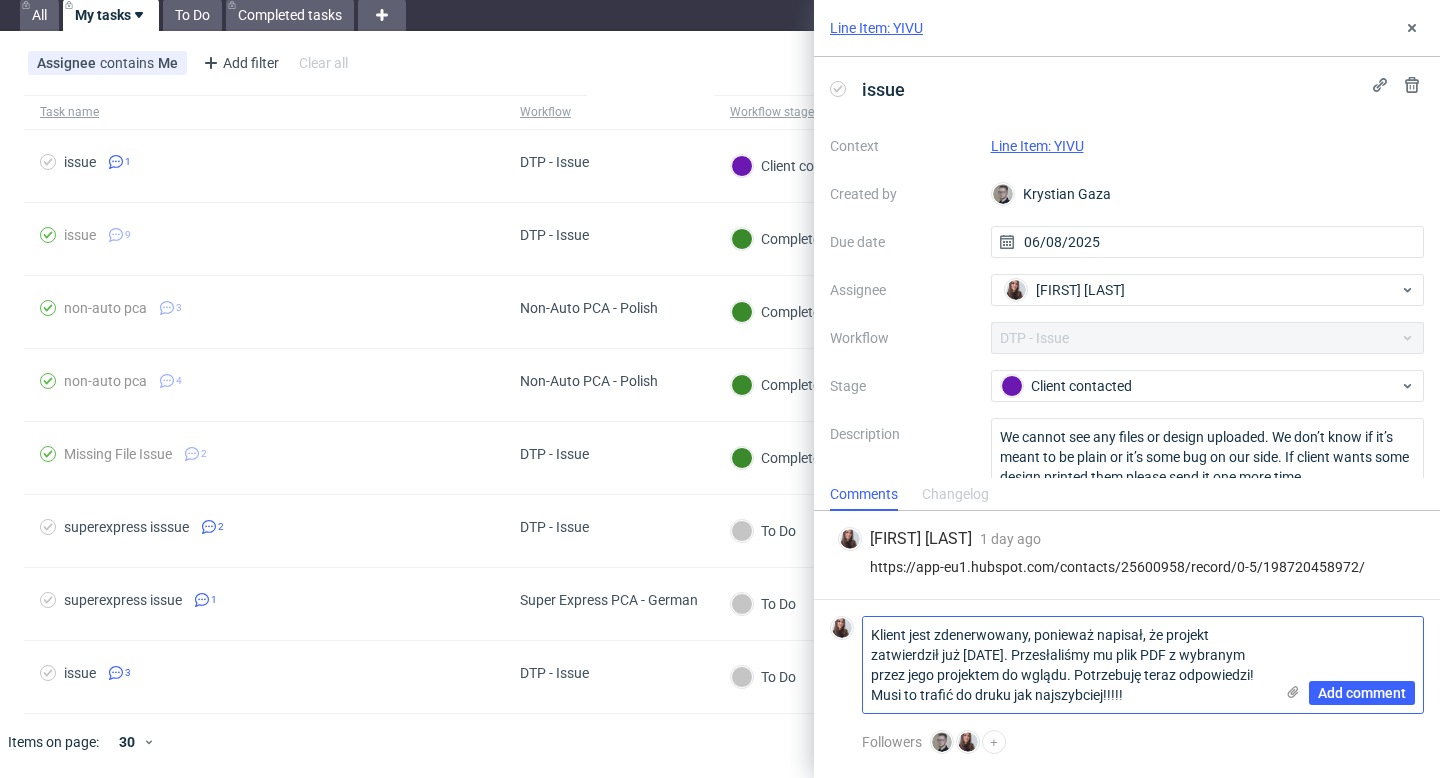 drag, startPoint x: 1206, startPoint y: 698, endPoint x: 1145, endPoint y: 674, distance: 65.551506 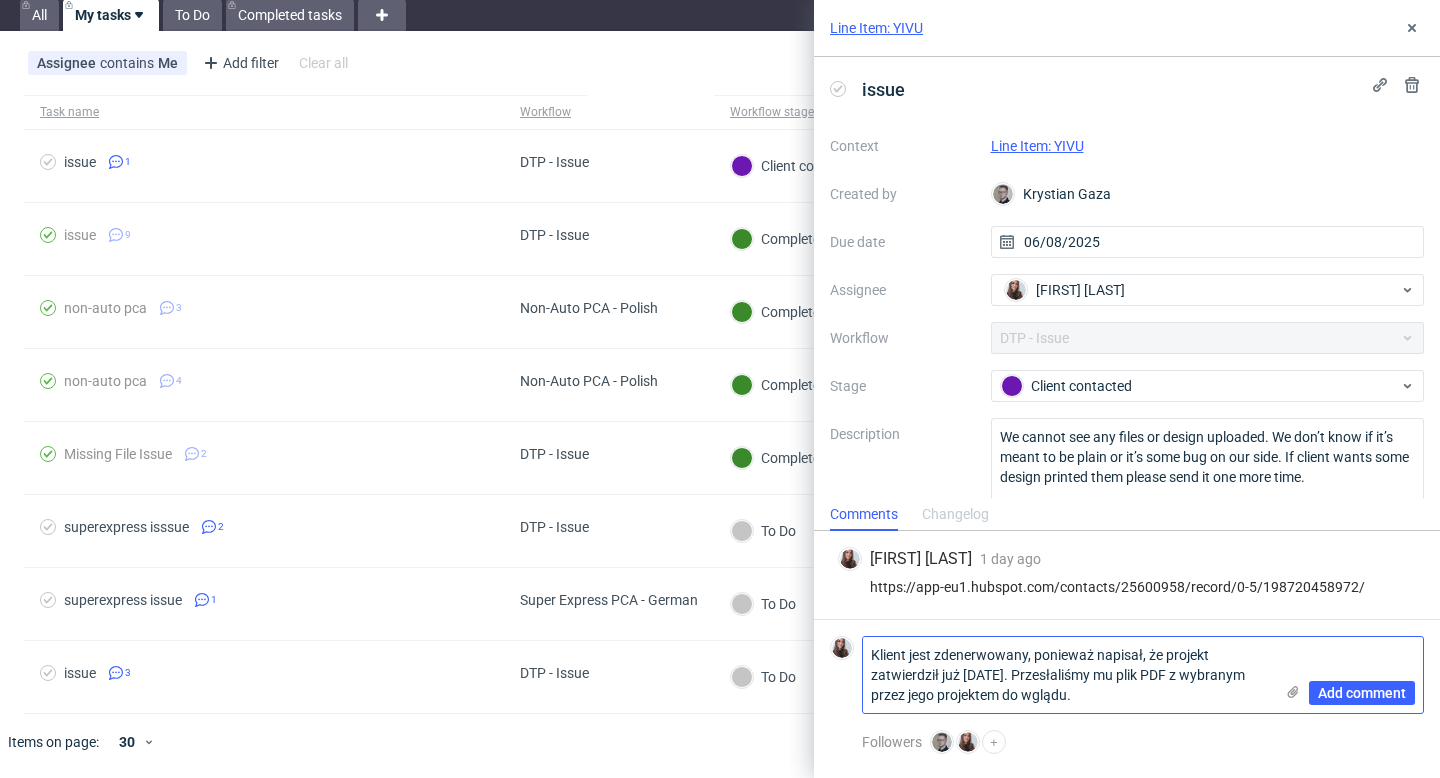 click on "Klient jest zdenerwowany, ponieważ napisał, że projekt zatwierdził już 1 sierpnia. Przesłaliśmy mu plik PDF z wybranym przez jego projektem do wglądu." at bounding box center (1068, 675) 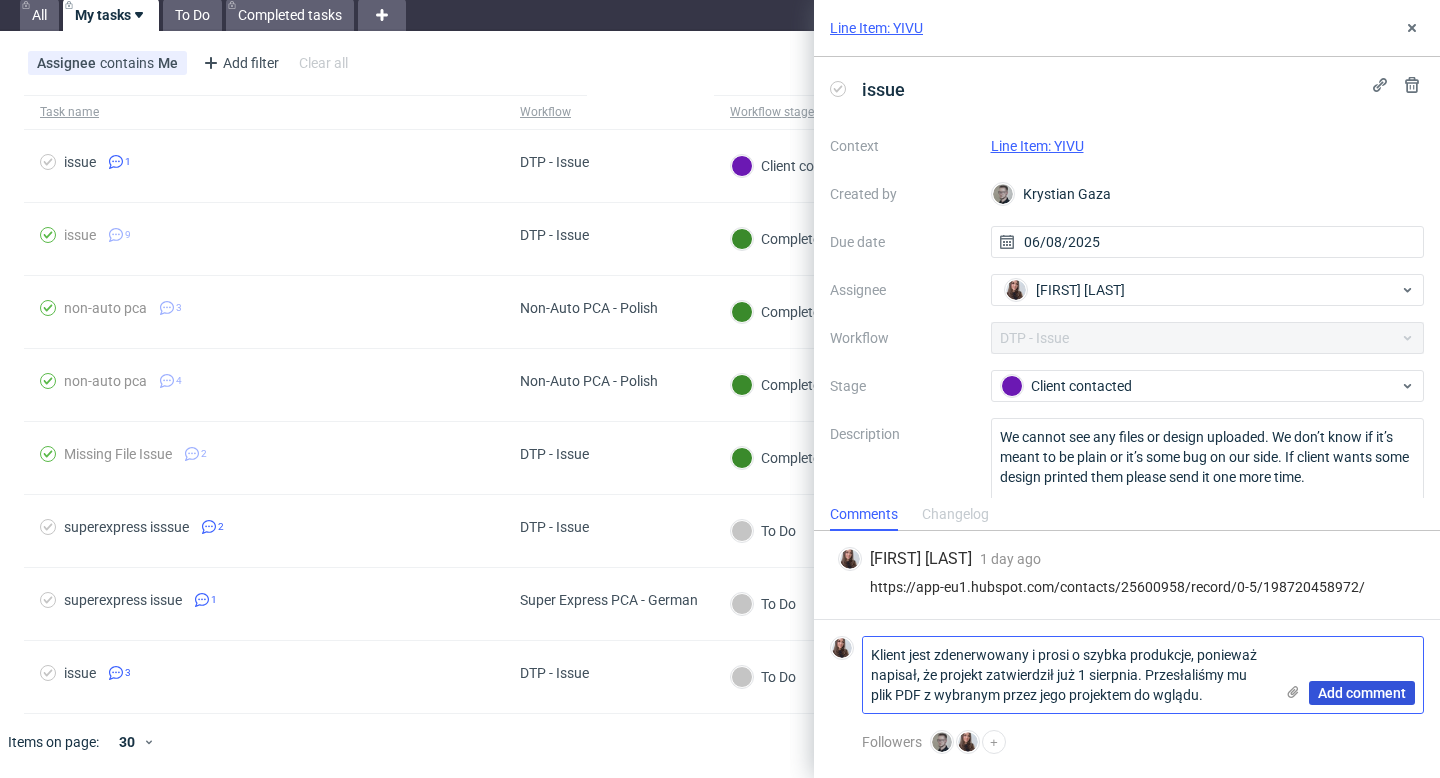 type on "Klient jest zdenerwowany i prosi o szybka produkcje, ponieważ napisał, że projekt zatwierdził już 1 sierpnia. Przesłaliśmy mu plik PDF z wybranym przez jego projektem do wglądu." 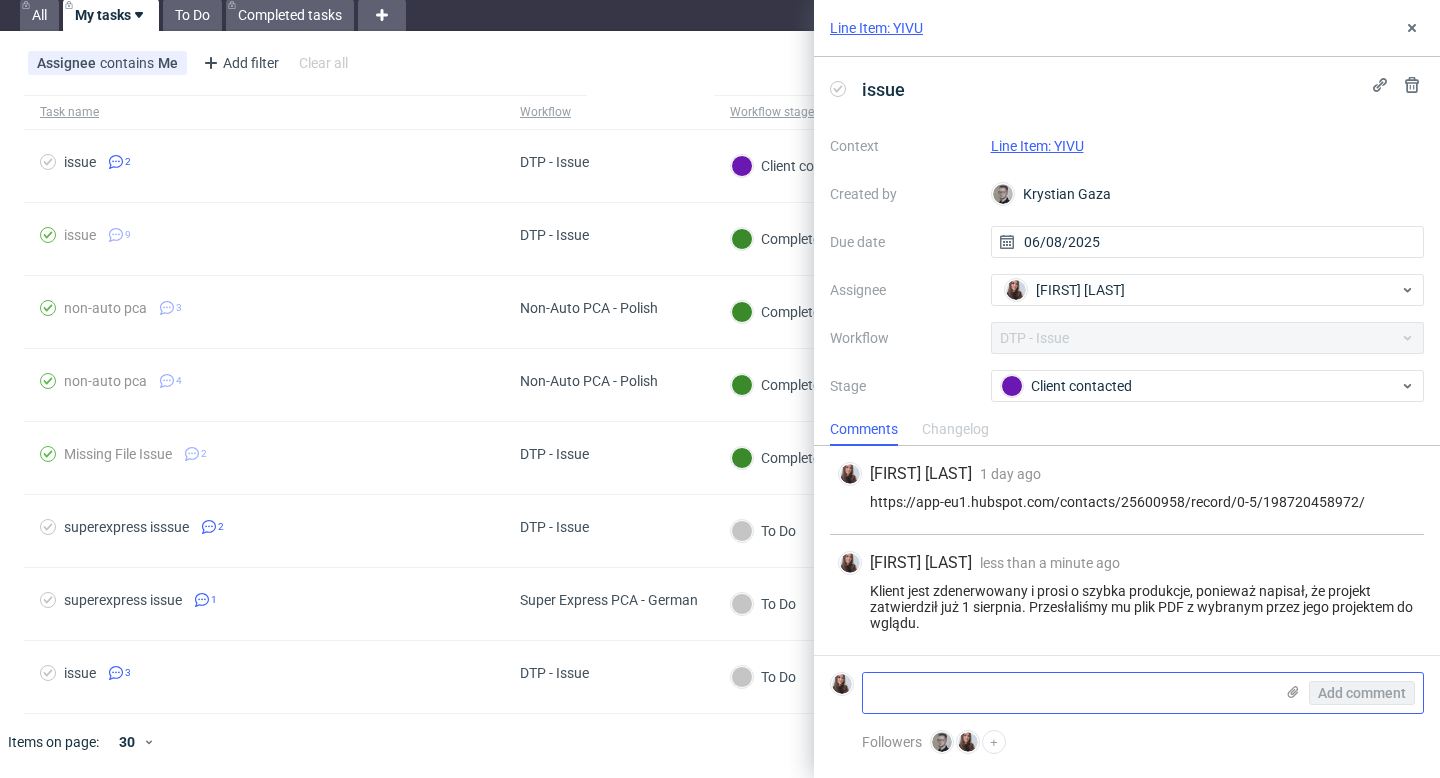click at bounding box center [1068, 693] 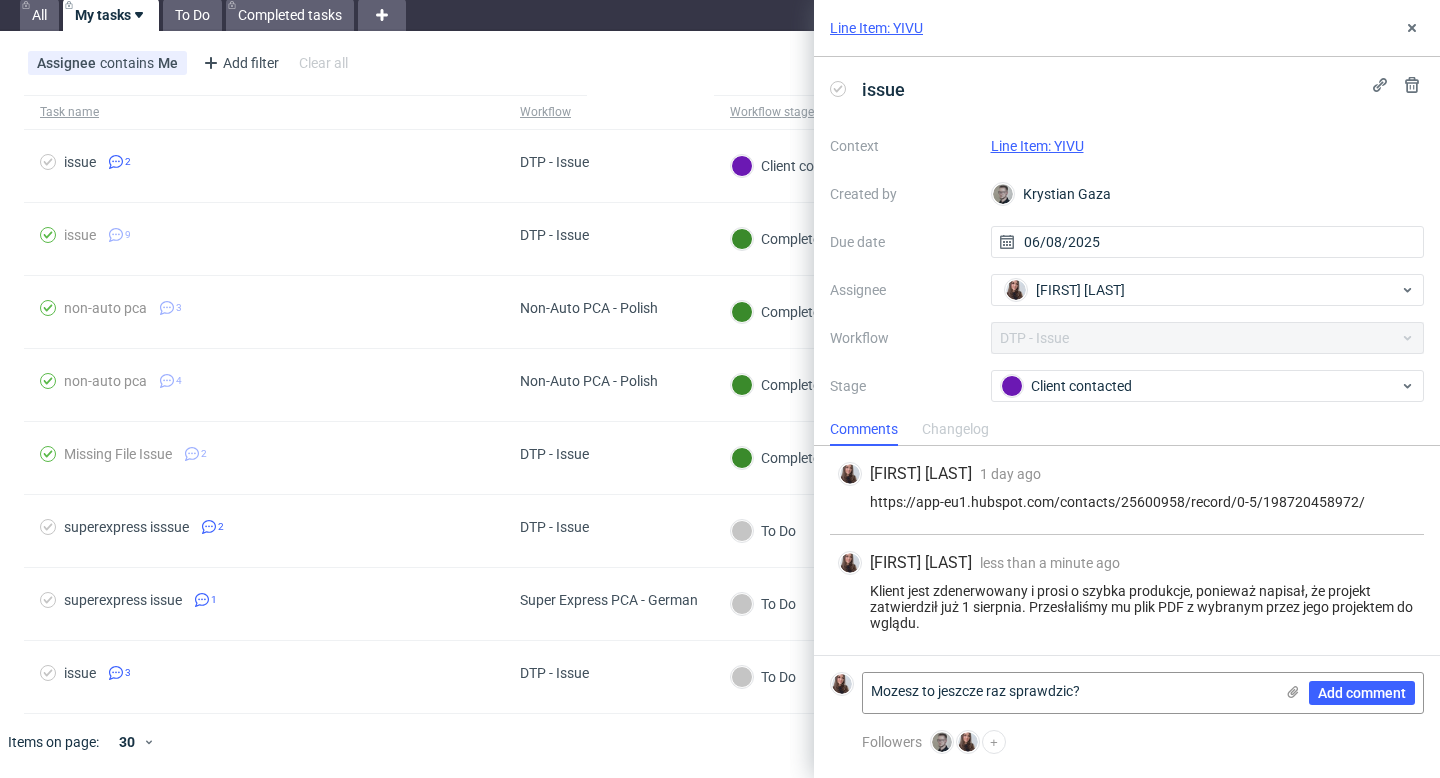 type on "Mozesz to jeszcze raz sprawdzic?" 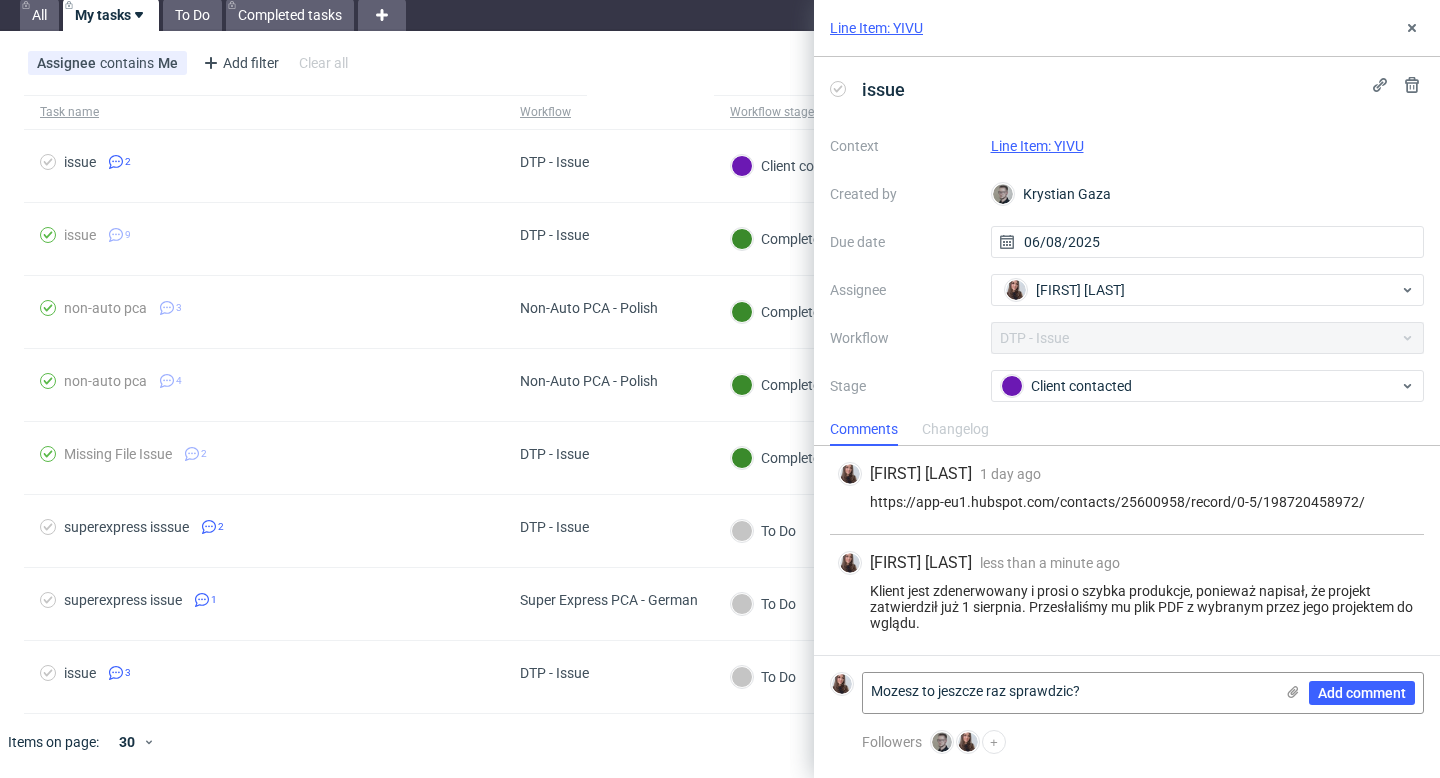 drag, startPoint x: 1115, startPoint y: 687, endPoint x: 814, endPoint y: 657, distance: 302.49133 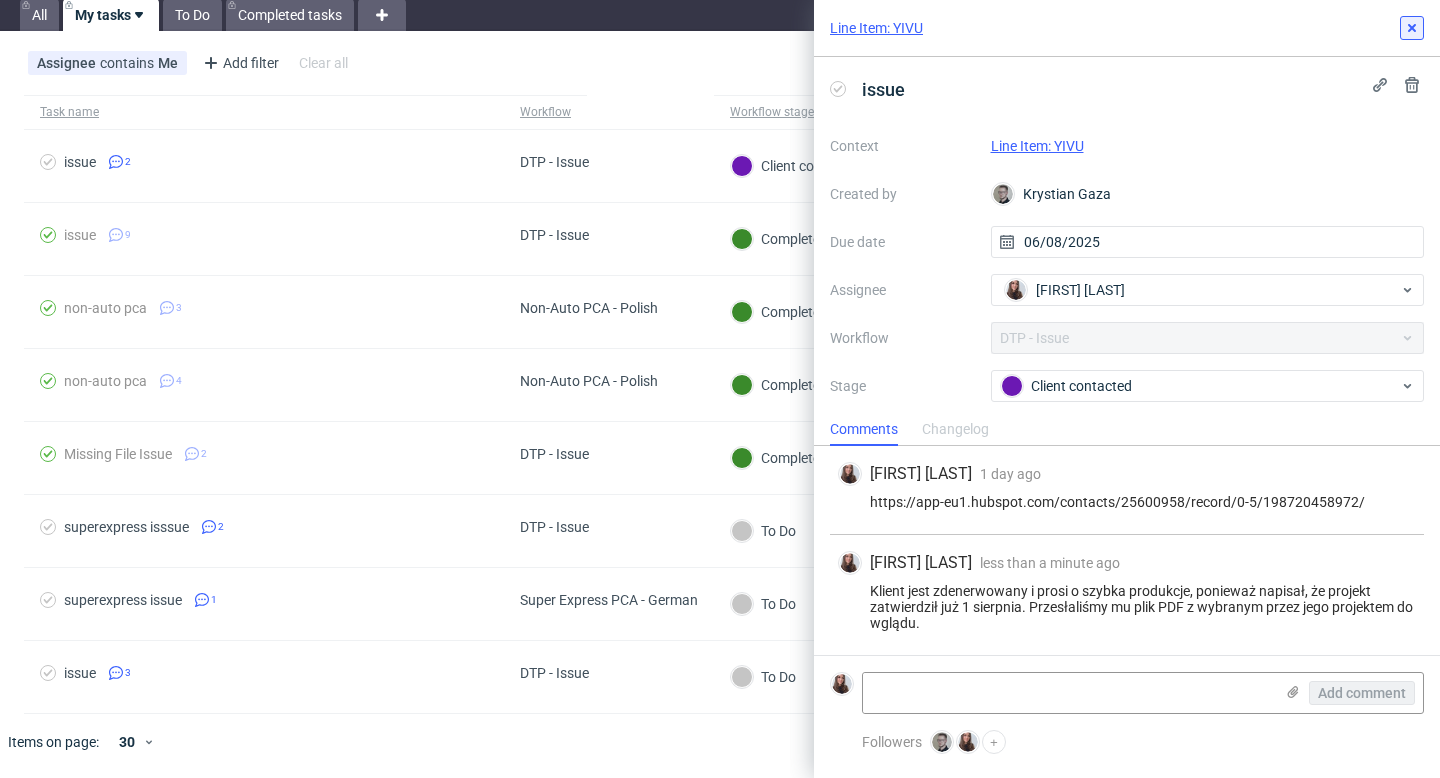 type 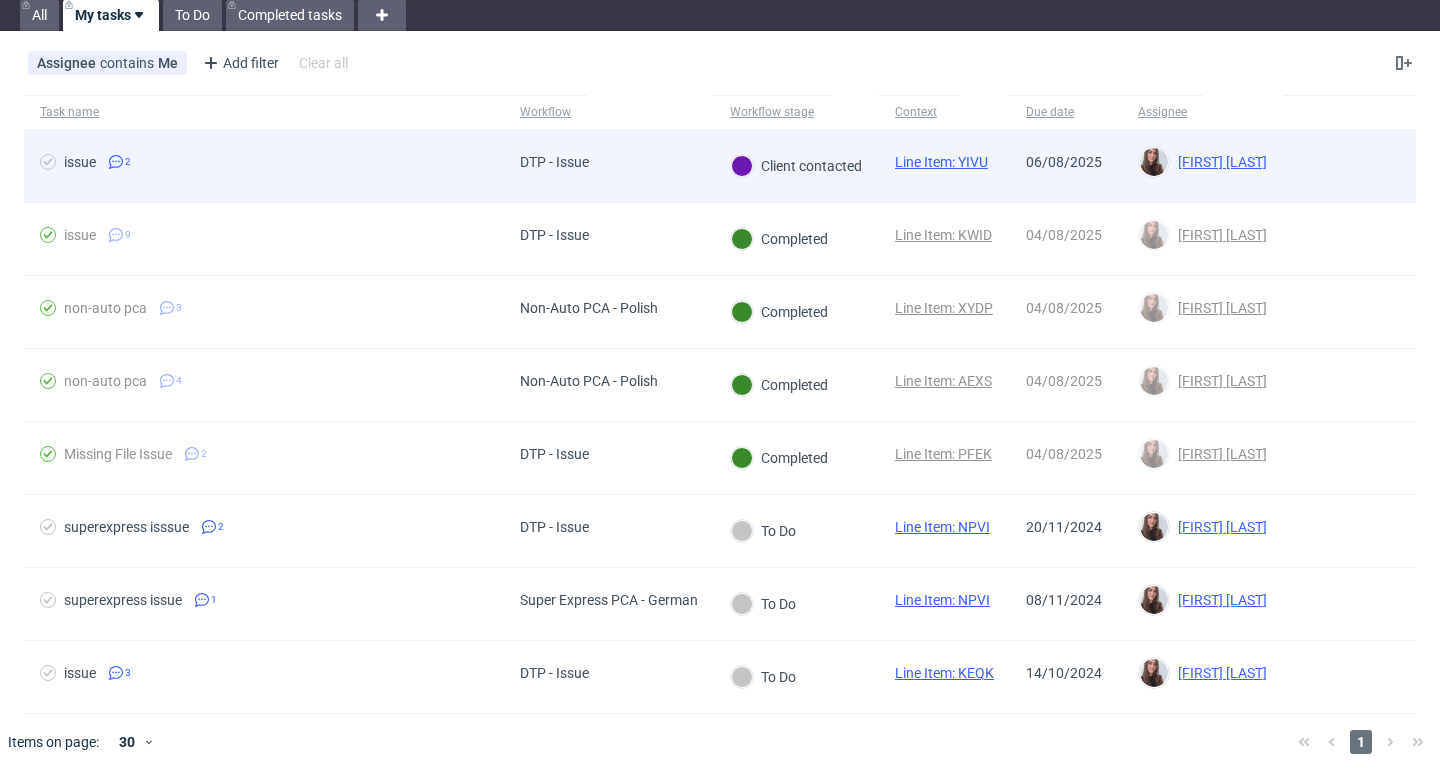 click on "Line Item: YIVU" at bounding box center [941, 162] 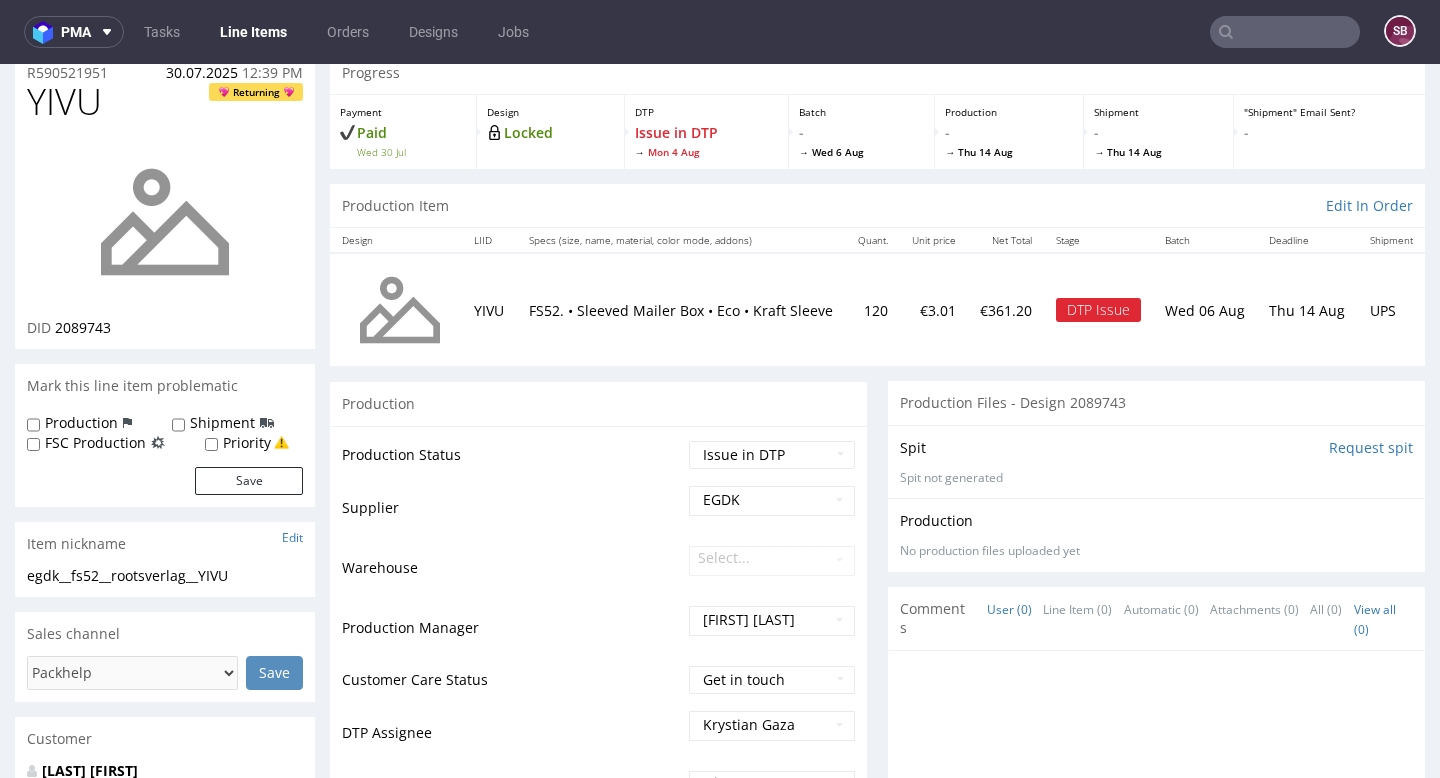 scroll, scrollTop: 0, scrollLeft: 0, axis: both 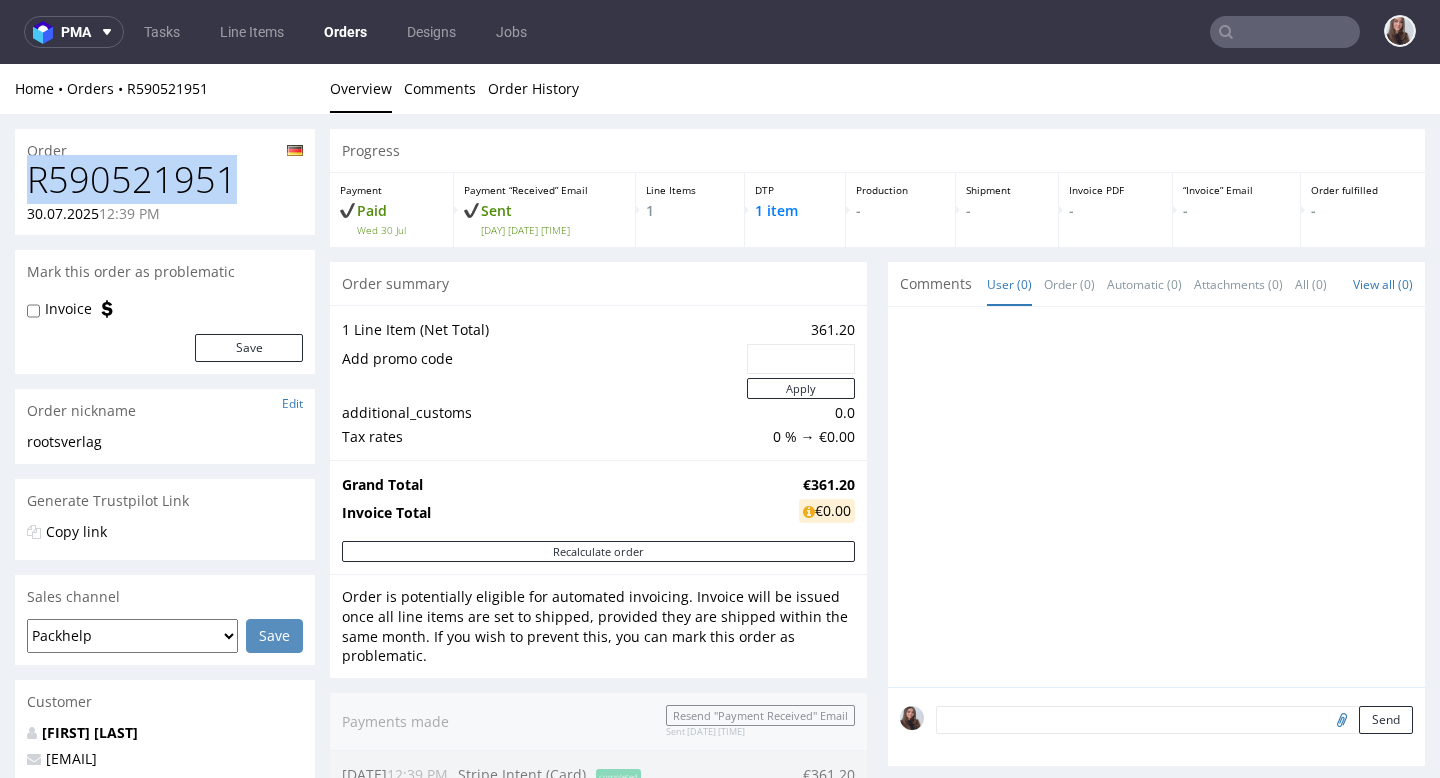 drag, startPoint x: 234, startPoint y: 175, endPoint x: 29, endPoint y: 180, distance: 205.06097 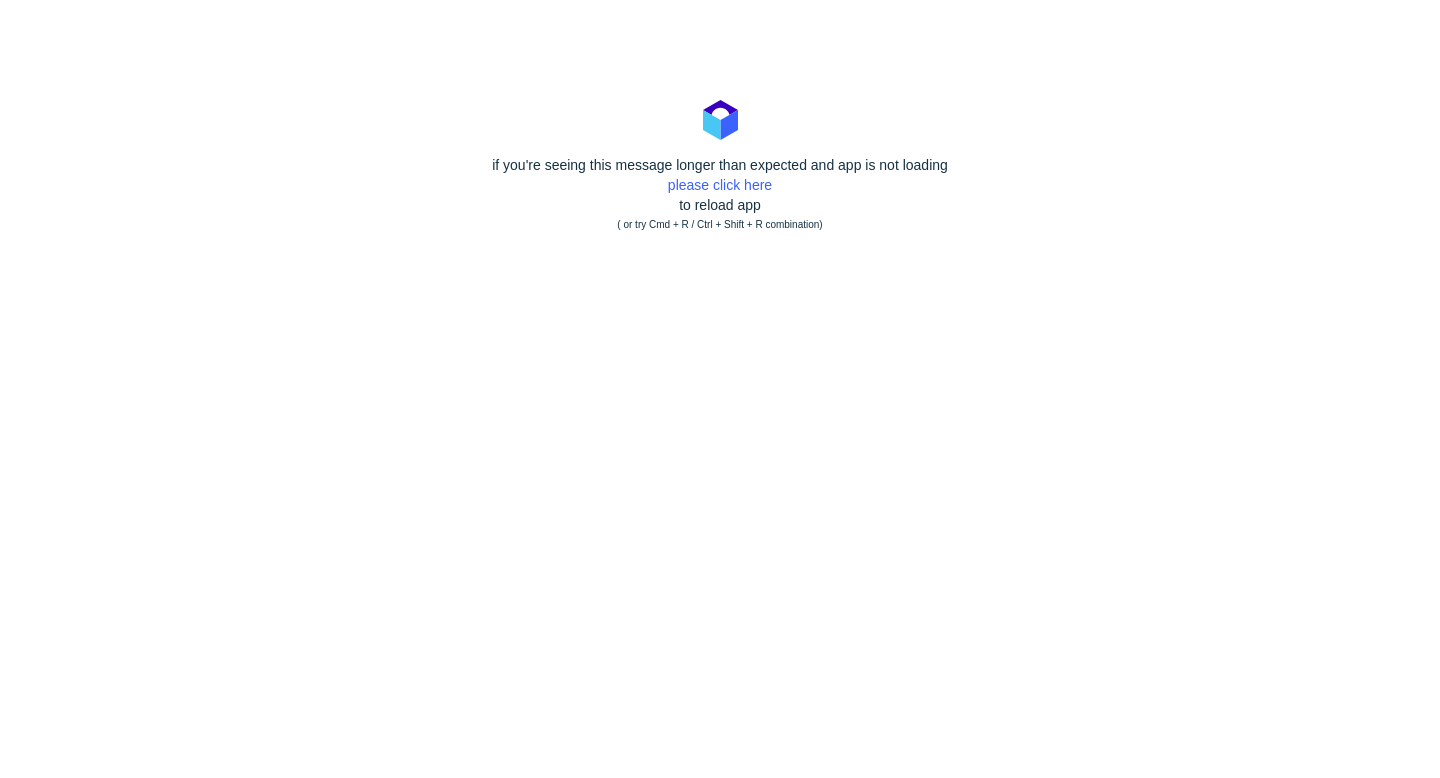 scroll, scrollTop: 0, scrollLeft: 0, axis: both 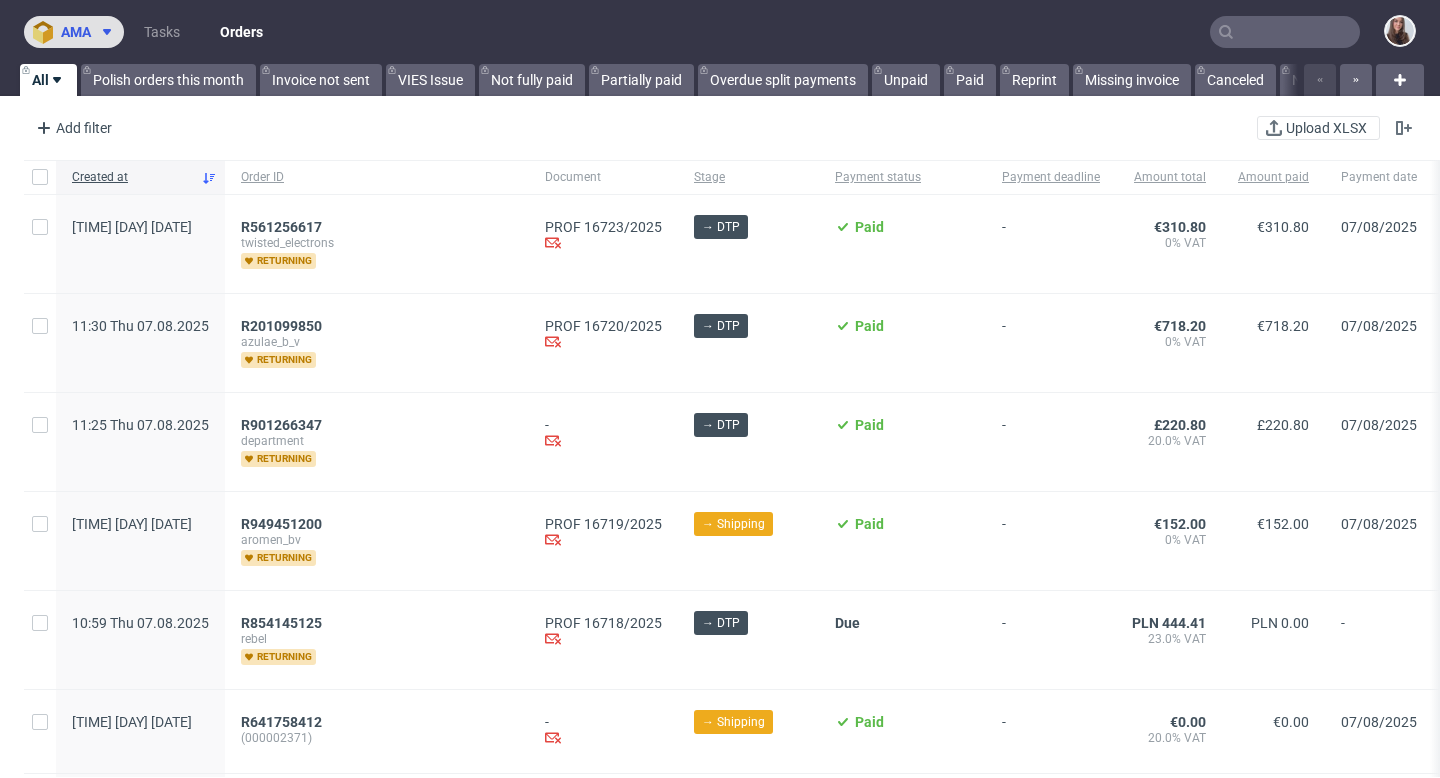 click 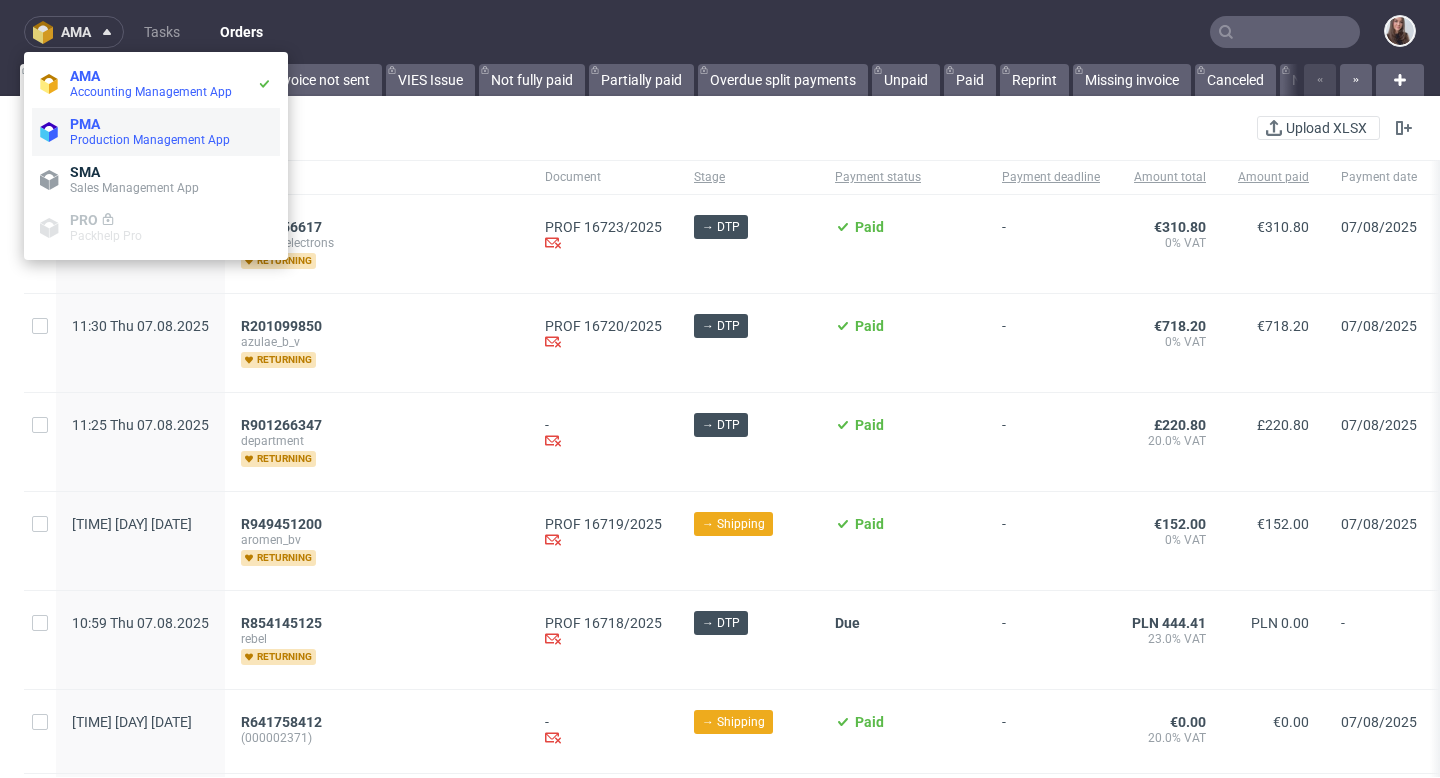 click on "Production Management App" at bounding box center (150, 140) 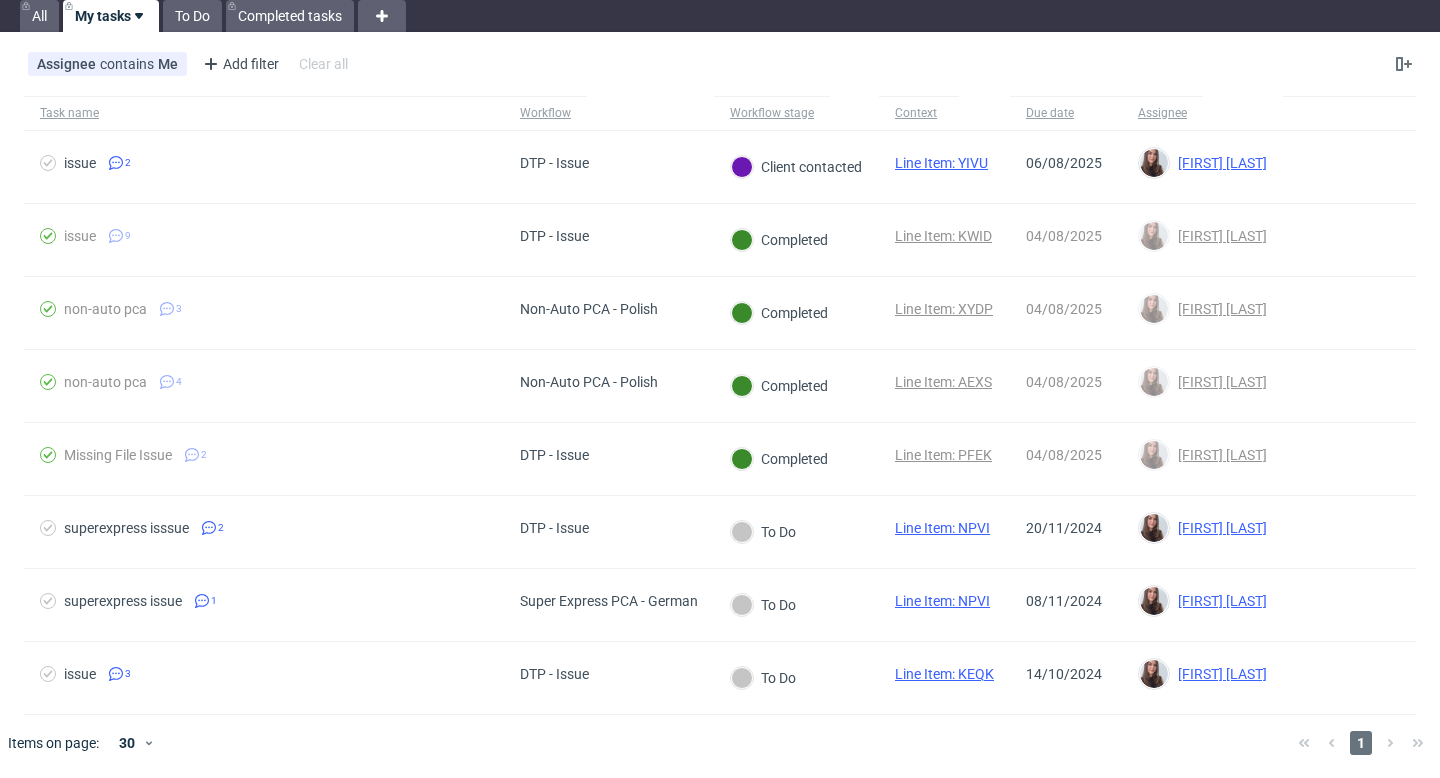 scroll, scrollTop: 59, scrollLeft: 0, axis: vertical 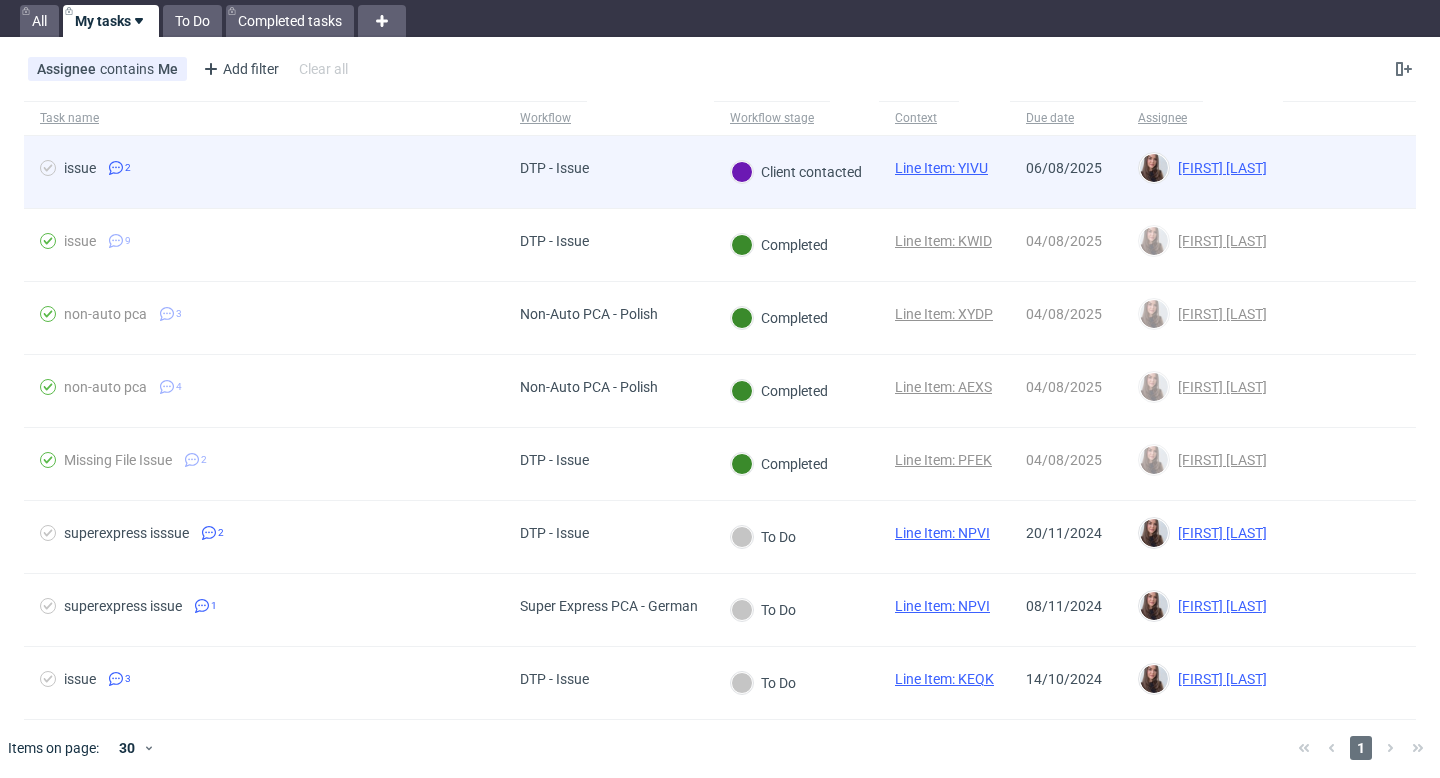click on "Client contacted" at bounding box center (796, 172) 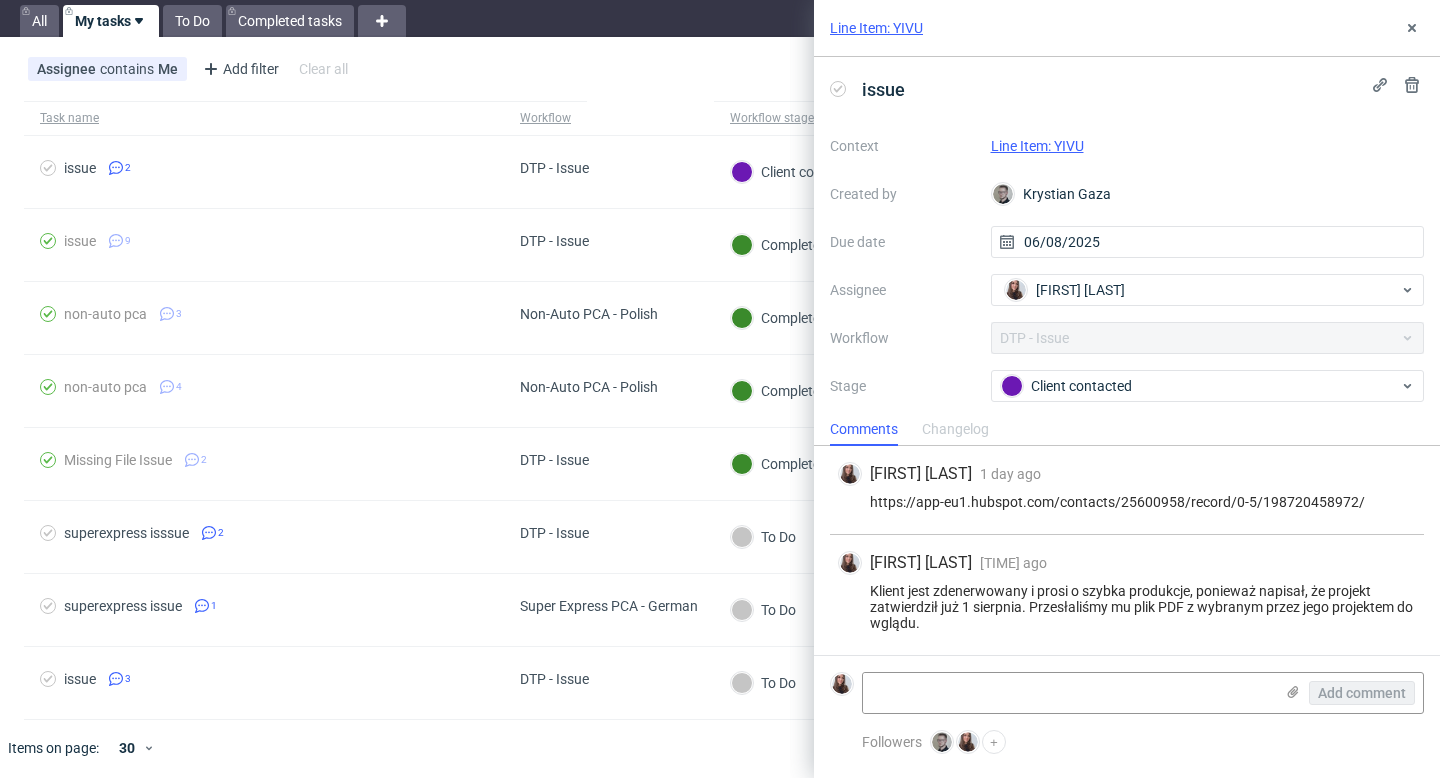 drag, startPoint x: 973, startPoint y: 436, endPoint x: 904, endPoint y: 425, distance: 69.87131 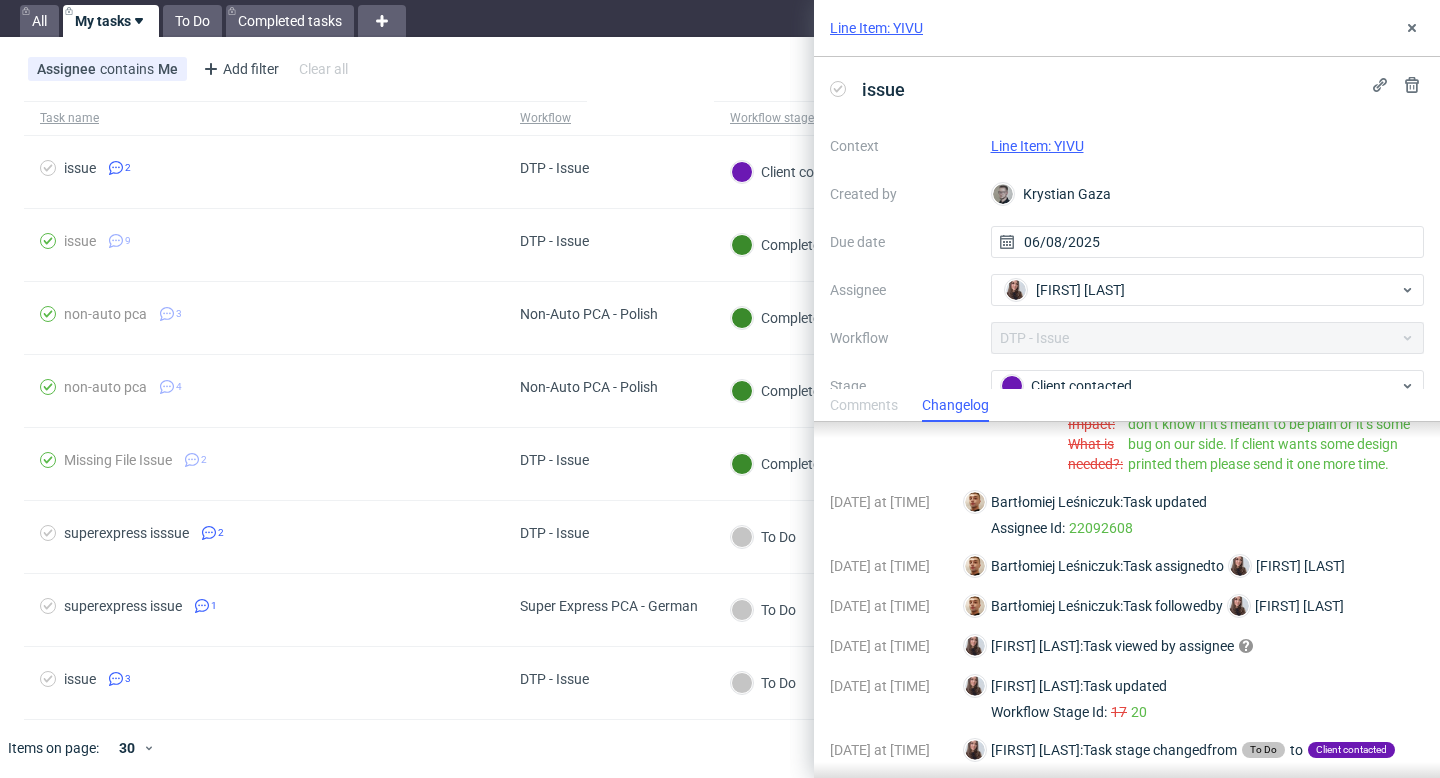 scroll, scrollTop: 364, scrollLeft: 0, axis: vertical 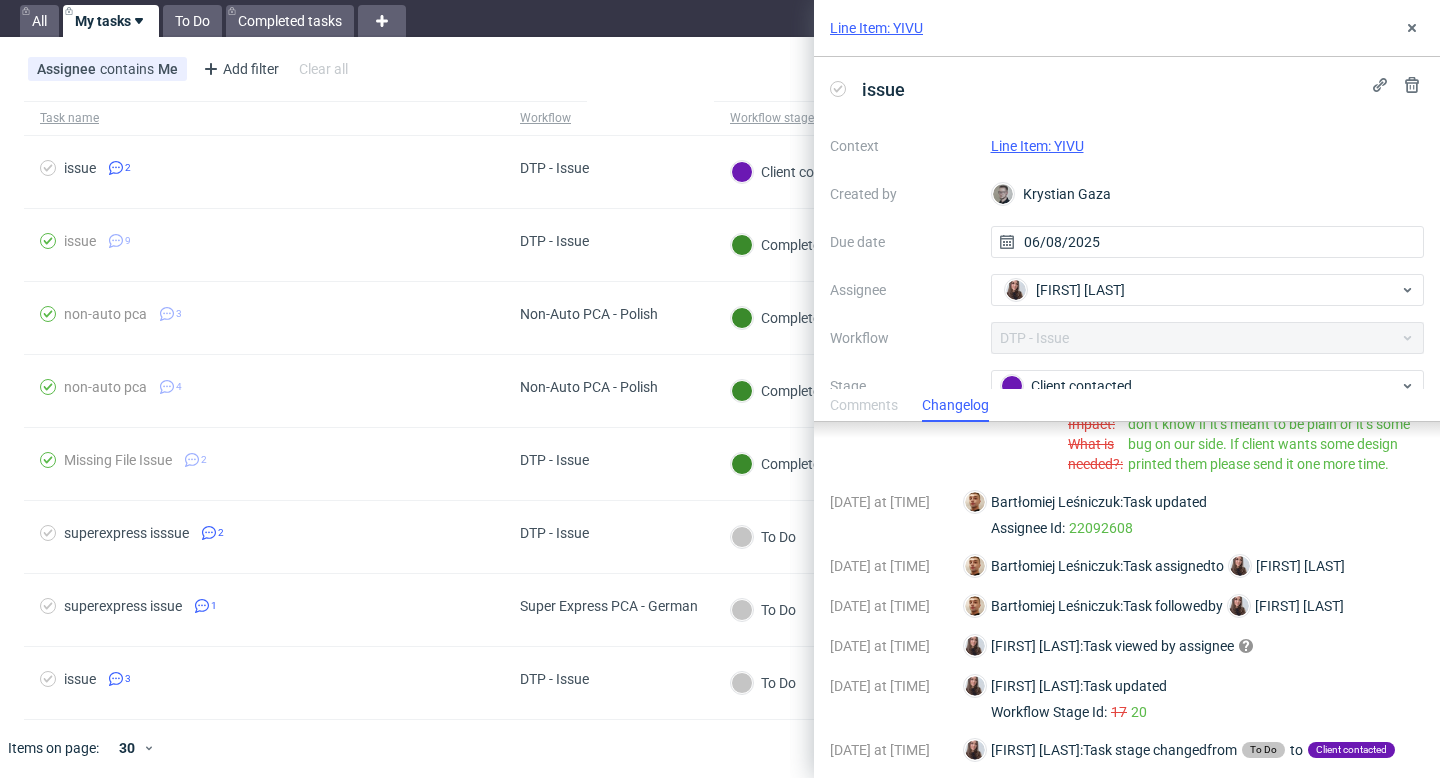 click on "Comments" at bounding box center [864, 406] 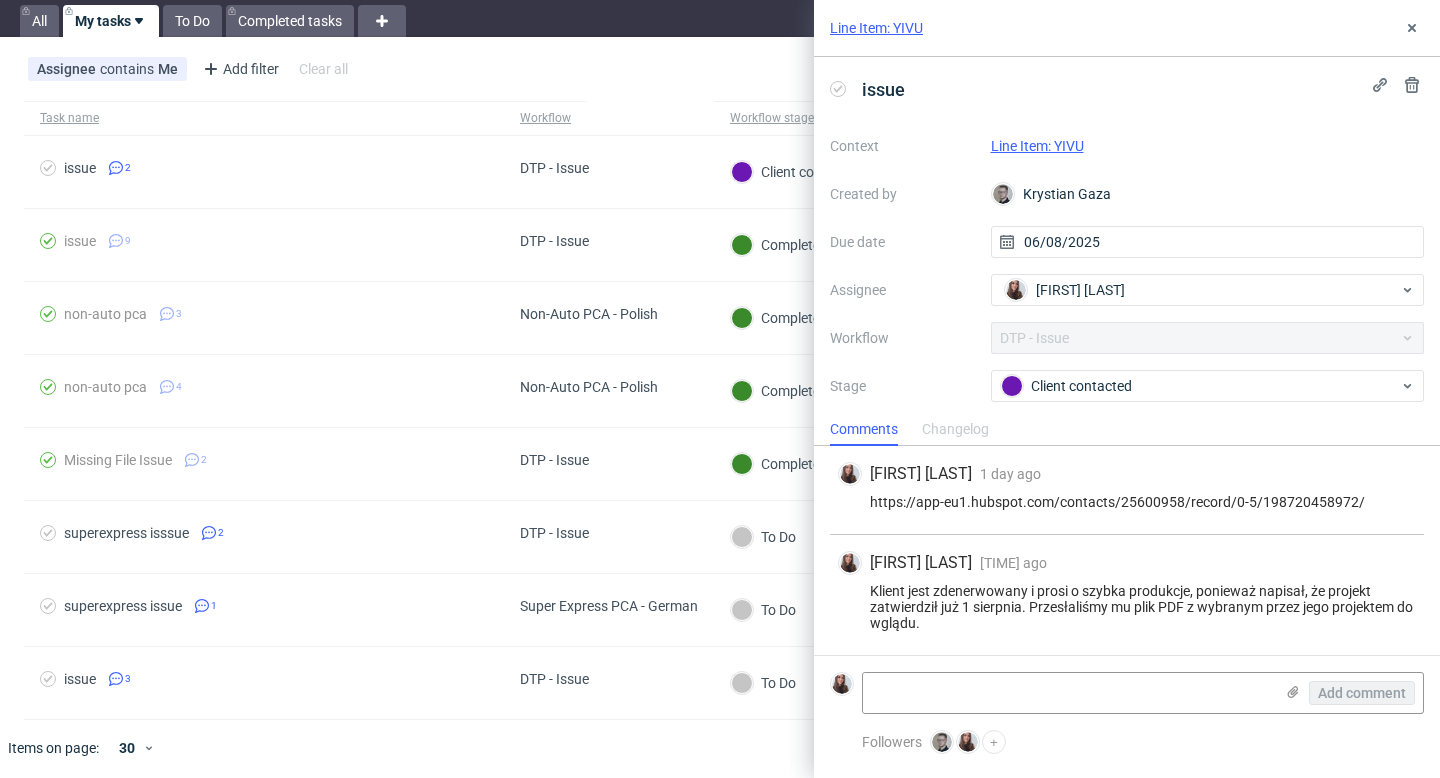 click on "Workflow" at bounding box center (902, 338) 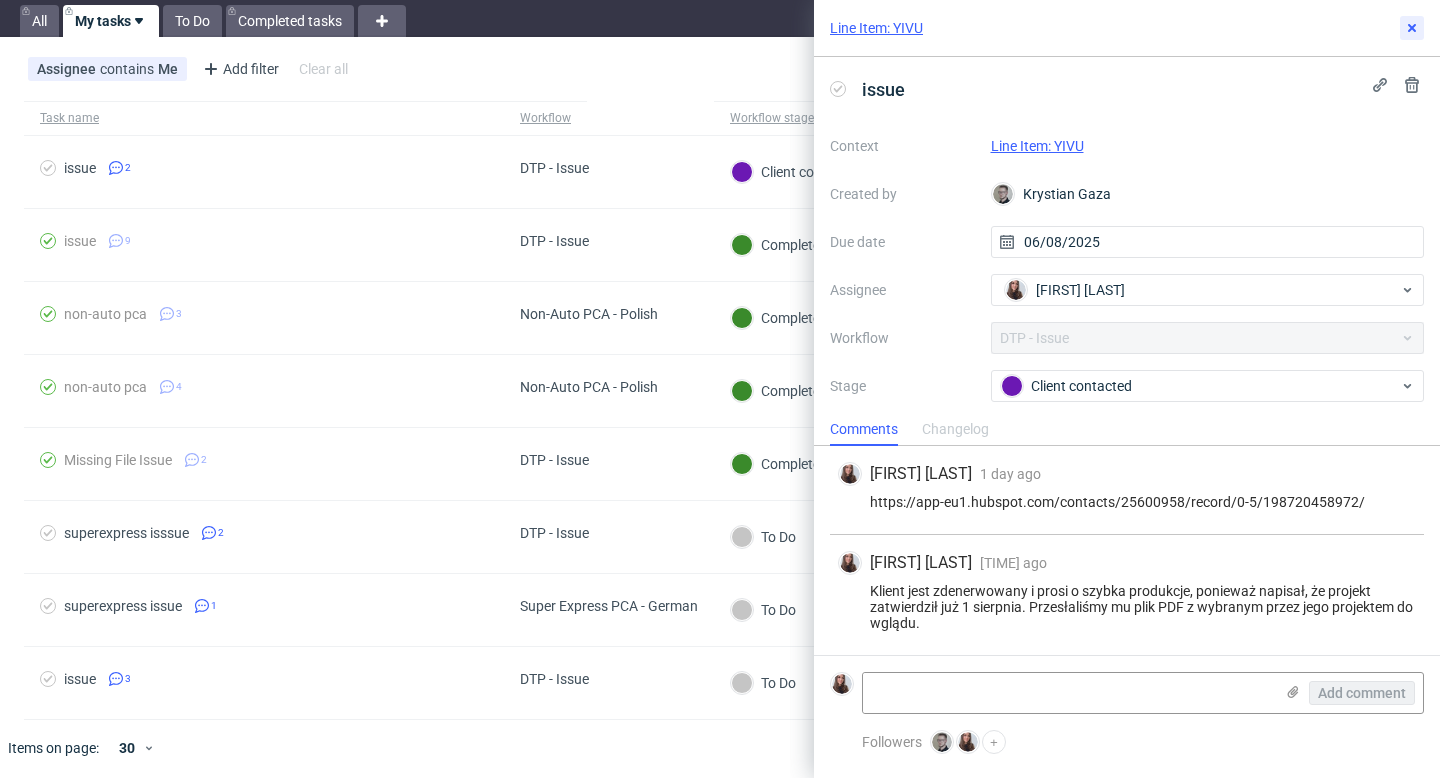 drag, startPoint x: 1412, startPoint y: 31, endPoint x: 1381, endPoint y: 69, distance: 49.0408 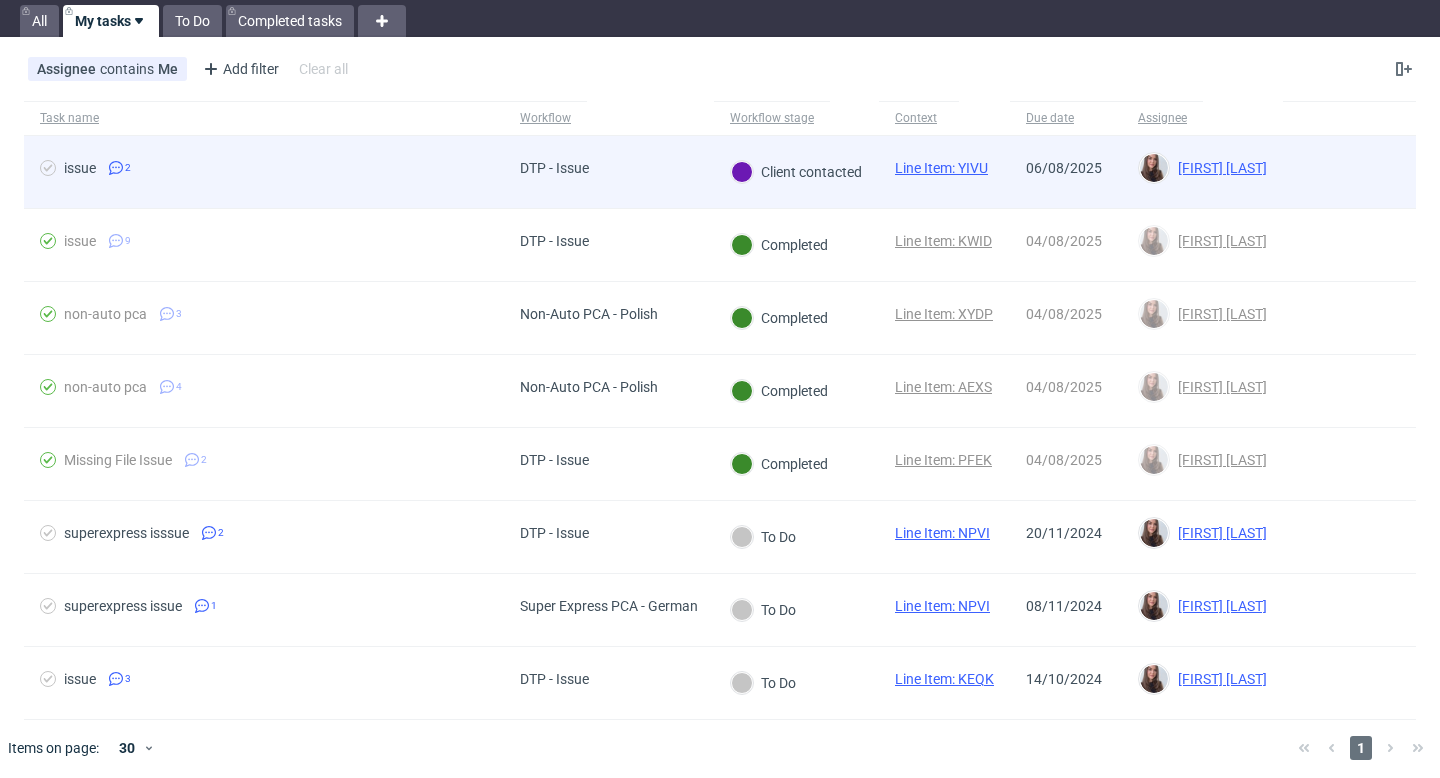 click on "Line Item: YIVU" at bounding box center (941, 168) 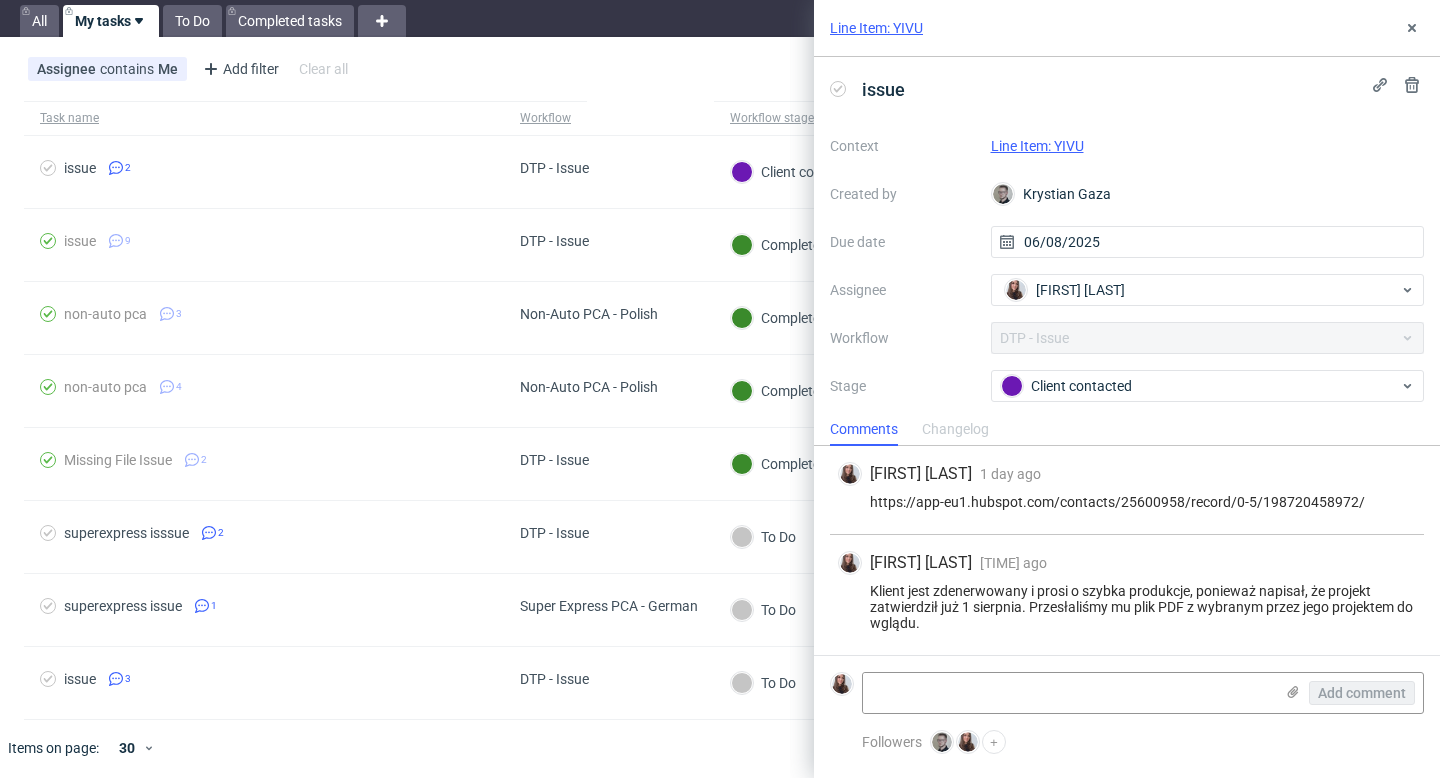 click on "Changelog" at bounding box center (955, 430) 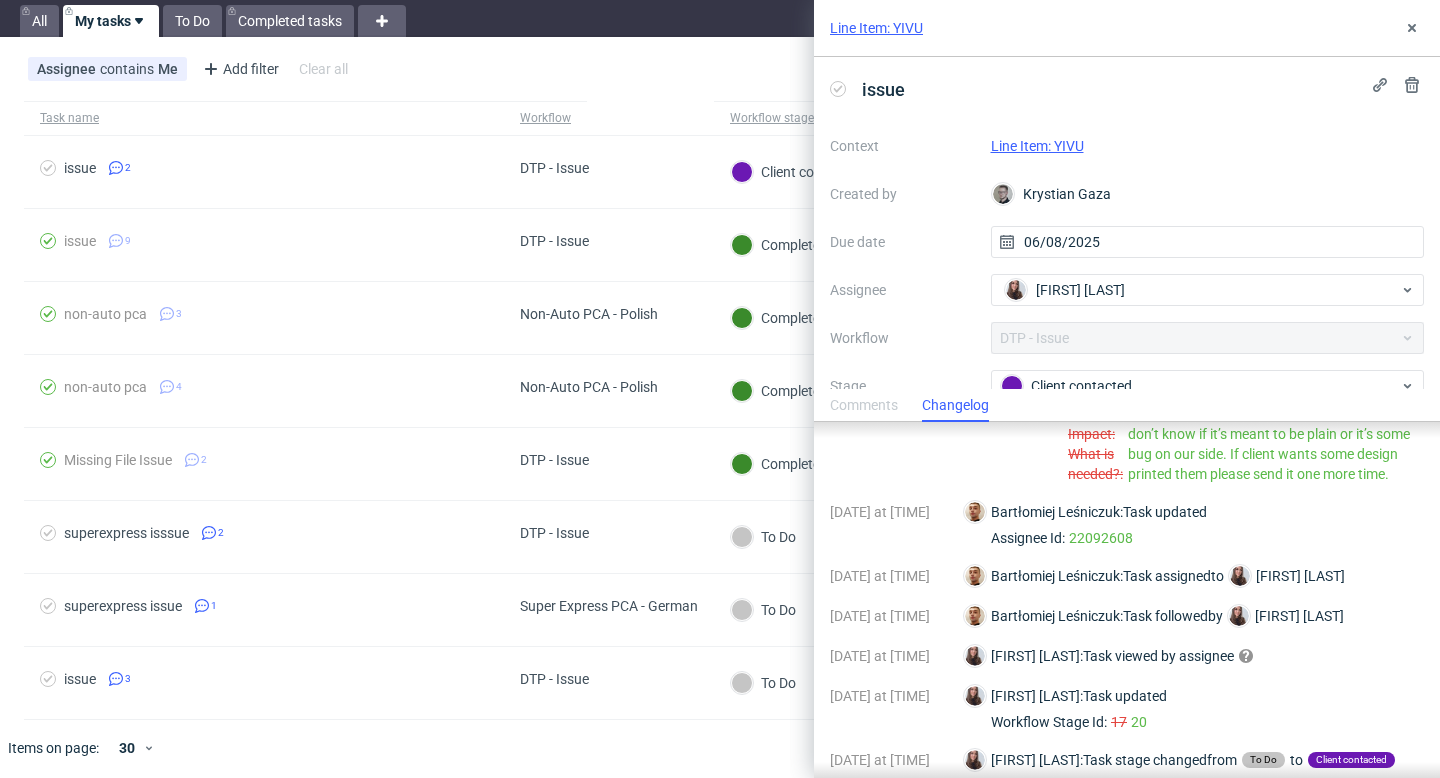 scroll, scrollTop: 364, scrollLeft: 0, axis: vertical 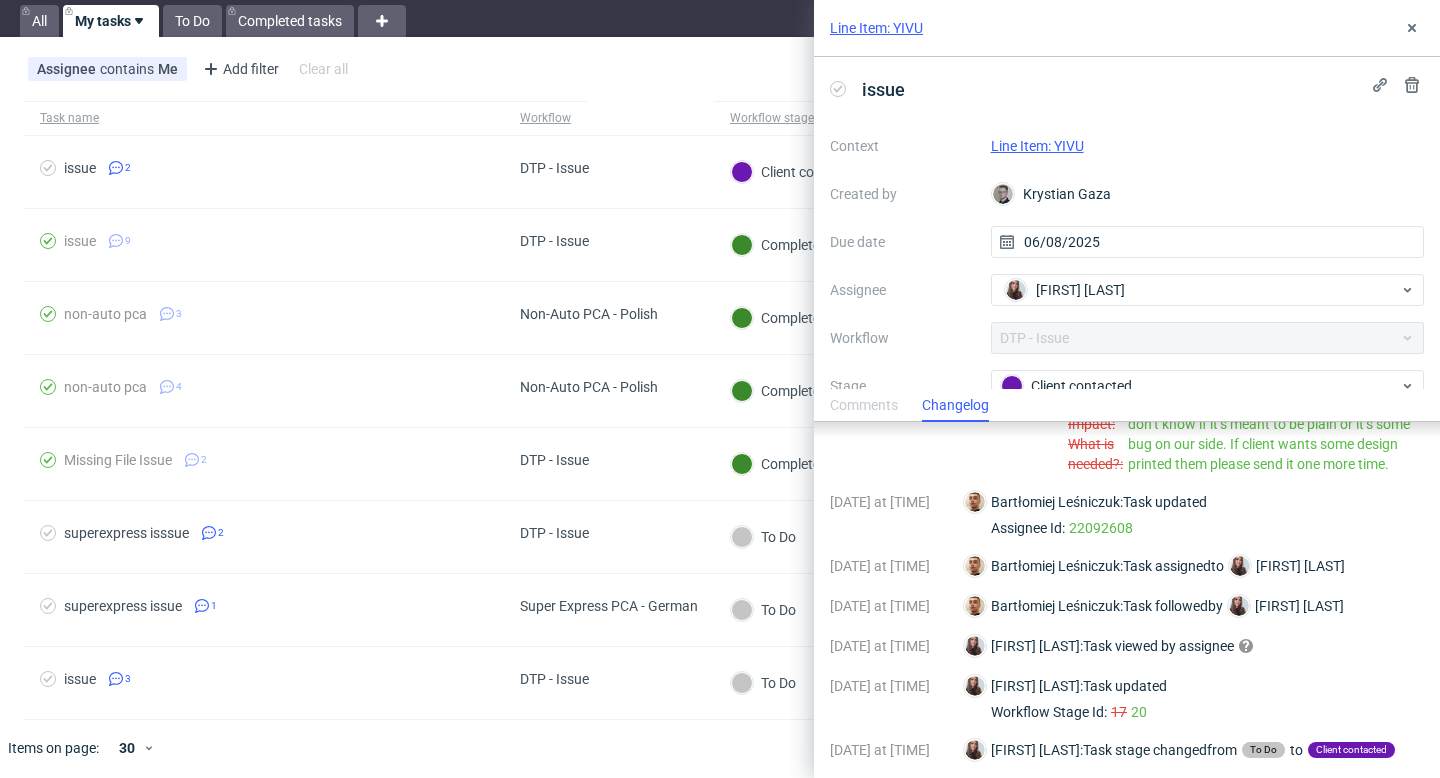 click on "Line Item: YIVU" at bounding box center [1037, 146] 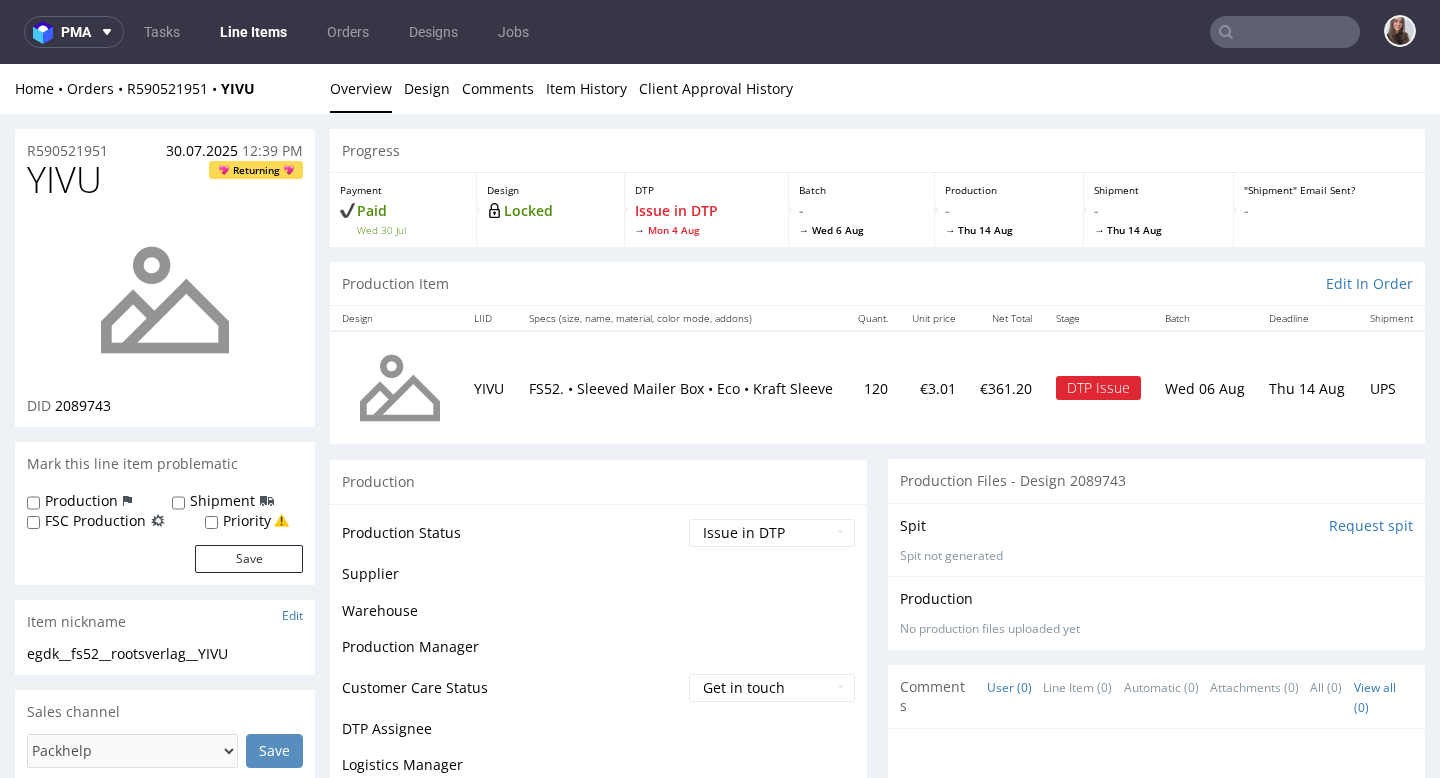 scroll, scrollTop: 0, scrollLeft: 0, axis: both 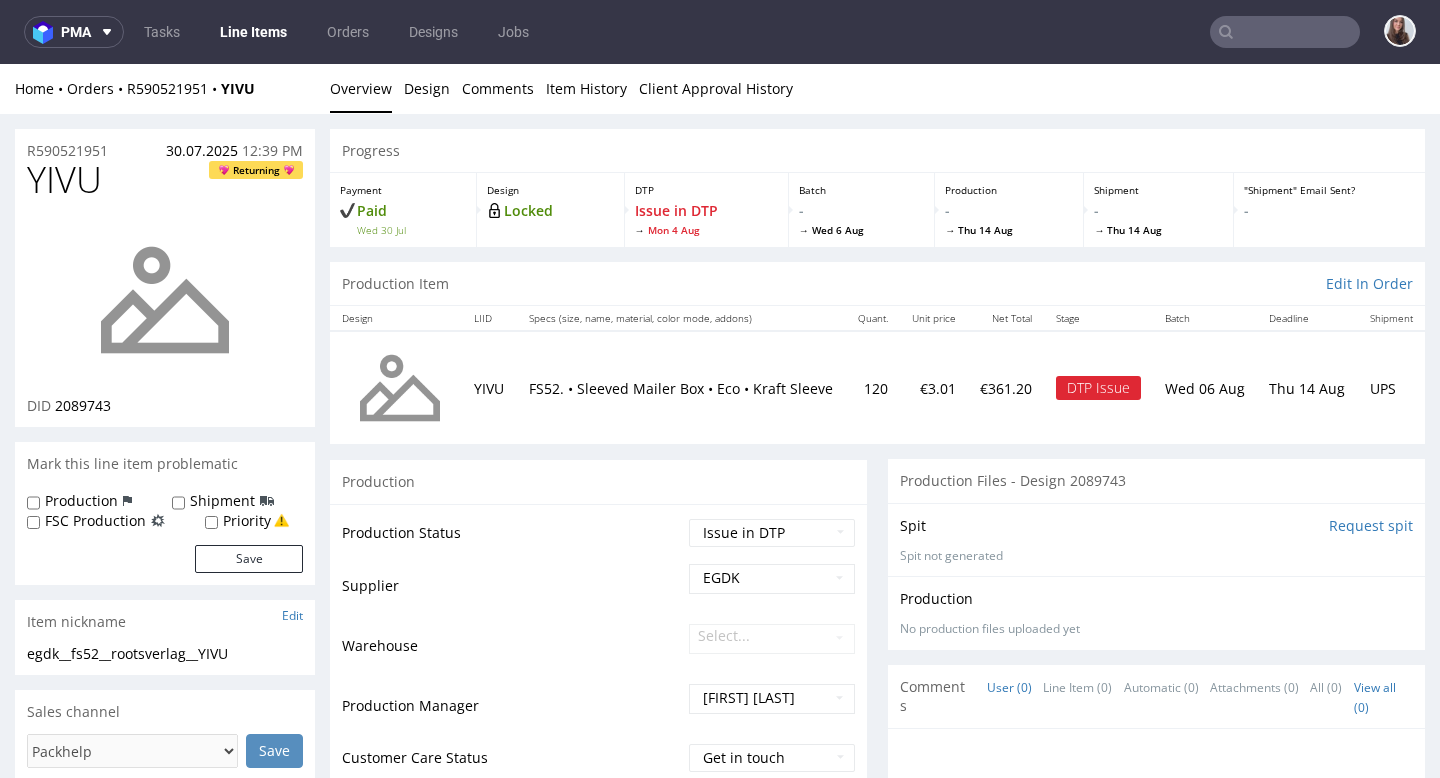 click at bounding box center [165, 300] 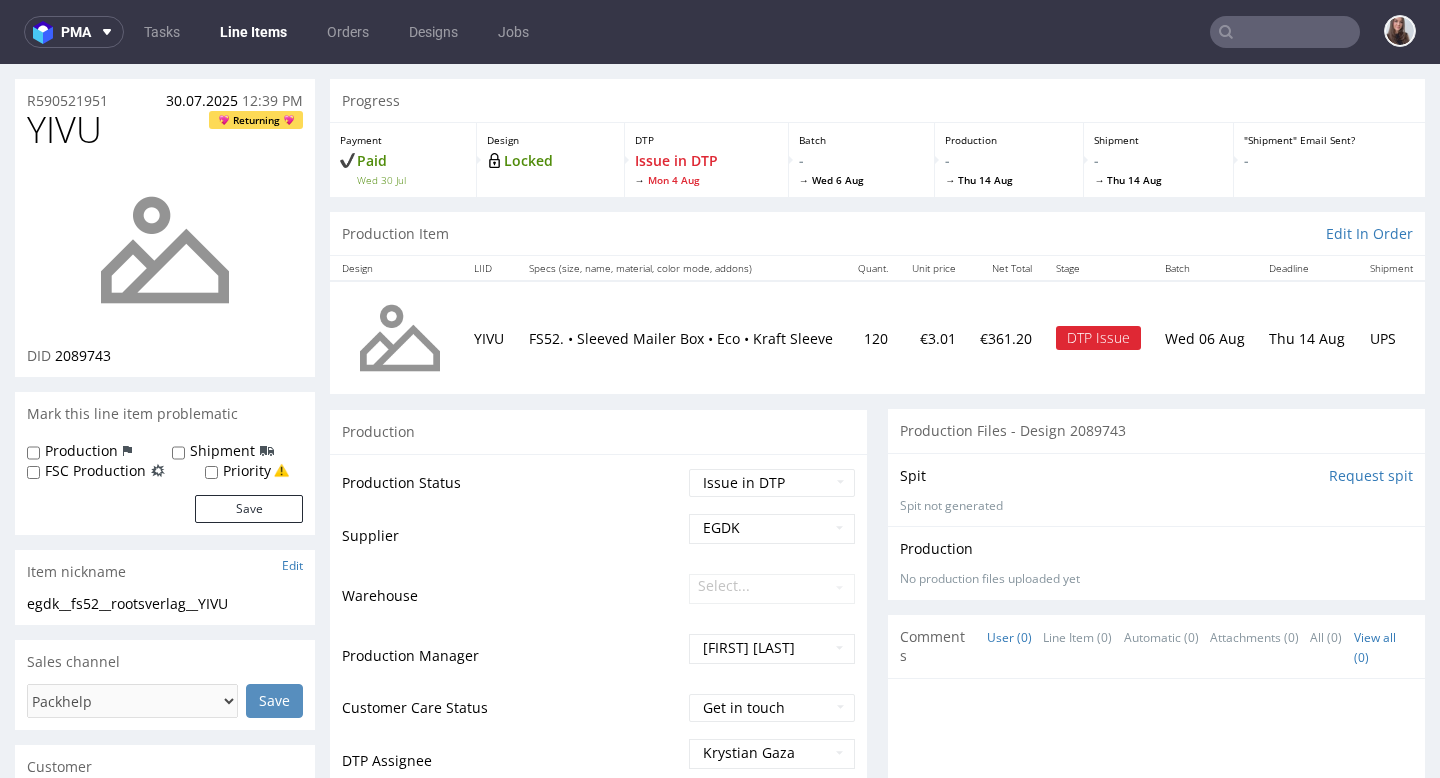scroll, scrollTop: 29, scrollLeft: 0, axis: vertical 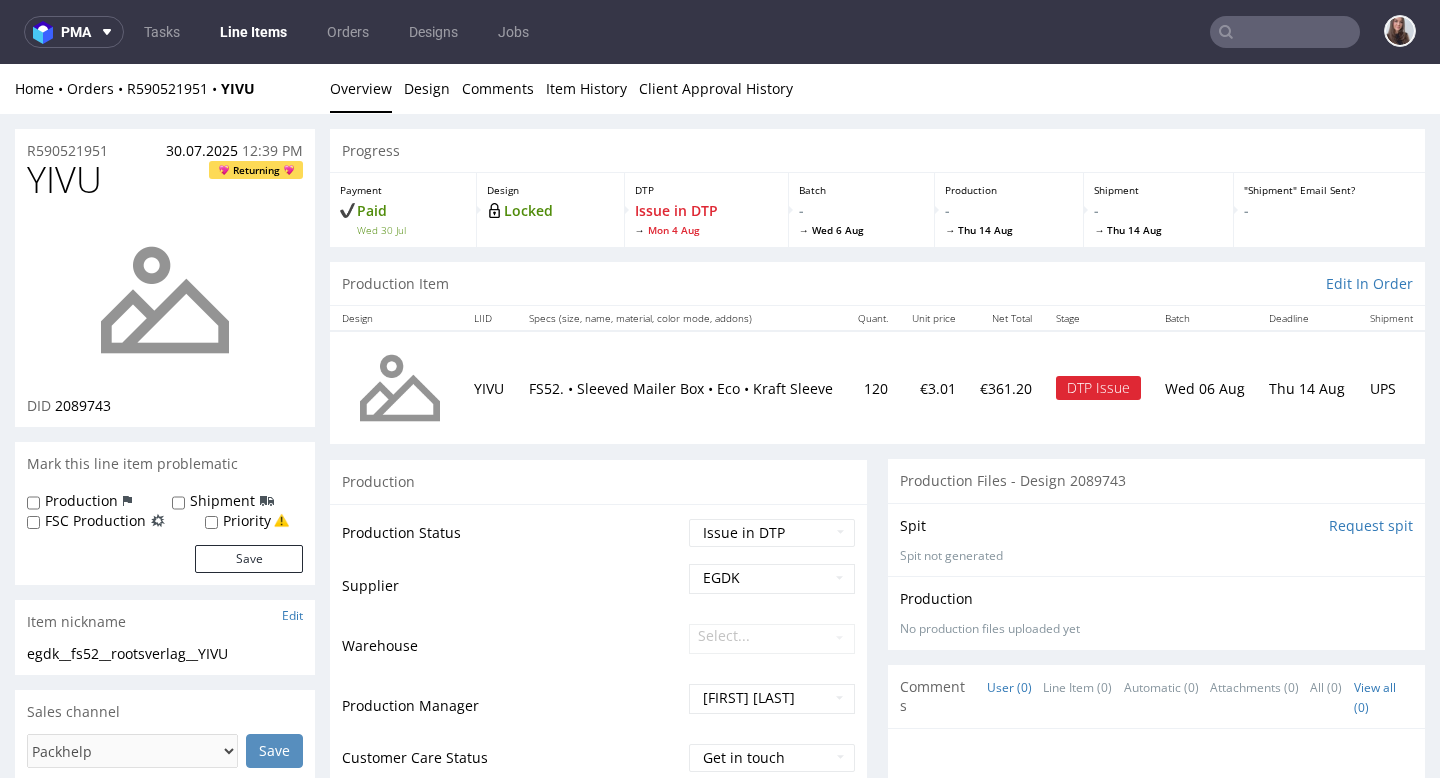 click at bounding box center [1285, 32] 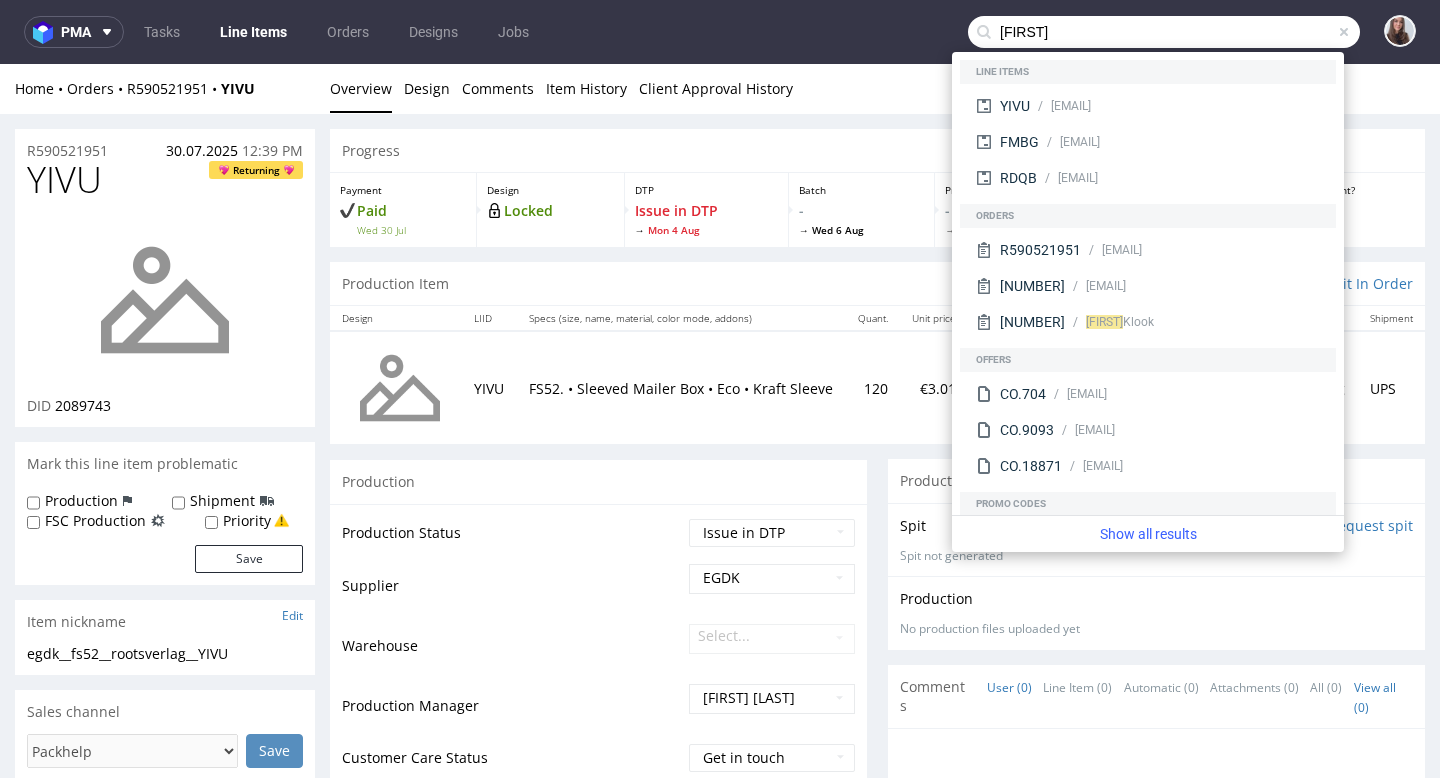 type on "stefanie" 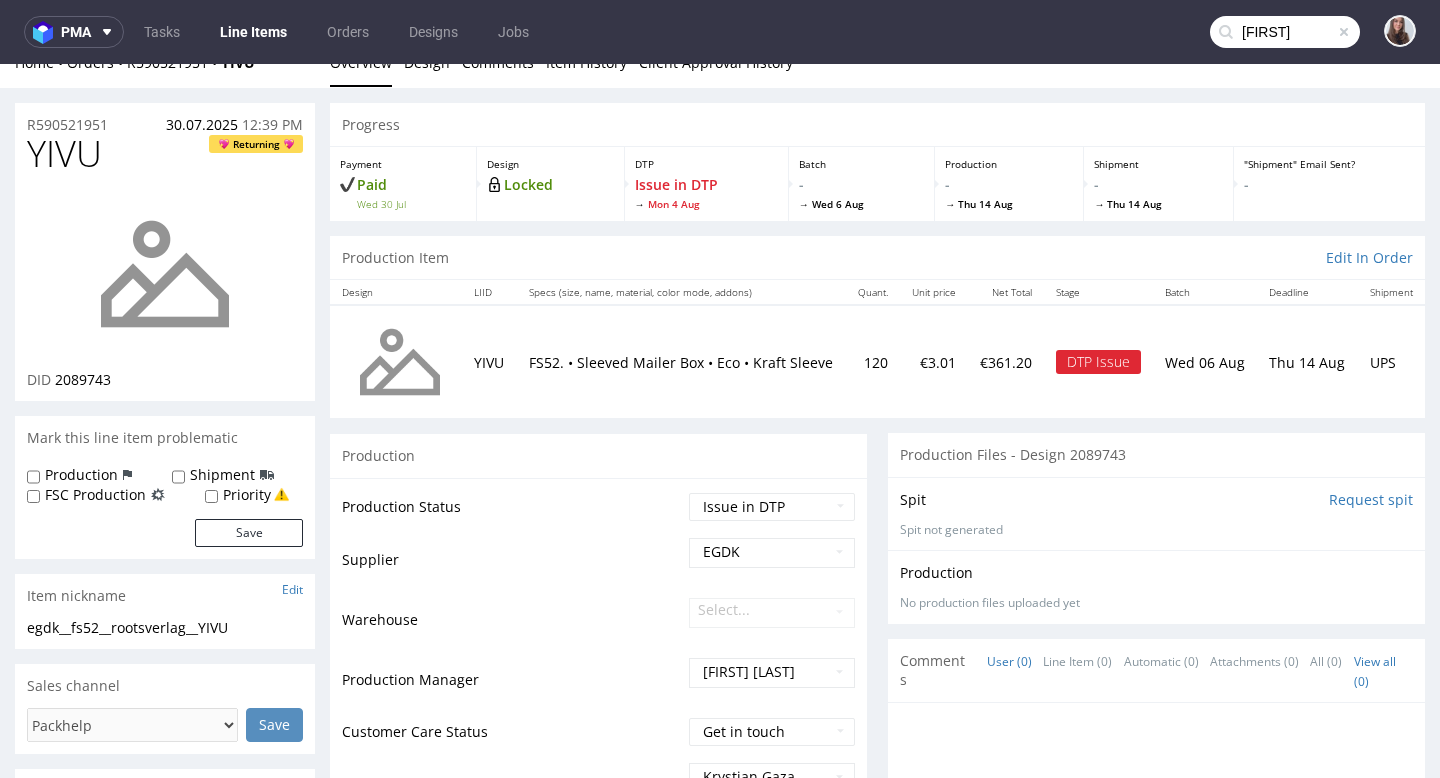 scroll, scrollTop: 20, scrollLeft: 0, axis: vertical 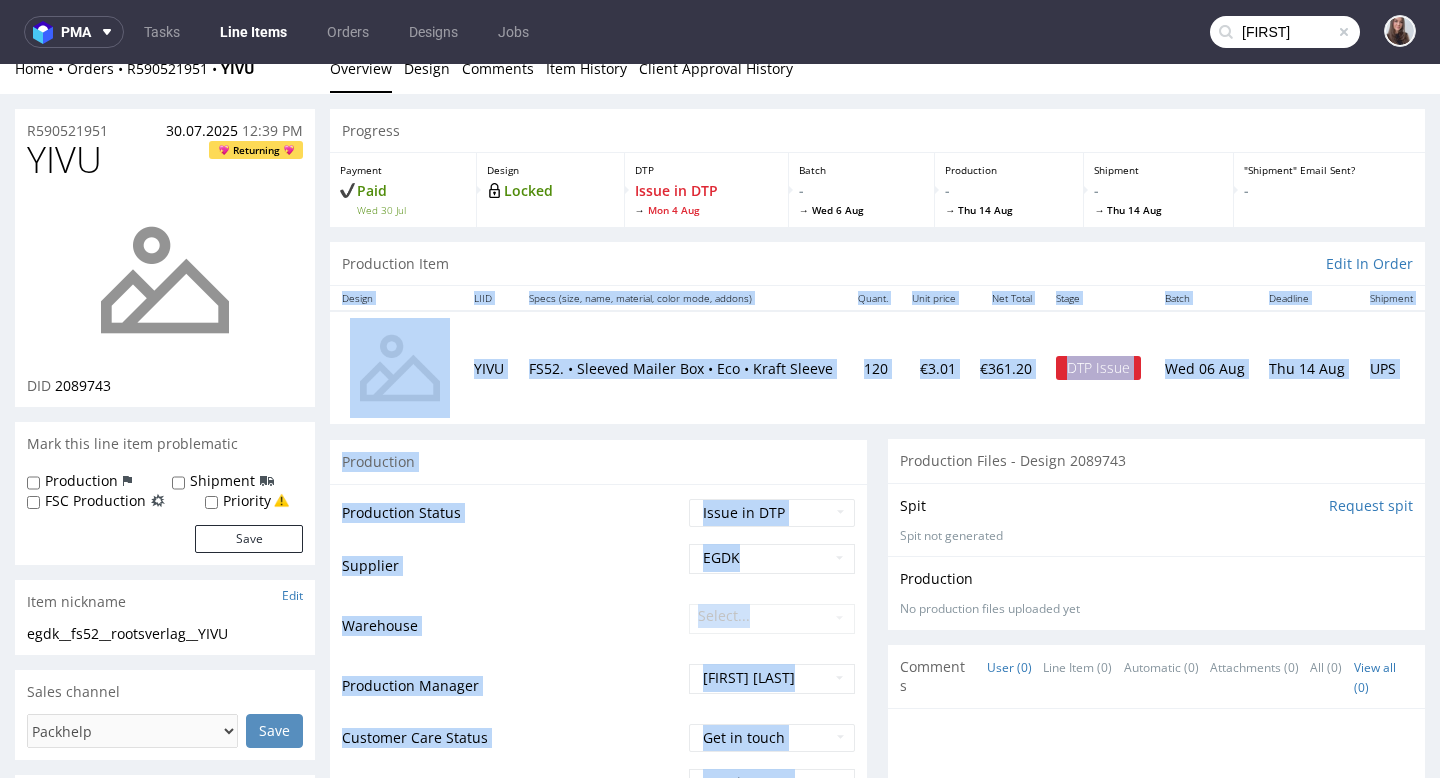 drag, startPoint x: 922, startPoint y: 425, endPoint x: 1142, endPoint y: 439, distance: 220.445 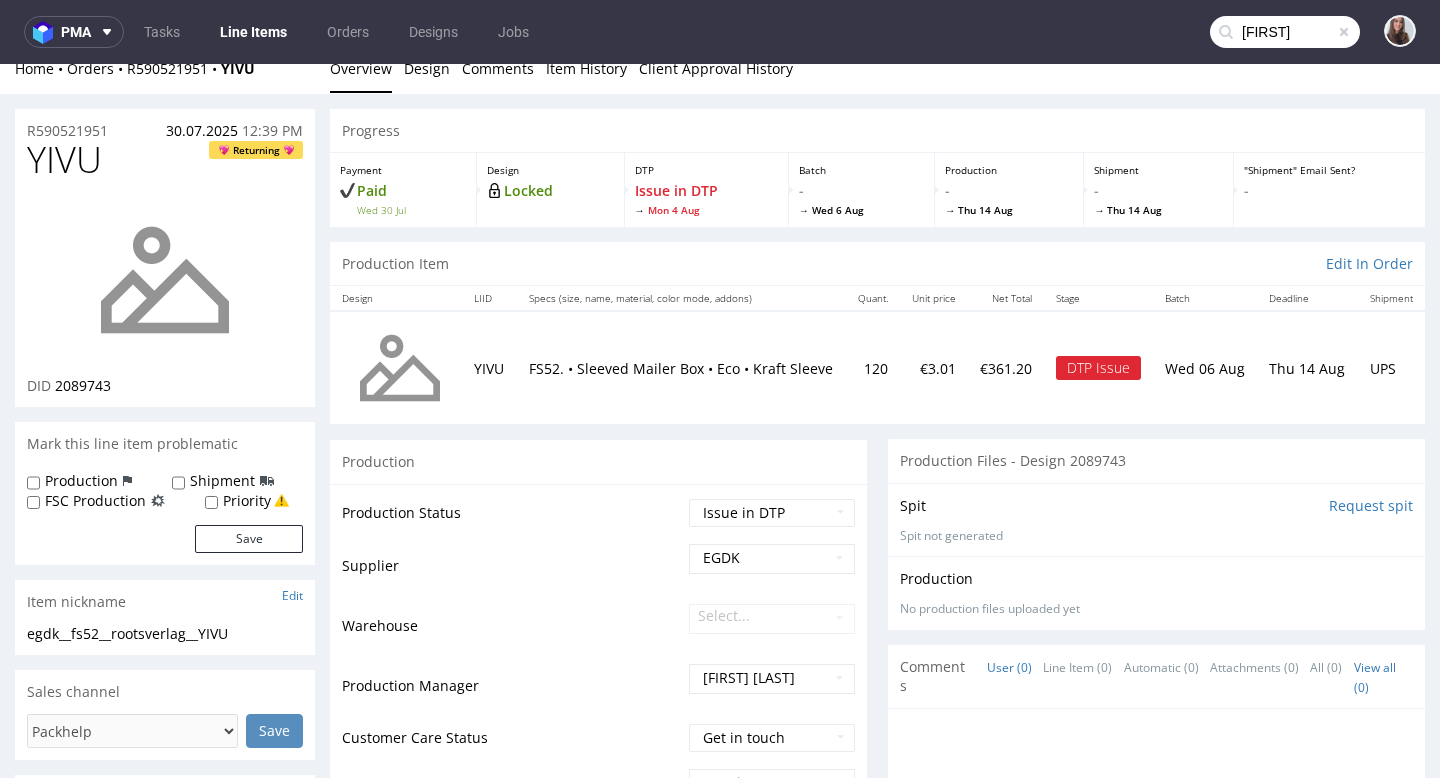 click on "Progress Payment Paid Wed 30 Jul Design Locked DTP Issue in DTP Mon 4 Aug Batch - Wed 6 Aug Production - Thu 14 Aug Shipment - Thu 14 Aug "Shipment" Email Sent? - Production Item Edit In Order Design LIID Specs (size, name, material, color mode, addons) Quant. Unit price Net Total Stage Batch Deadline Shipment YIVU FS52. • Sleeved Mailer Box • Eco • Kraft Sleeve 120 €3.01 €361.20 DTP Issue Wed 06 Aug Thu 14 Aug UPS Production Production Status Waiting for Artwork
Waiting for Diecut
Waiting for Mockup Waiting for DTP
Waiting for DTP Double Check
DTP DC Done
In DTP
Issue in DTP
DTP Client Approval Needed
DTP Client Approval Pending
DTP Client Approval Rejected
Back for DTP
DTP Verification Needed
DTP Production Ready In Production
Sent to Fulfillment
Issue in Production
Sent to Warehouse Fulfillment
Production Complete Supplier EGDK Warehouse Select... Production Manager Ewa Prus Customer Care Status Get in touch
Waiting for reply
Closed DTP Assignee Krystian Gaza" at bounding box center (877, 1559) 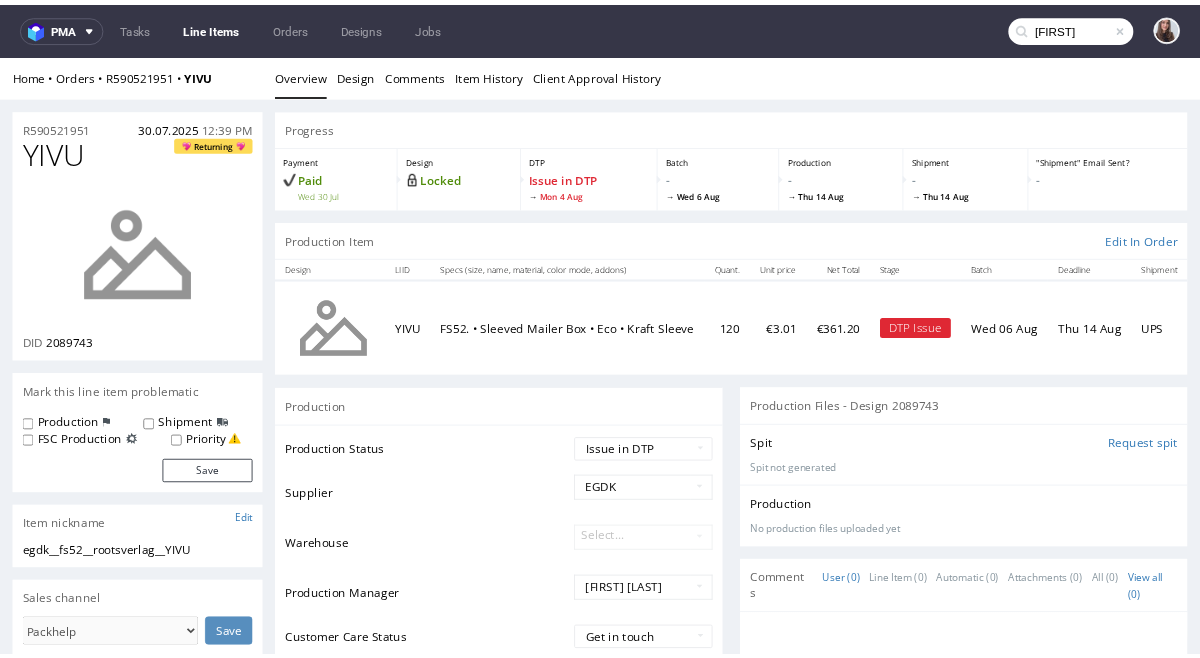 scroll, scrollTop: 24, scrollLeft: 0, axis: vertical 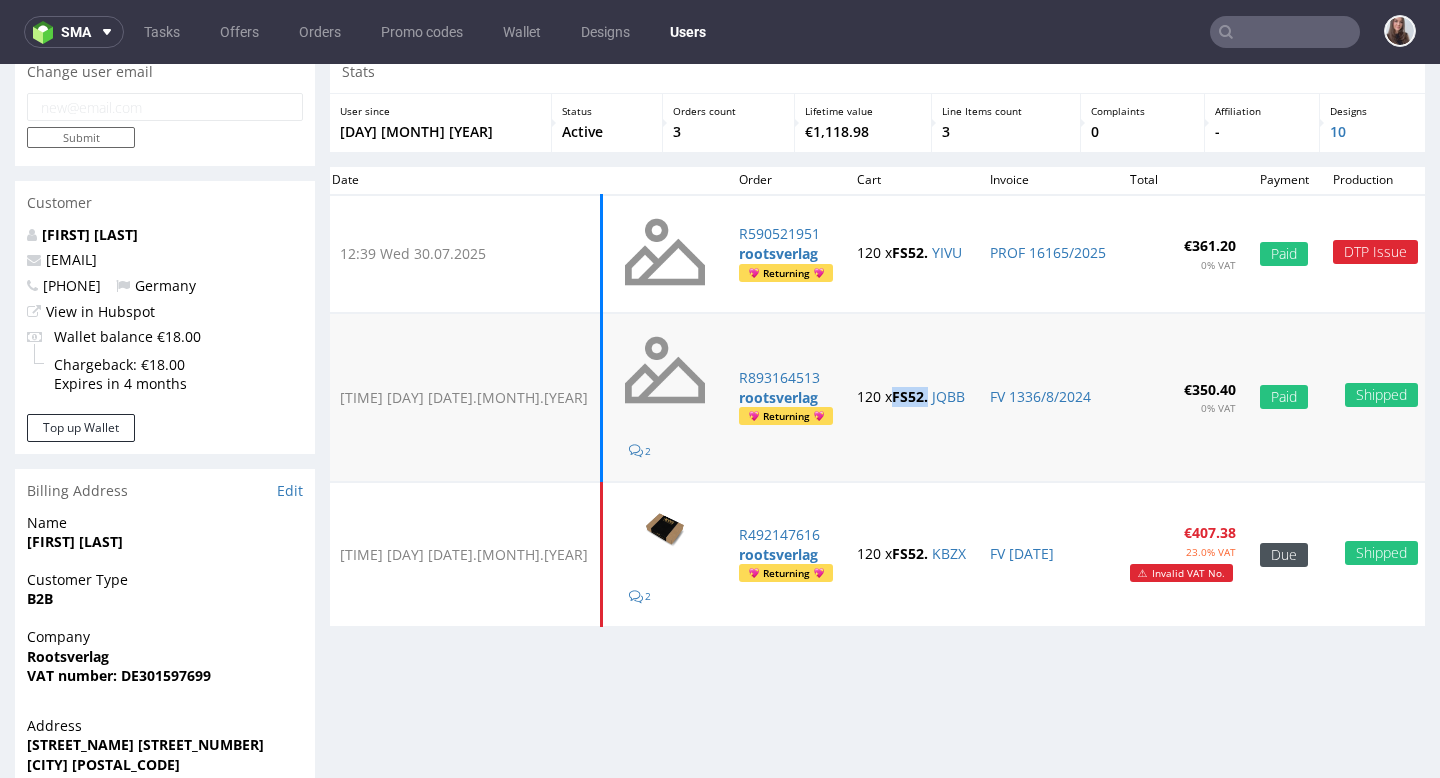 drag, startPoint x: 845, startPoint y: 394, endPoint x: 807, endPoint y: 396, distance: 38.052597 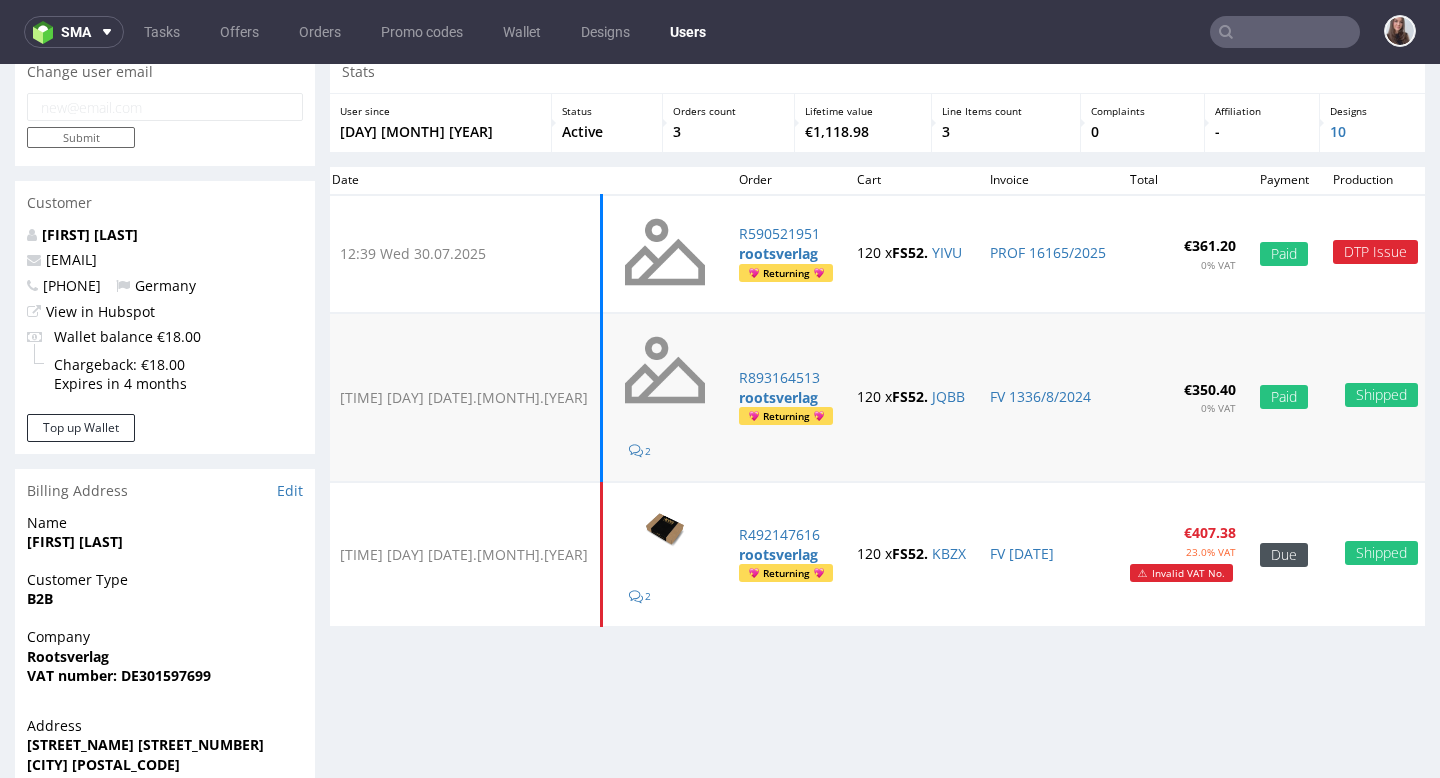 click on "[NUMBER] x [CODE] [CODE] [CODE]" at bounding box center [911, 398] 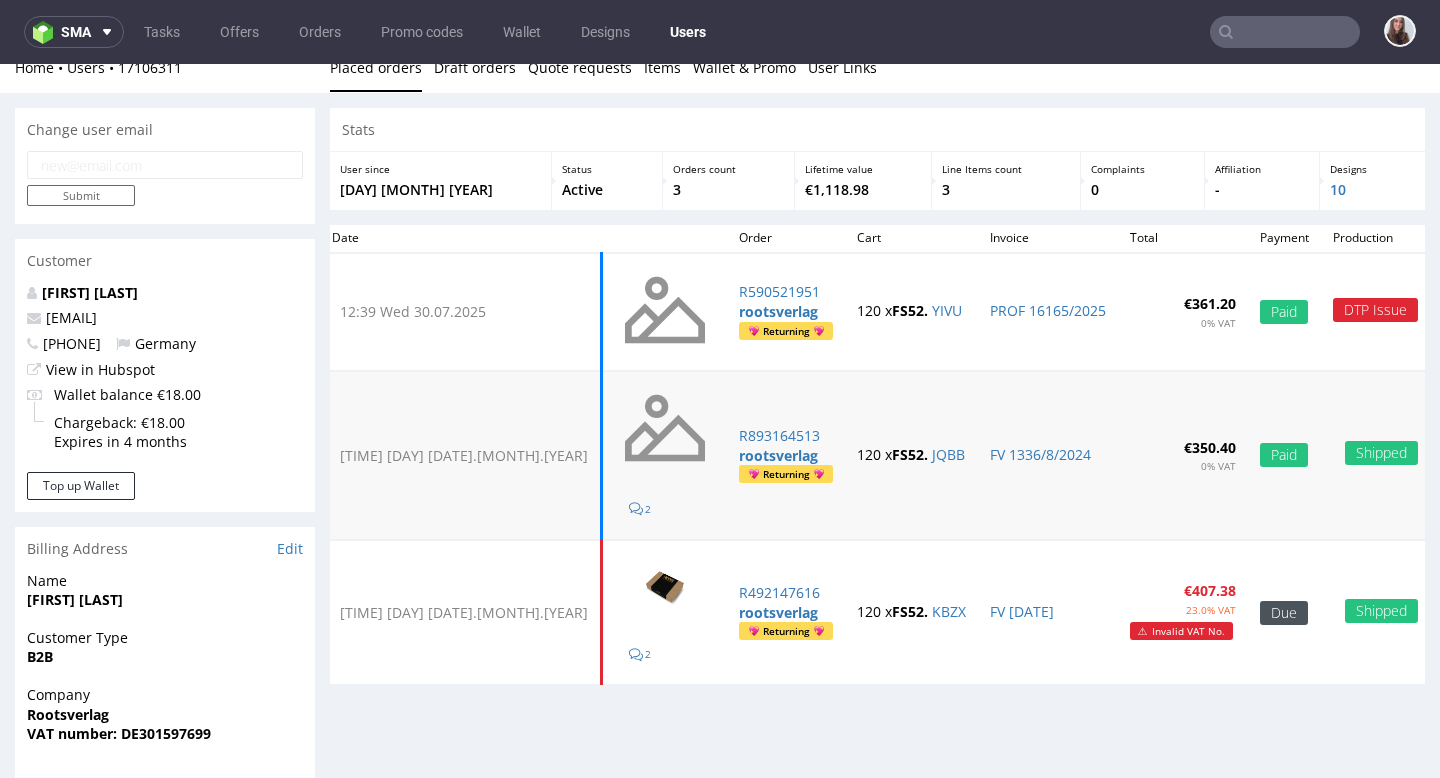 scroll, scrollTop: 17, scrollLeft: 0, axis: vertical 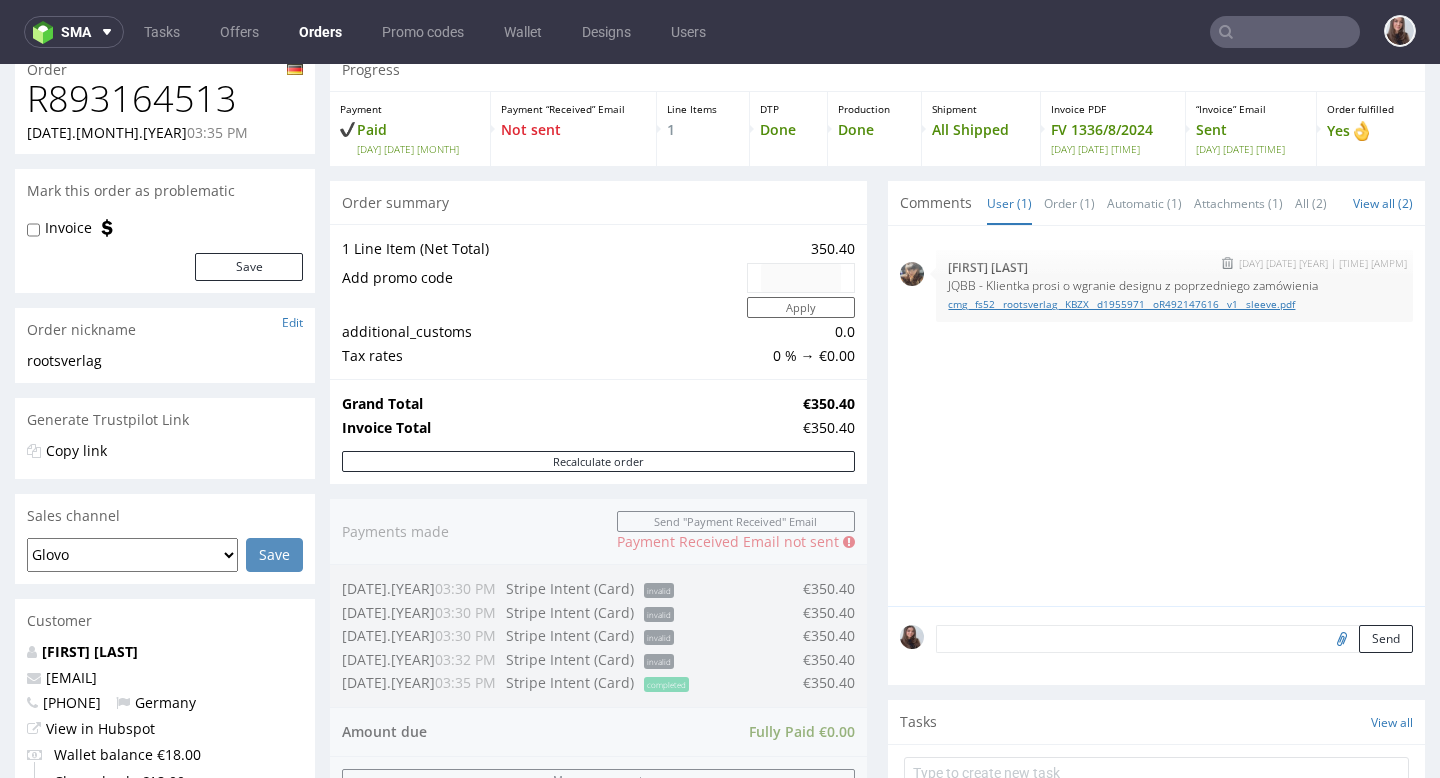 click on "cmg__fs52__rootsverlag__KBZX__d1955971__oR492147616__v1__sleeve.pdf" at bounding box center (1174, 304) 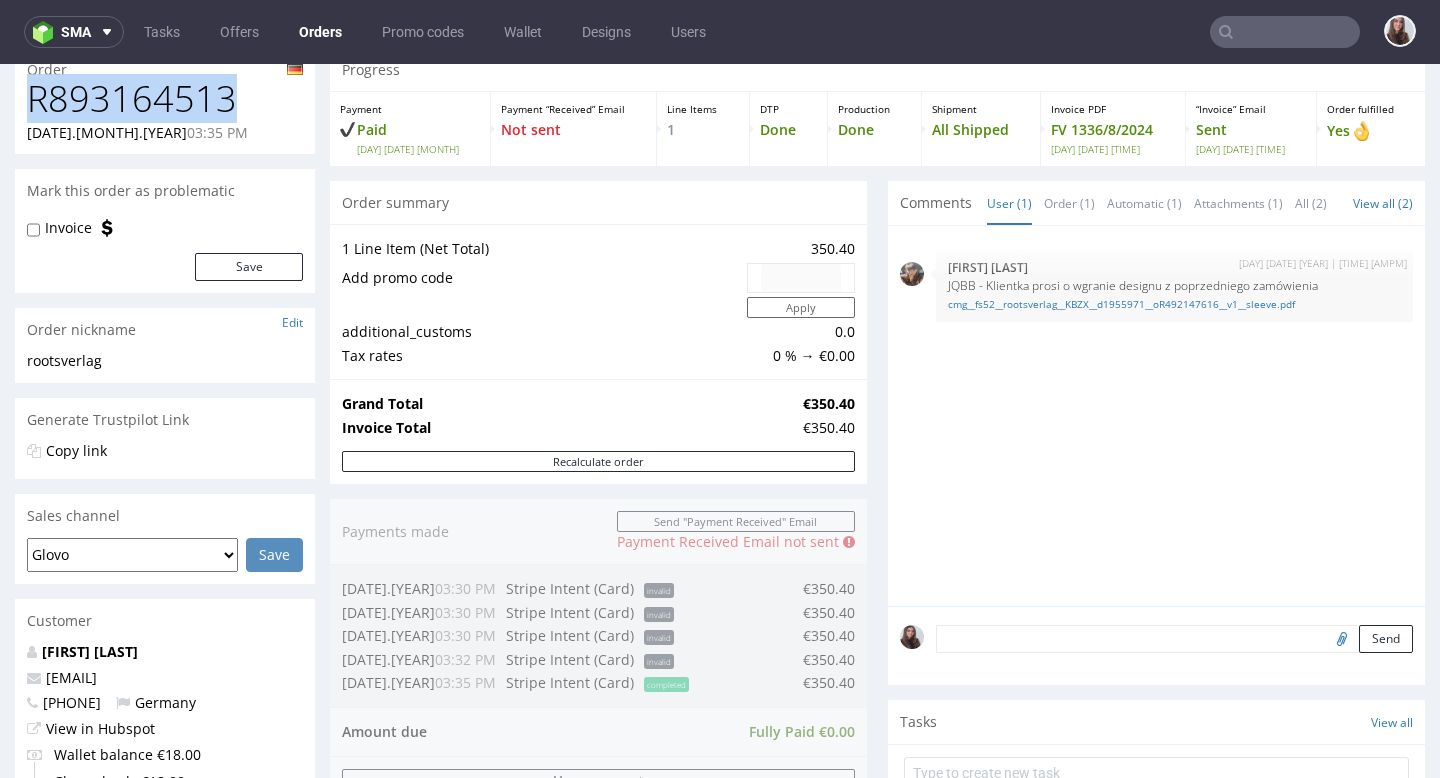 drag, startPoint x: 233, startPoint y: 101, endPoint x: 35, endPoint y: 101, distance: 198 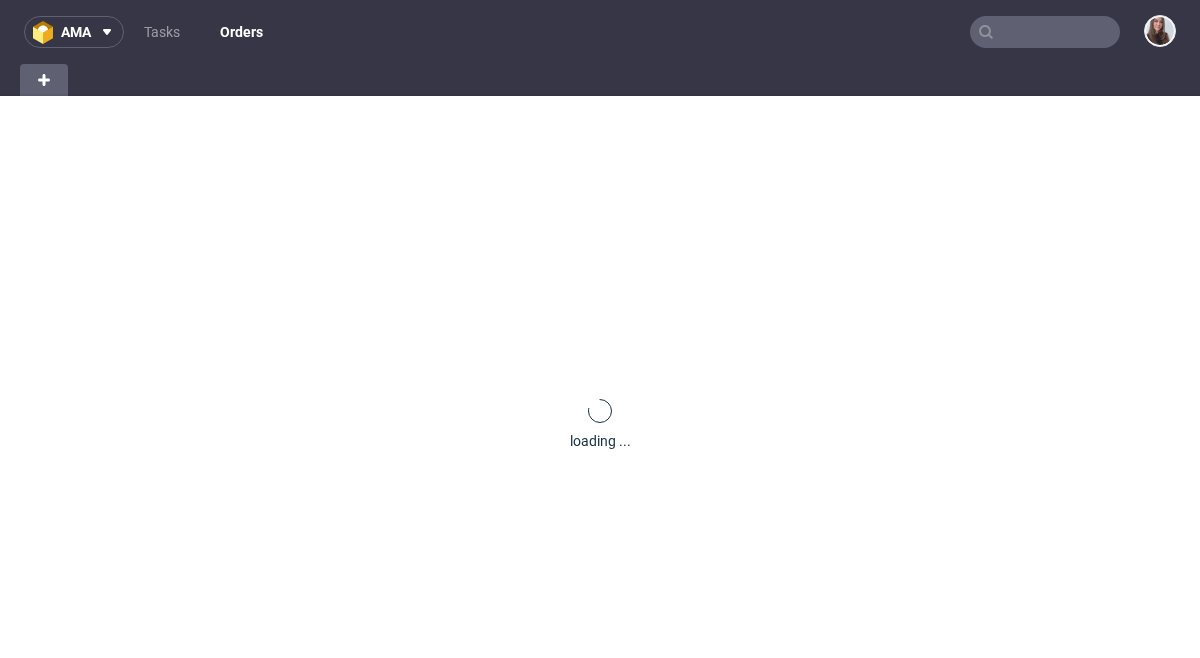 scroll, scrollTop: 0, scrollLeft: 0, axis: both 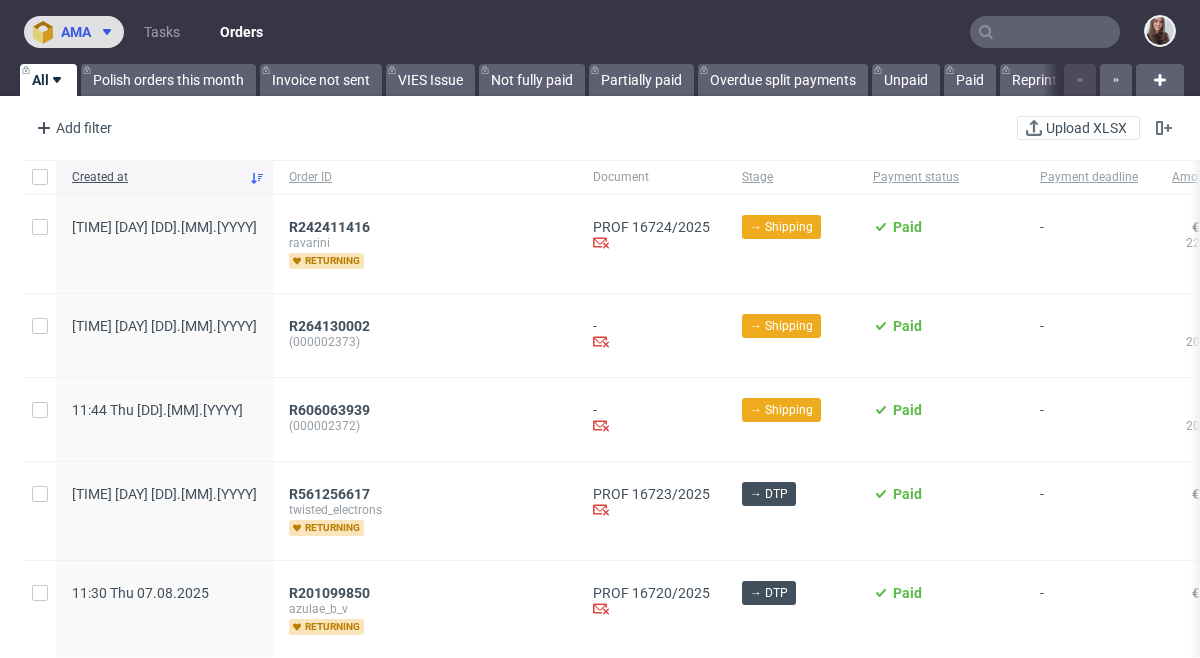 click on "ama" at bounding box center (76, 32) 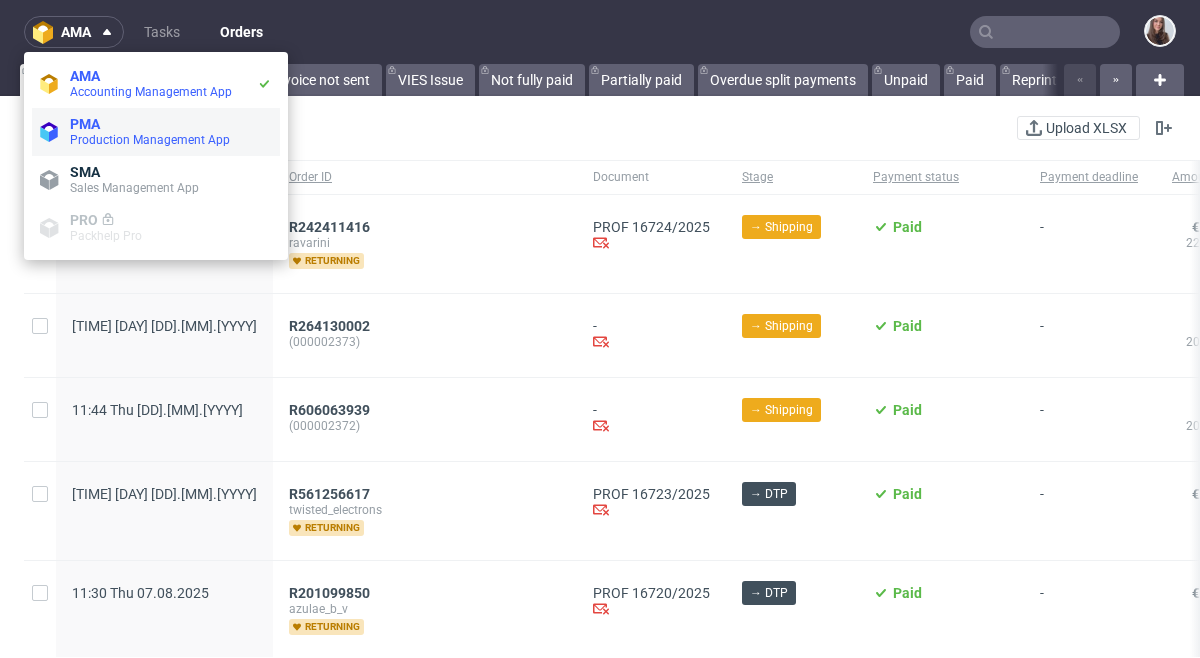 click on "Production Management App" at bounding box center [150, 140] 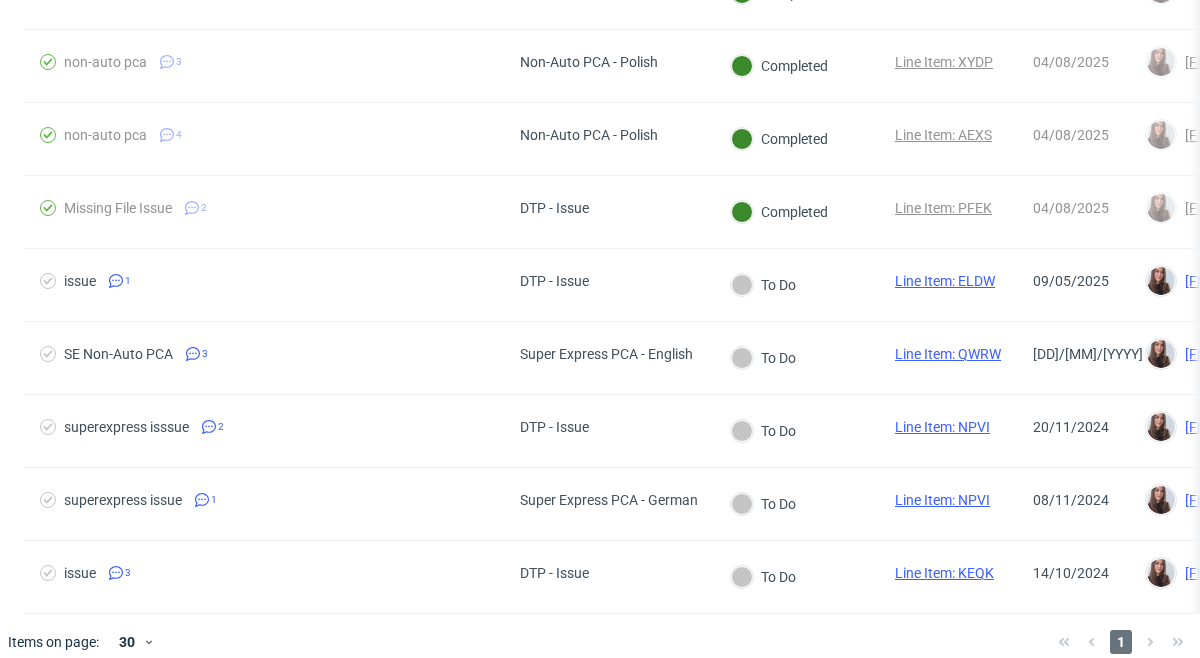 scroll, scrollTop: 331, scrollLeft: 0, axis: vertical 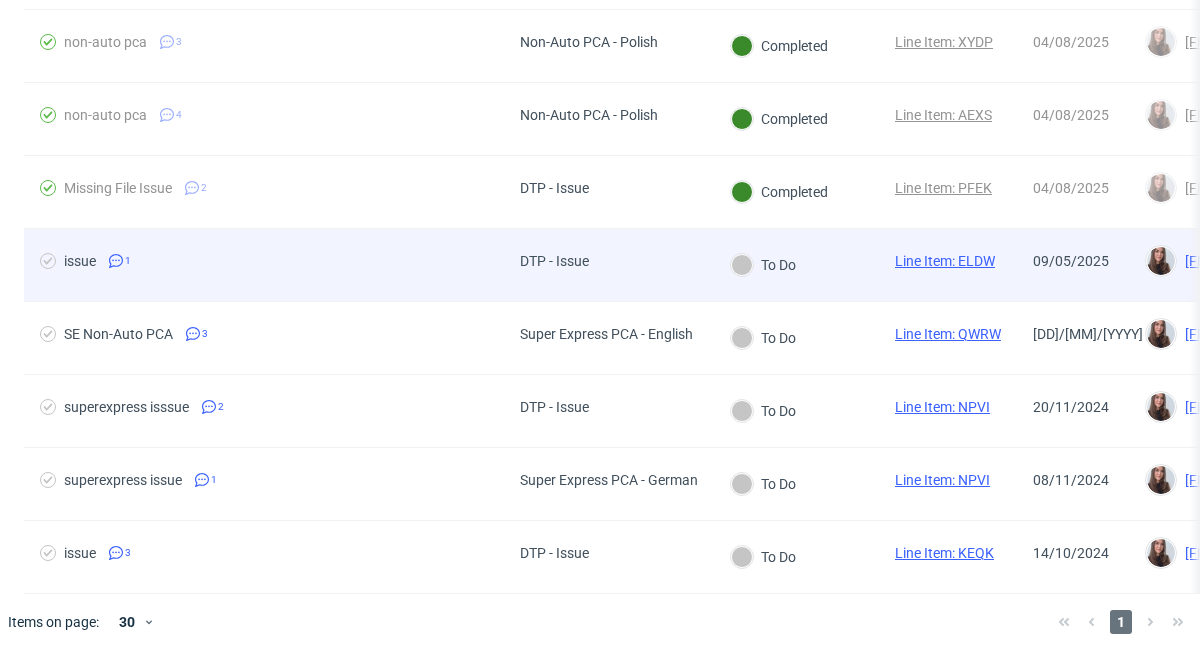 click on "DTP - Issue" at bounding box center [609, 265] 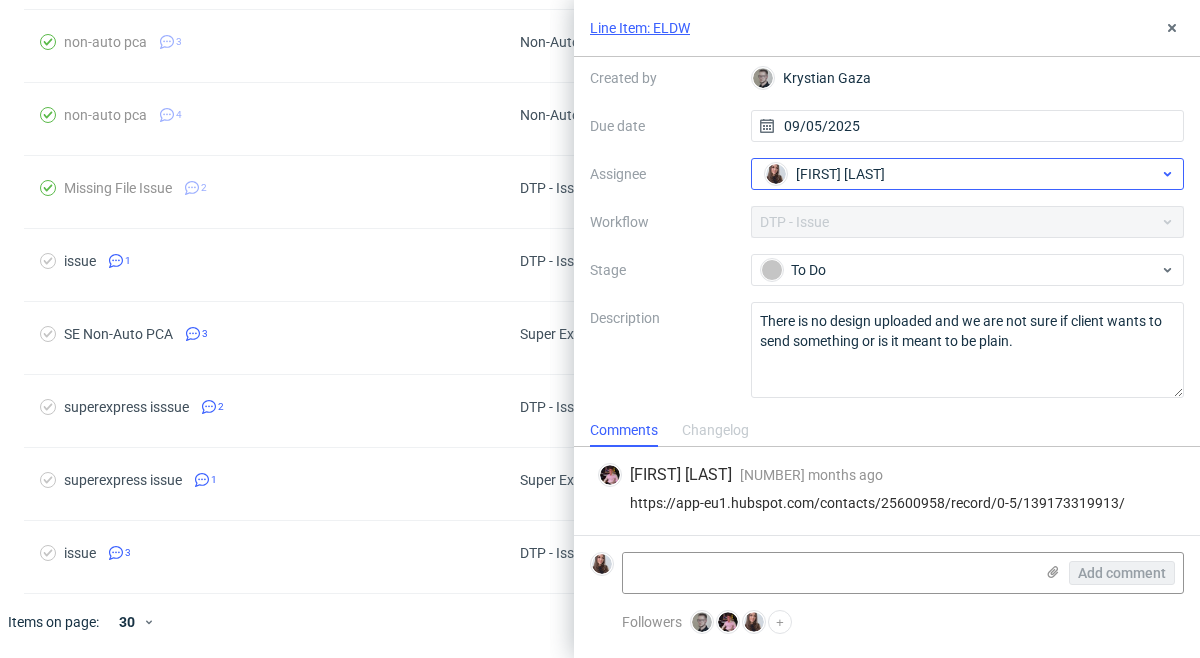 scroll, scrollTop: 0, scrollLeft: 0, axis: both 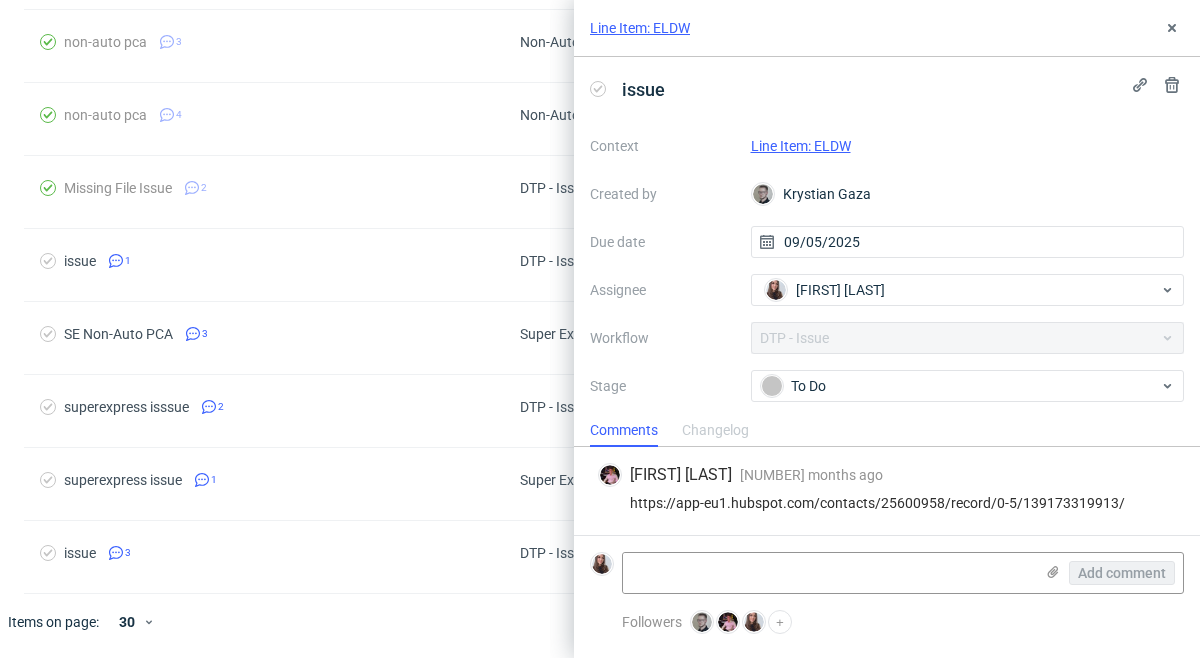 click on "Line Item: ELDW" at bounding box center (801, 146) 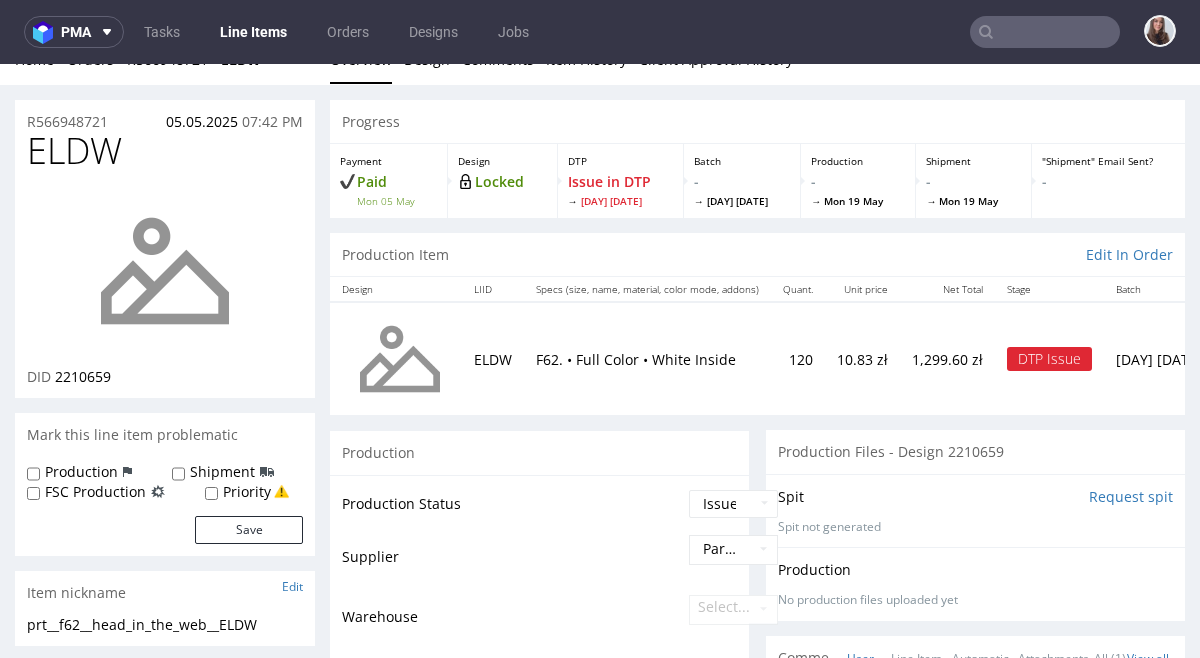 scroll, scrollTop: 0, scrollLeft: 0, axis: both 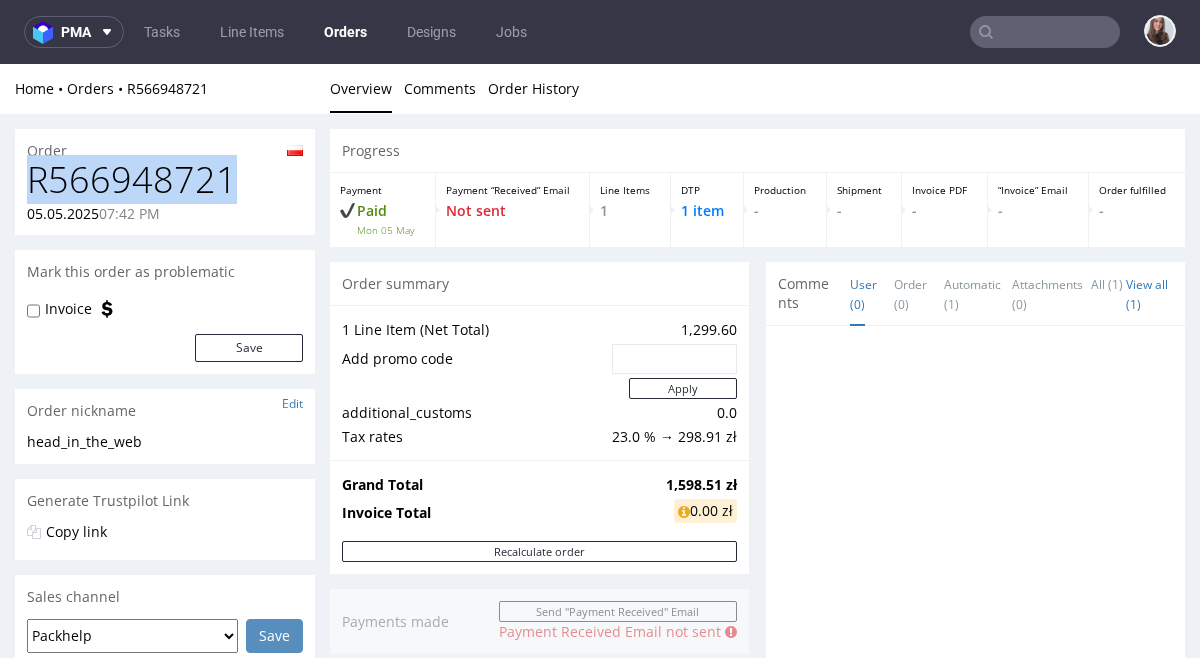 drag, startPoint x: 239, startPoint y: 171, endPoint x: 31, endPoint y: 178, distance: 208.11775 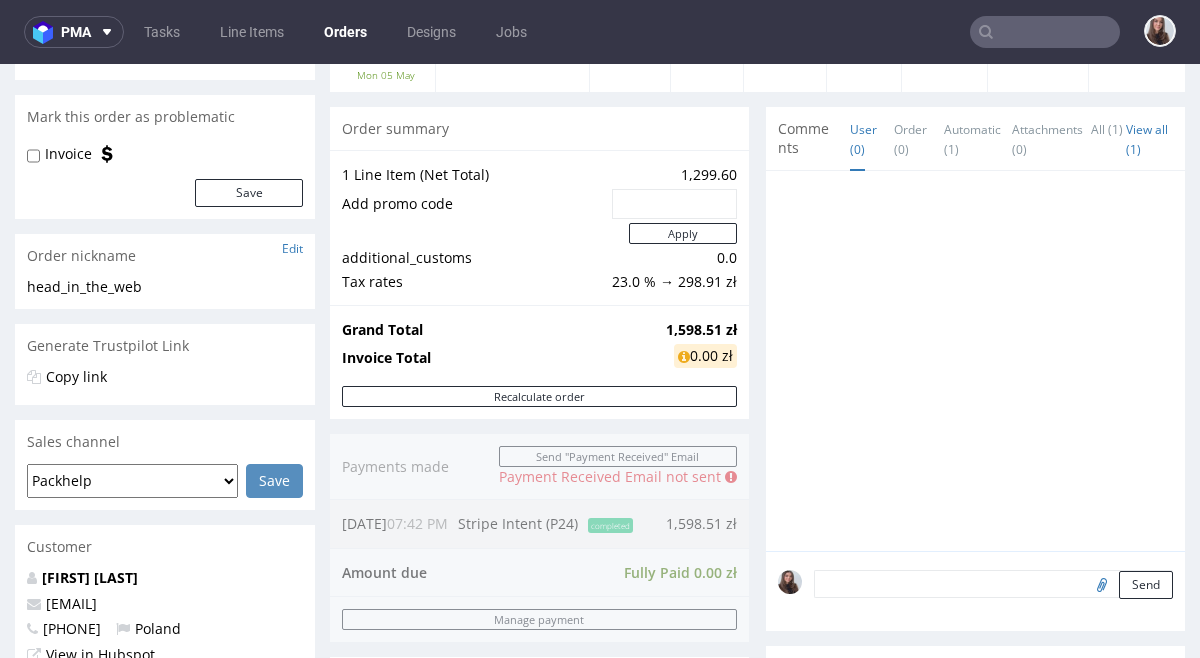 scroll, scrollTop: 0, scrollLeft: 0, axis: both 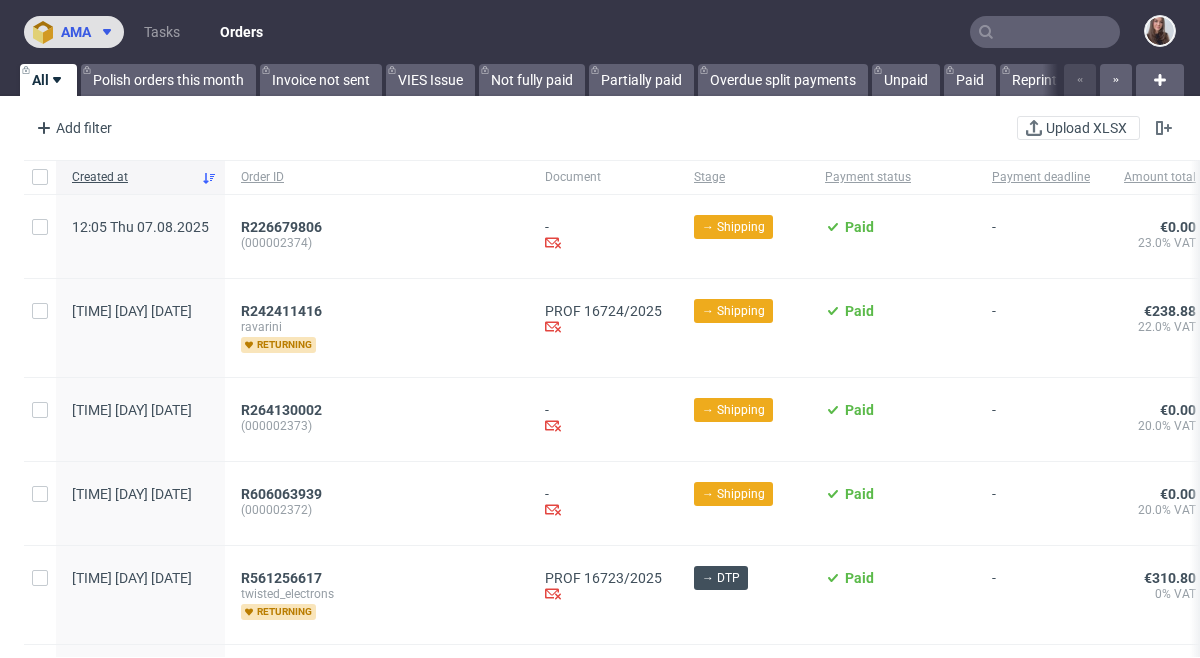 click 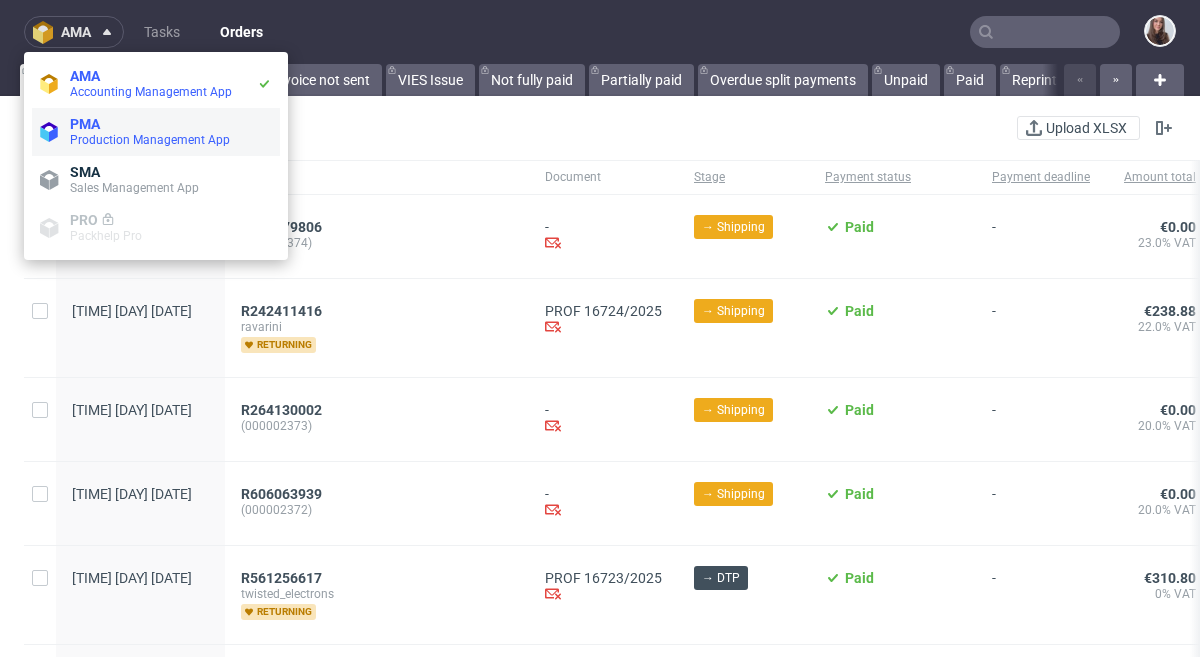 click on "PMA" at bounding box center [171, 124] 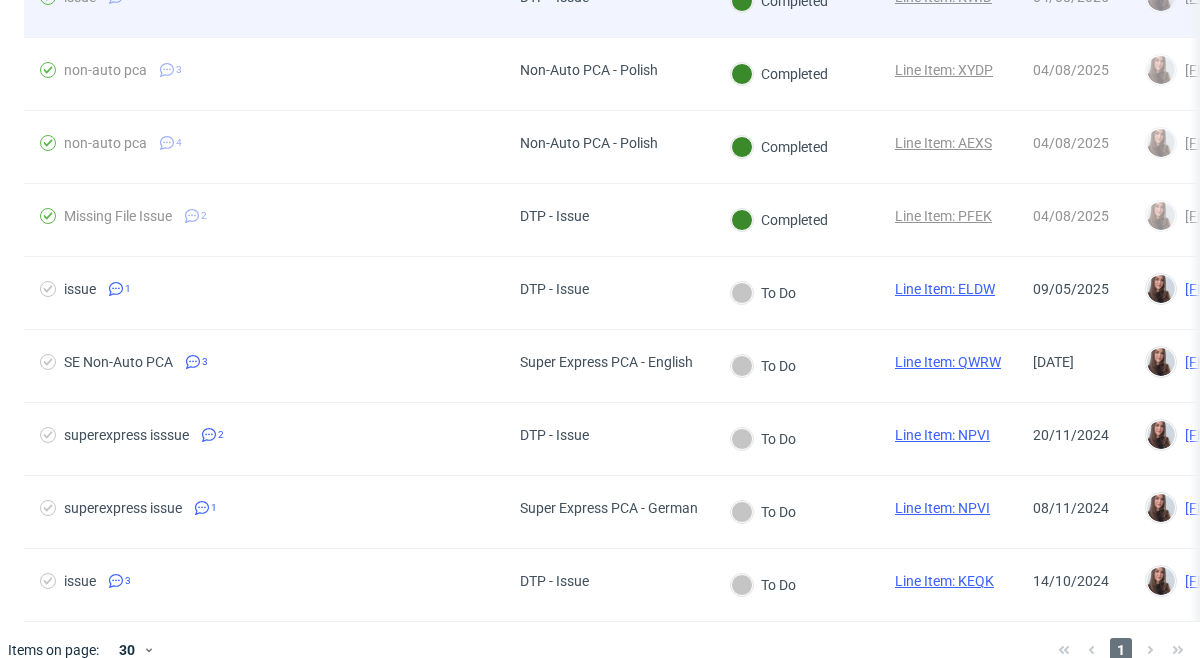 scroll, scrollTop: 331, scrollLeft: 0, axis: vertical 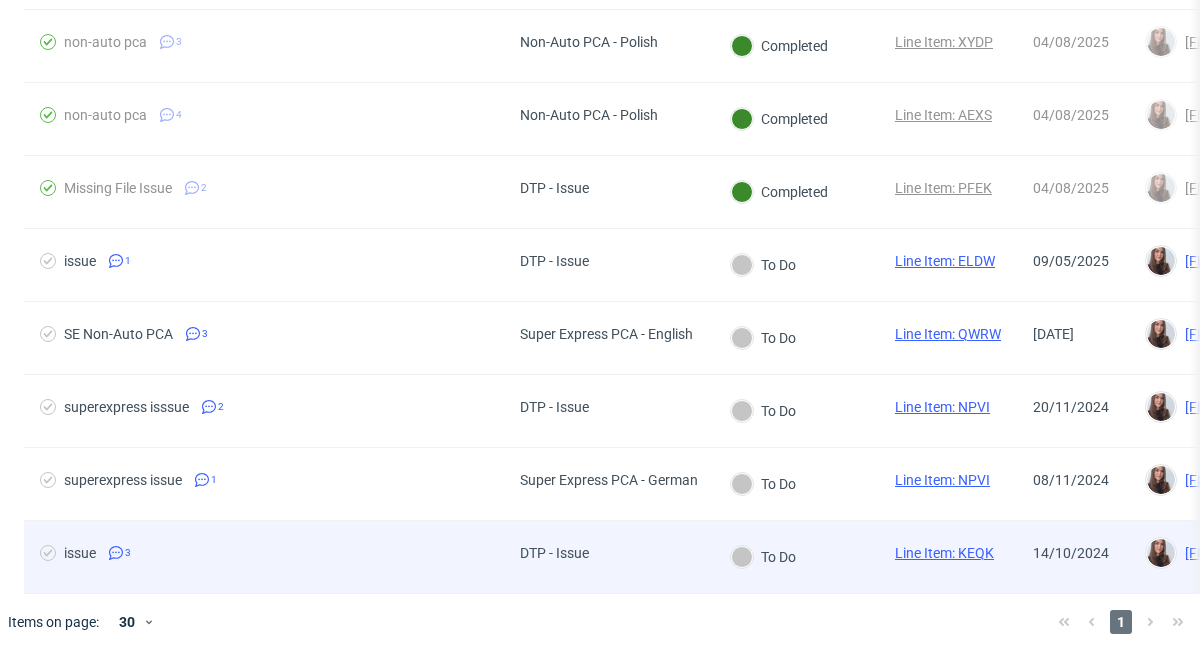 click on "Line Item: KEQK" at bounding box center (944, 557) 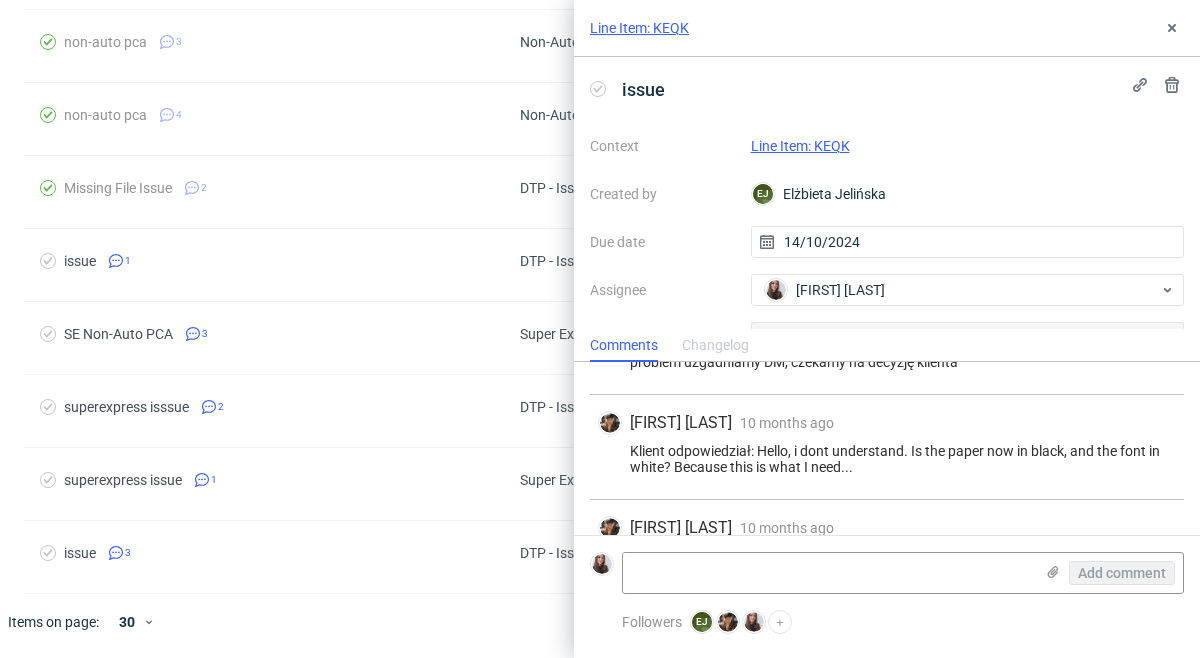 scroll, scrollTop: 0, scrollLeft: 0, axis: both 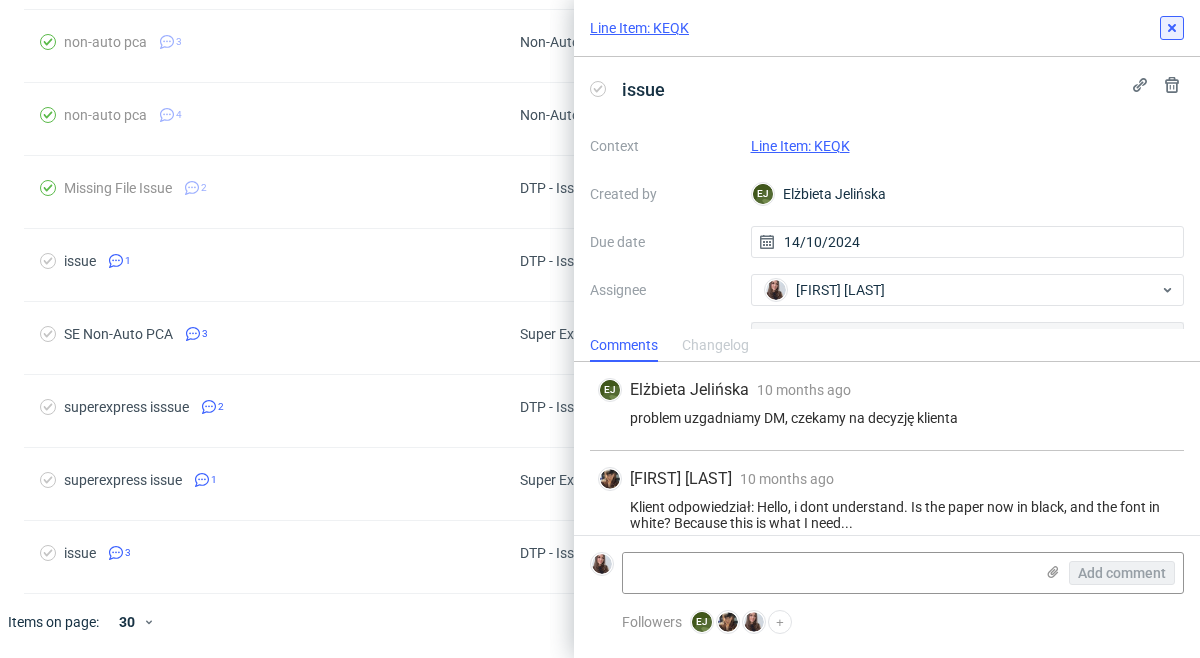 click 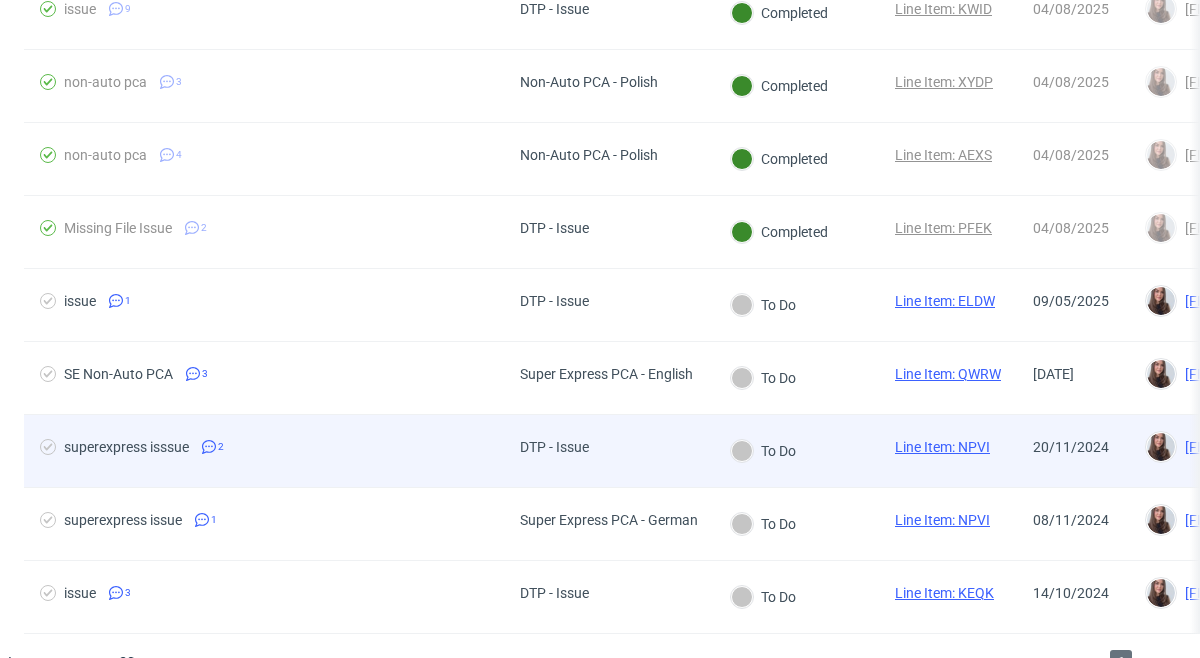 scroll, scrollTop: 278, scrollLeft: 0, axis: vertical 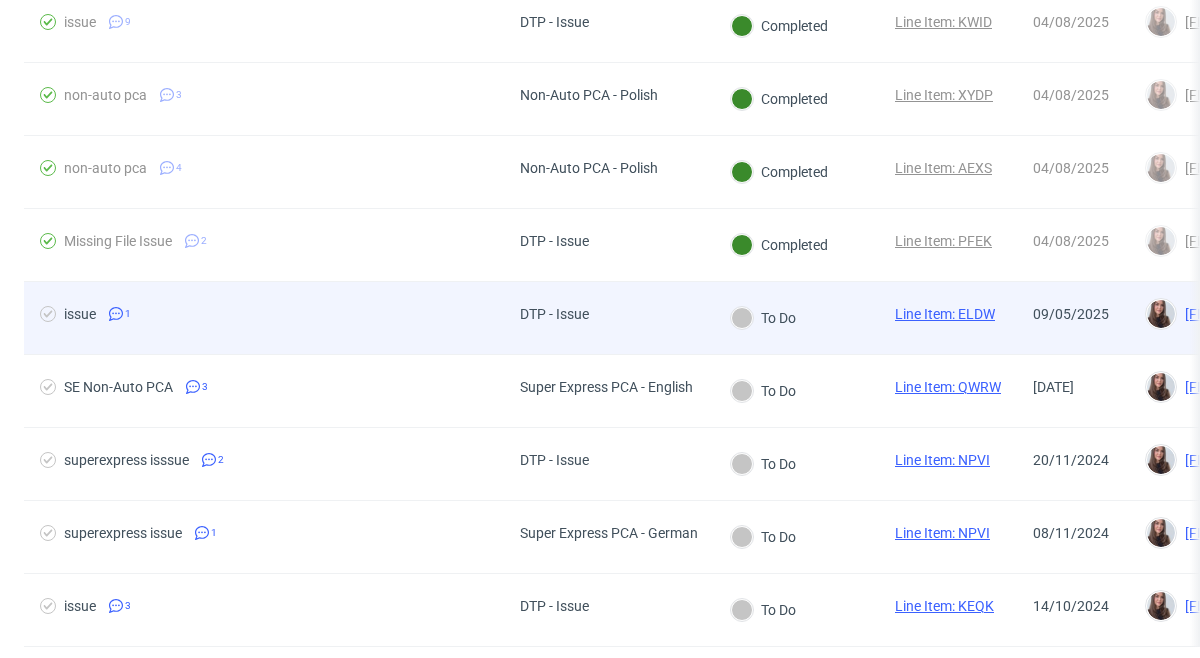 click on "Line Item: ELDW" at bounding box center (945, 314) 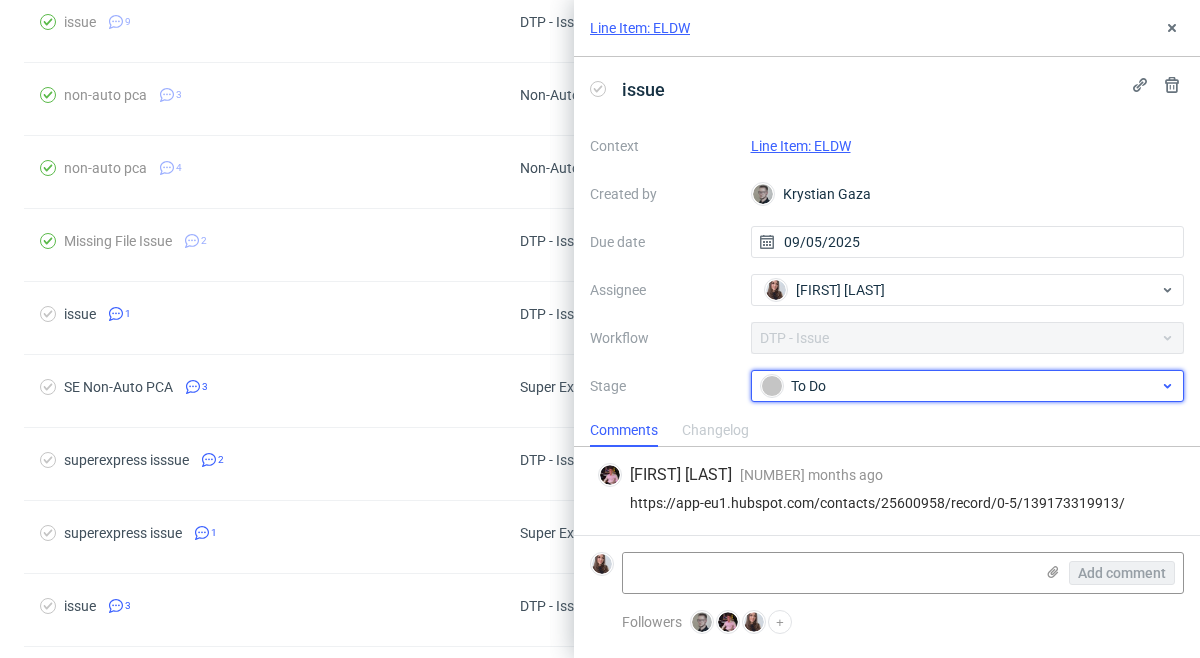 click on "To Do" at bounding box center (960, 386) 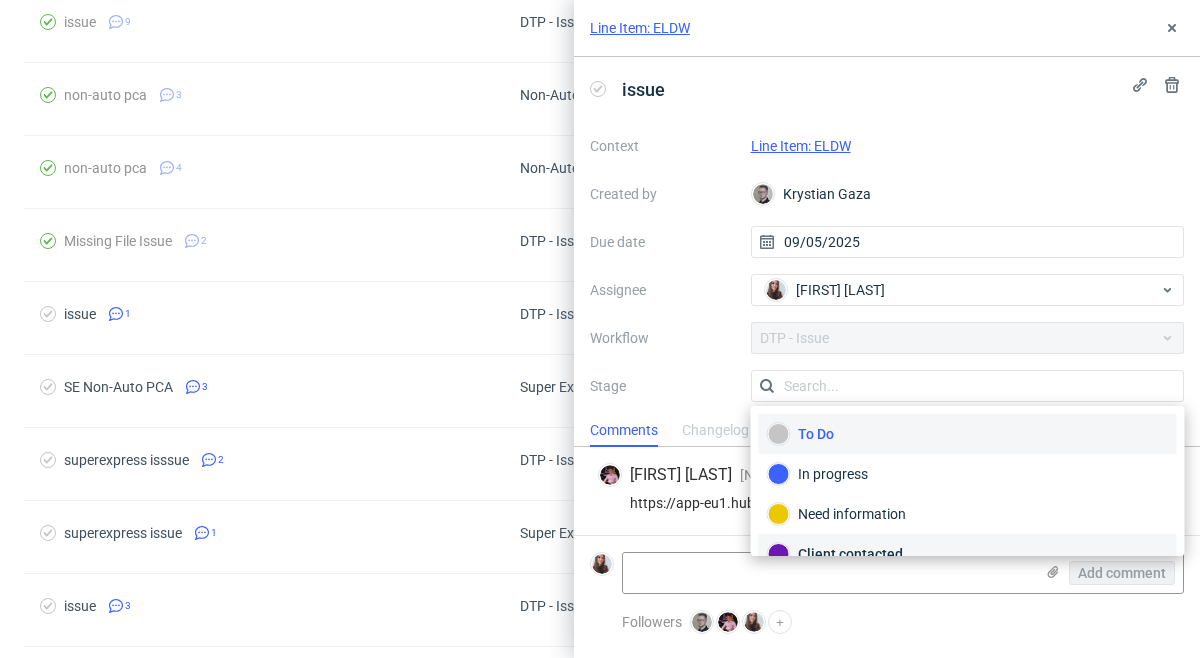 click on "Client contacted" at bounding box center (968, 554) 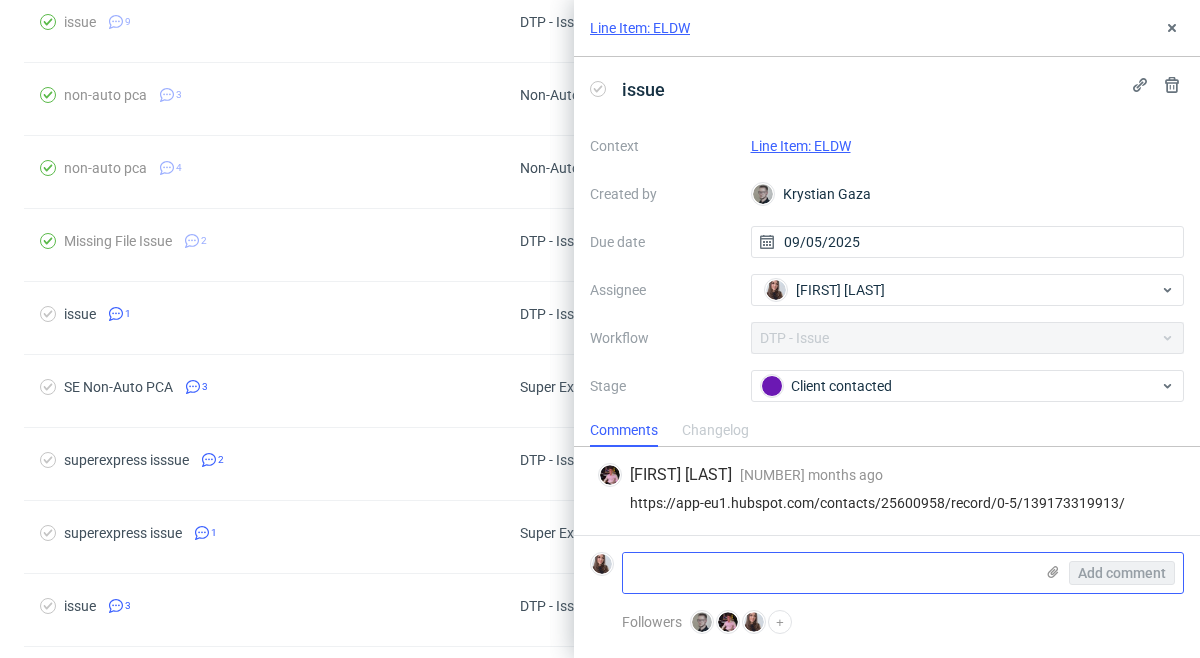 click at bounding box center [828, 573] 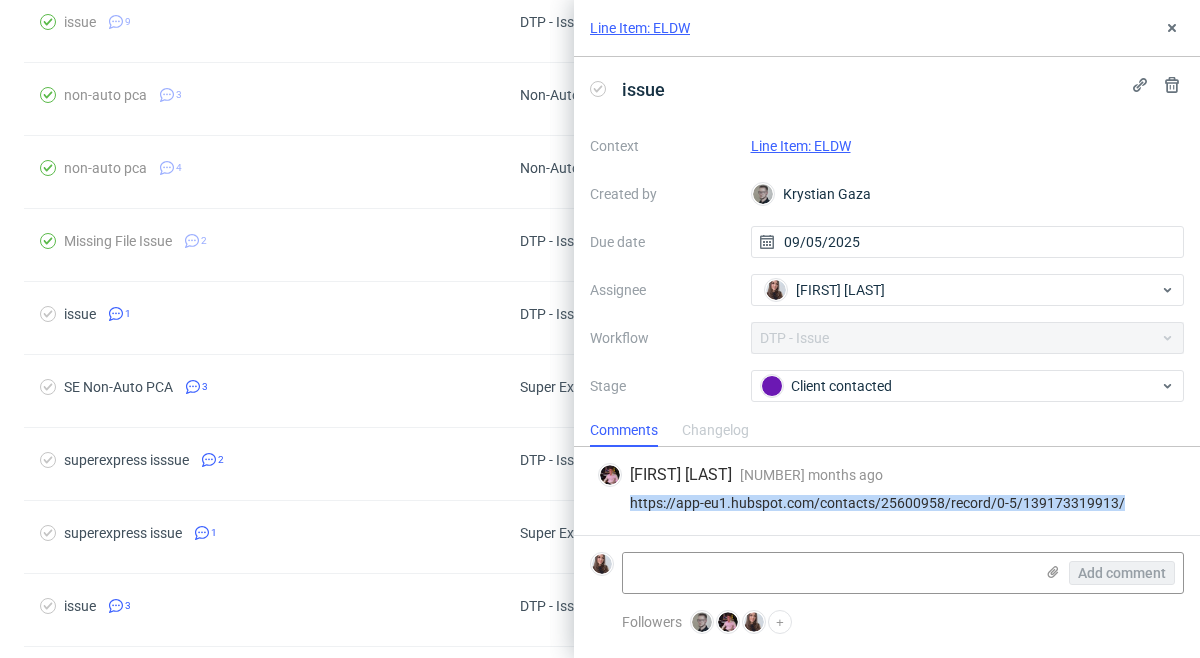drag, startPoint x: 1132, startPoint y: 504, endPoint x: 625, endPoint y: 496, distance: 507.0631 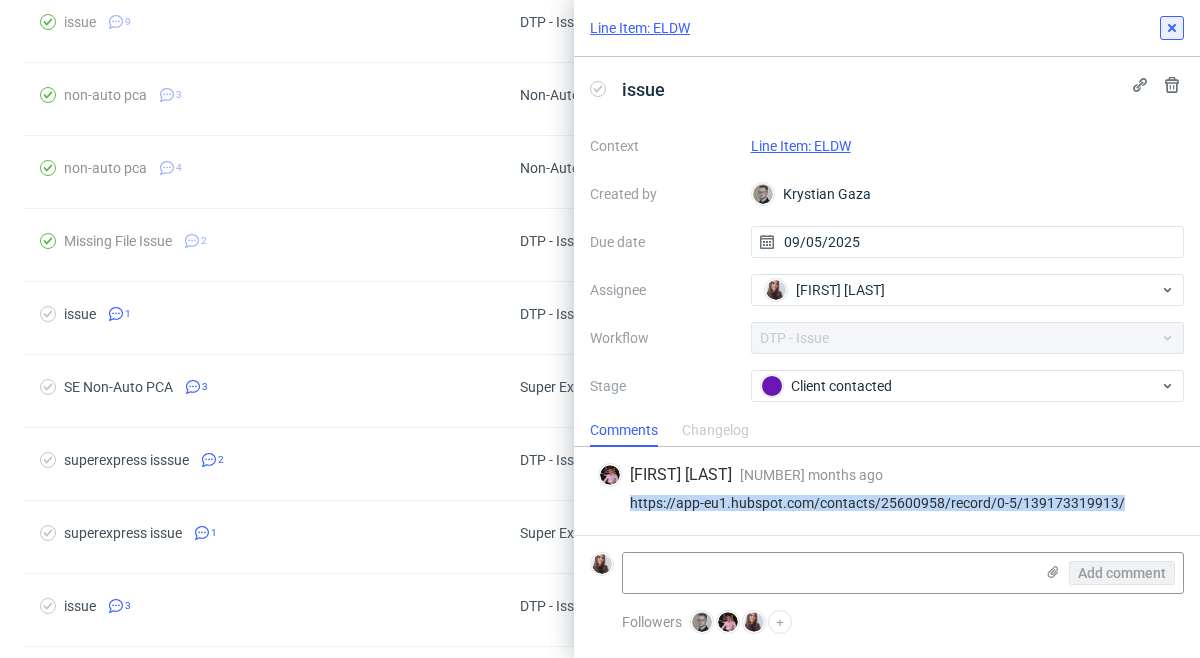 click 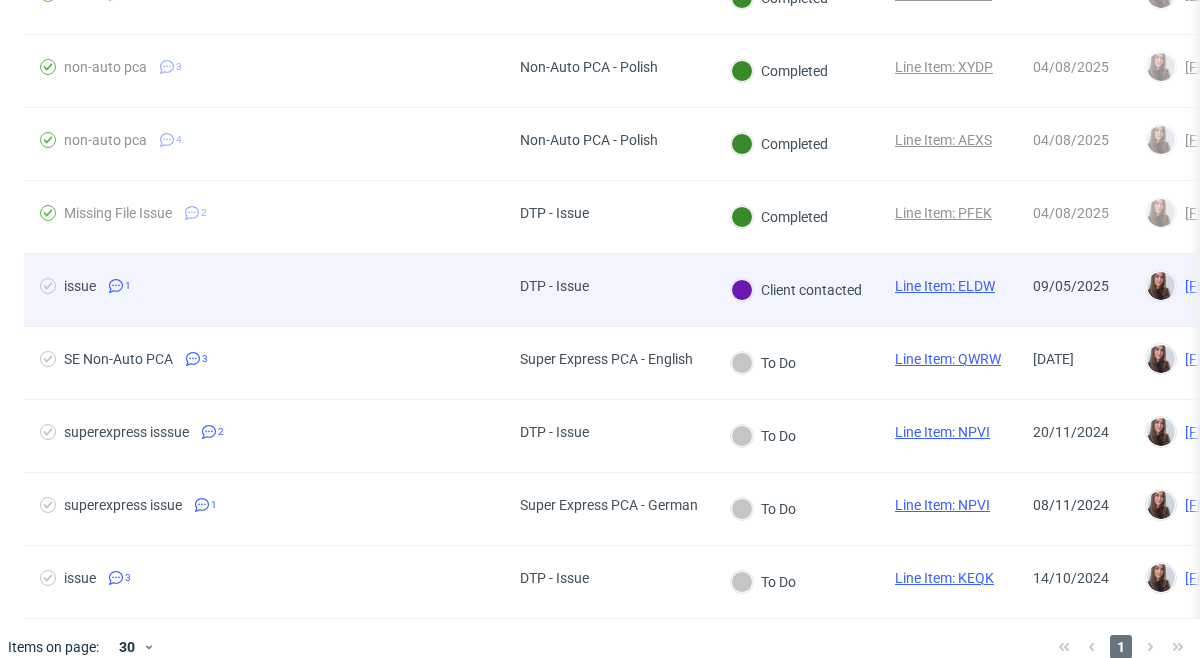 scroll, scrollTop: 331, scrollLeft: 0, axis: vertical 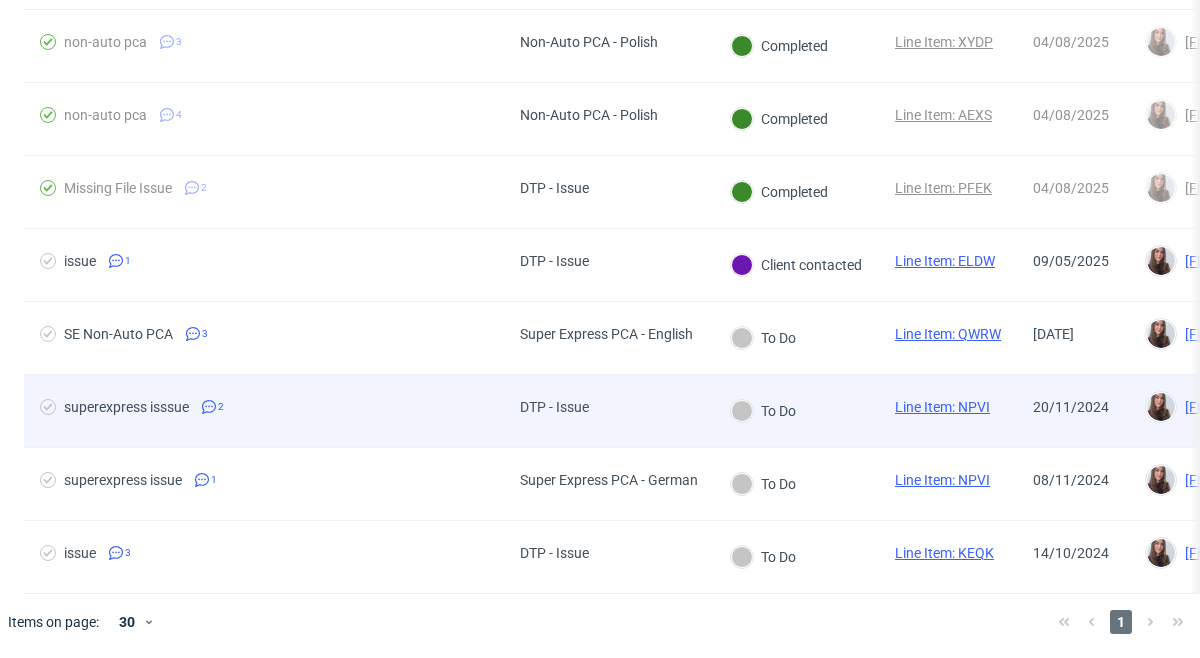 click on "Line Item: NPVI" at bounding box center (942, 407) 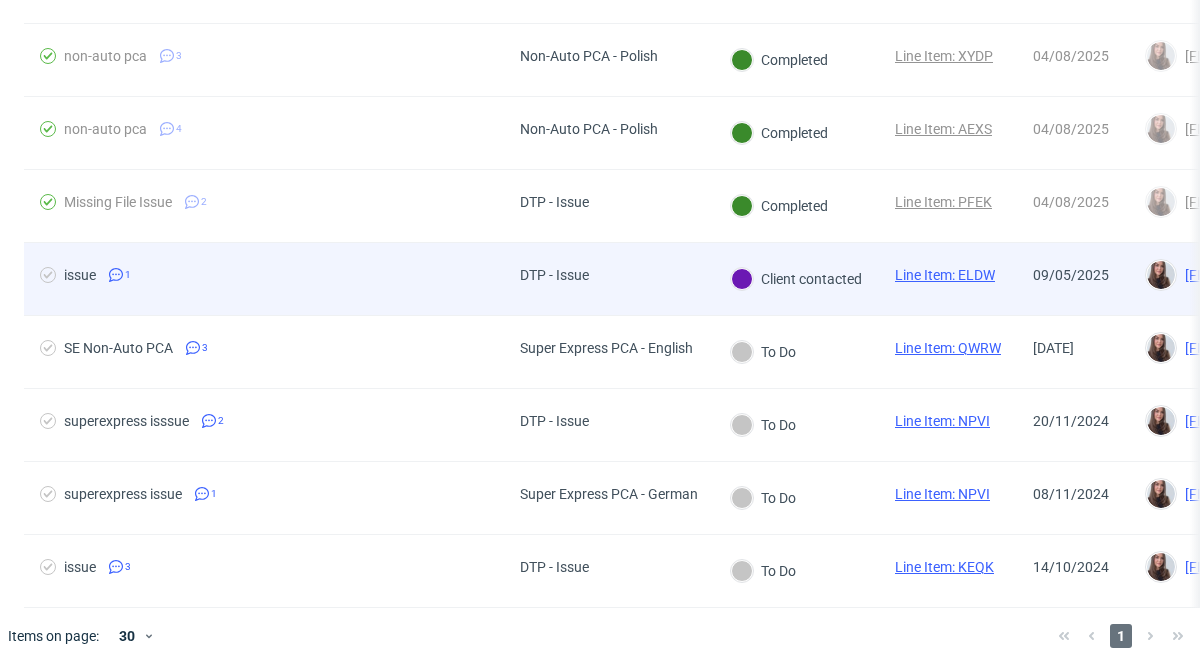 scroll, scrollTop: 331, scrollLeft: 0, axis: vertical 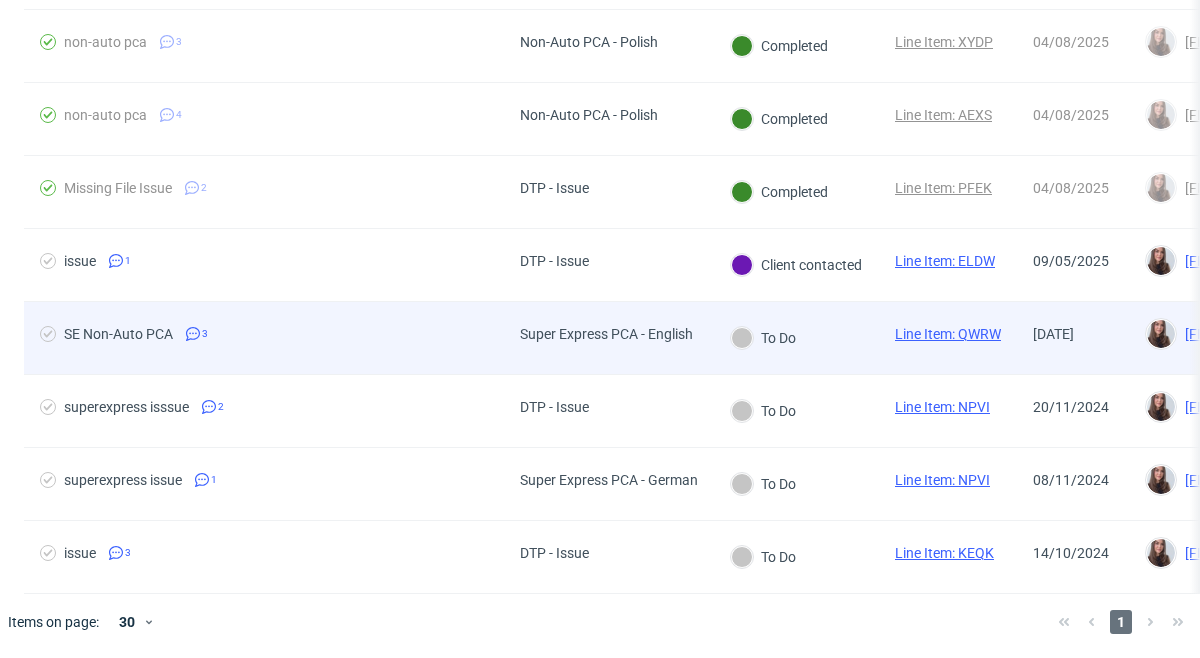 click on "Line Item: QWRW" at bounding box center (948, 334) 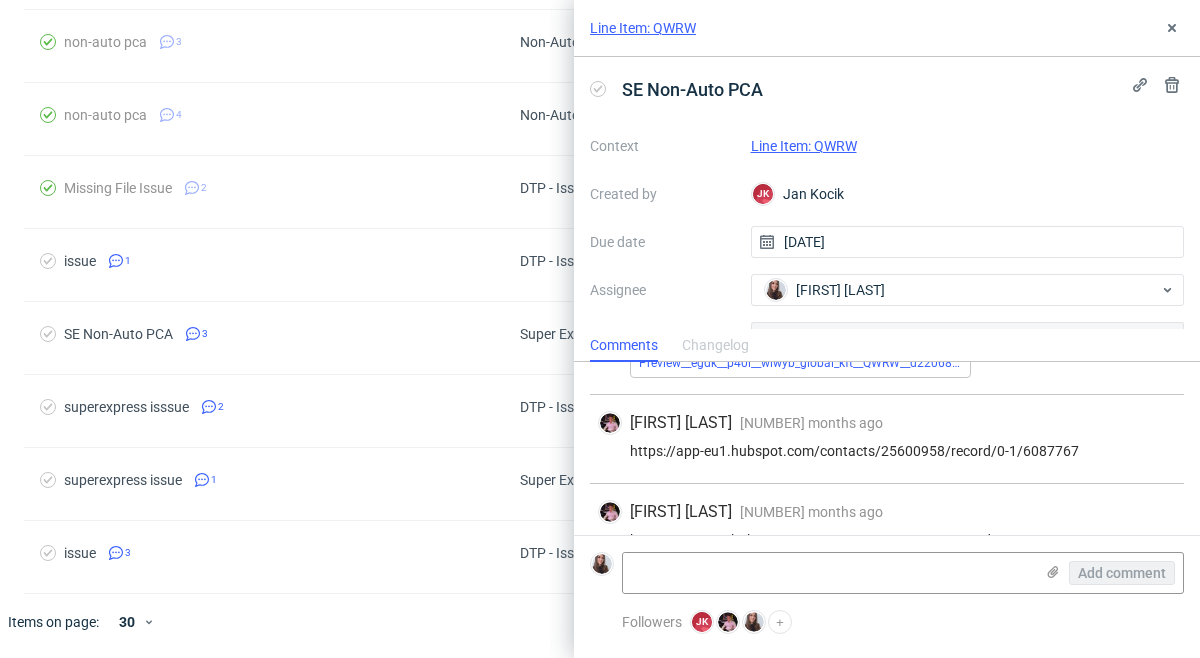 scroll, scrollTop: 501, scrollLeft: 0, axis: vertical 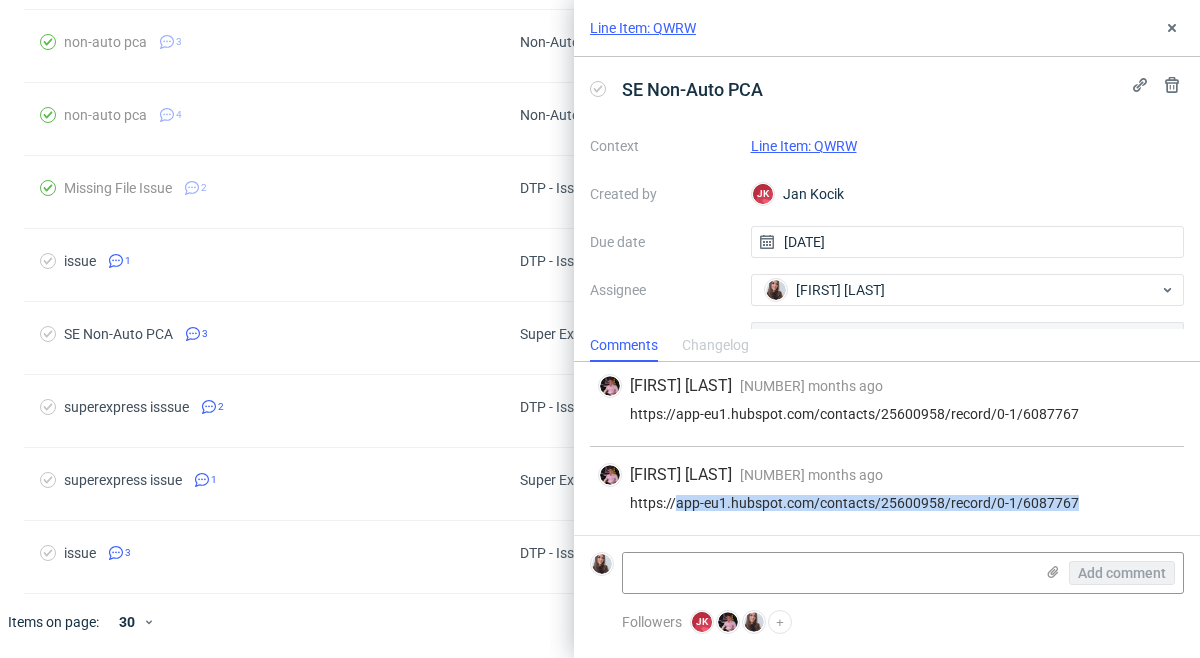 drag, startPoint x: 1077, startPoint y: 497, endPoint x: 675, endPoint y: 506, distance: 402.10074 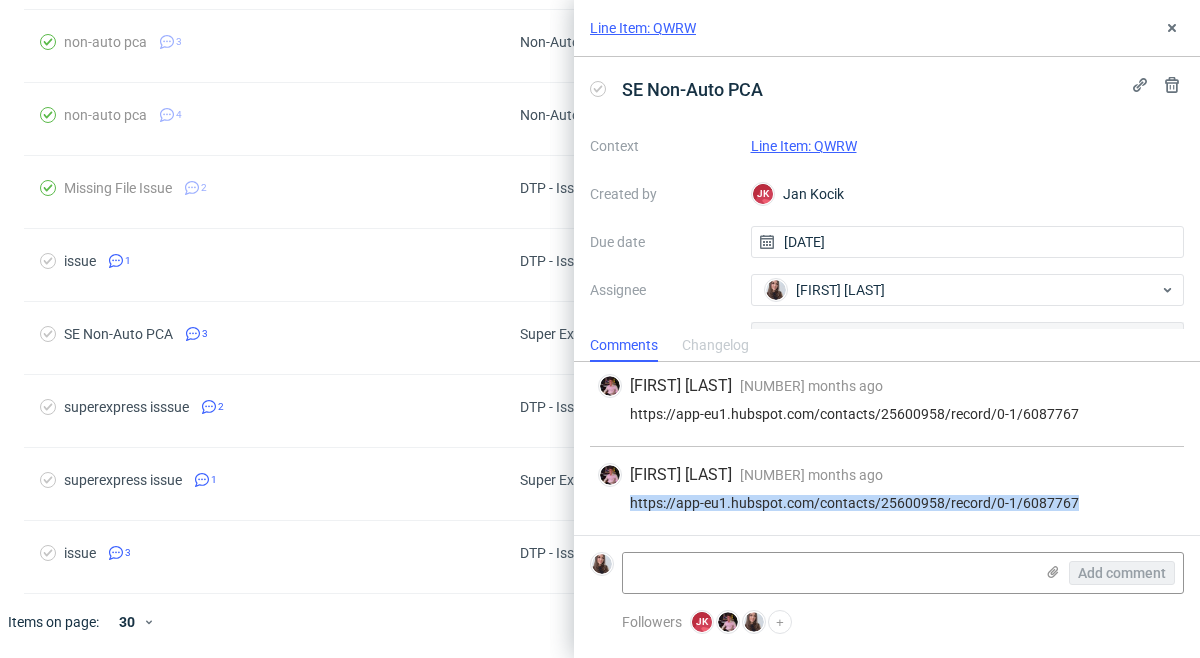 drag, startPoint x: 1094, startPoint y: 499, endPoint x: 622, endPoint y: 502, distance: 472.00952 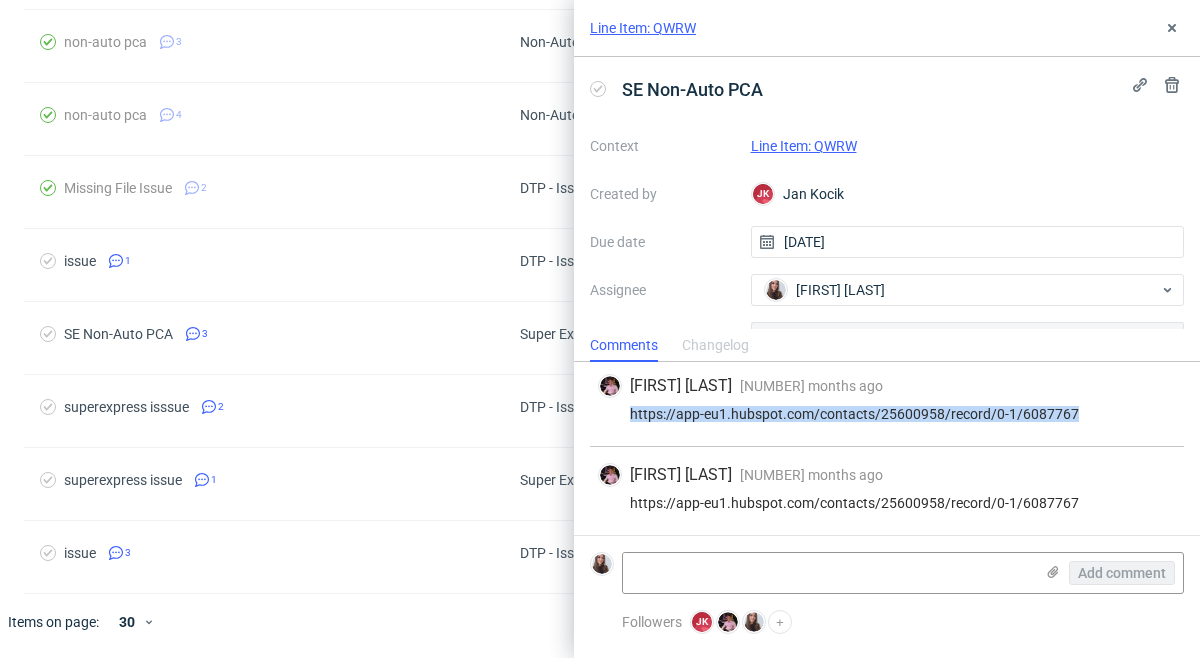 drag, startPoint x: 1073, startPoint y: 411, endPoint x: 622, endPoint y: 412, distance: 451.0011 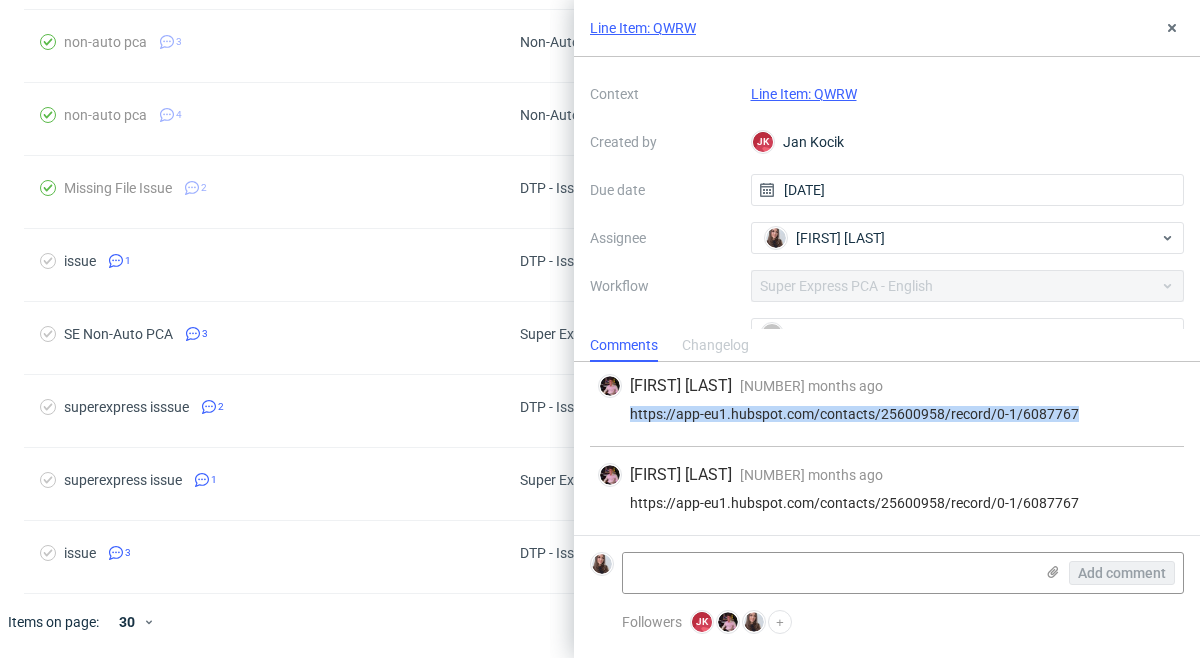 scroll, scrollTop: 0, scrollLeft: 0, axis: both 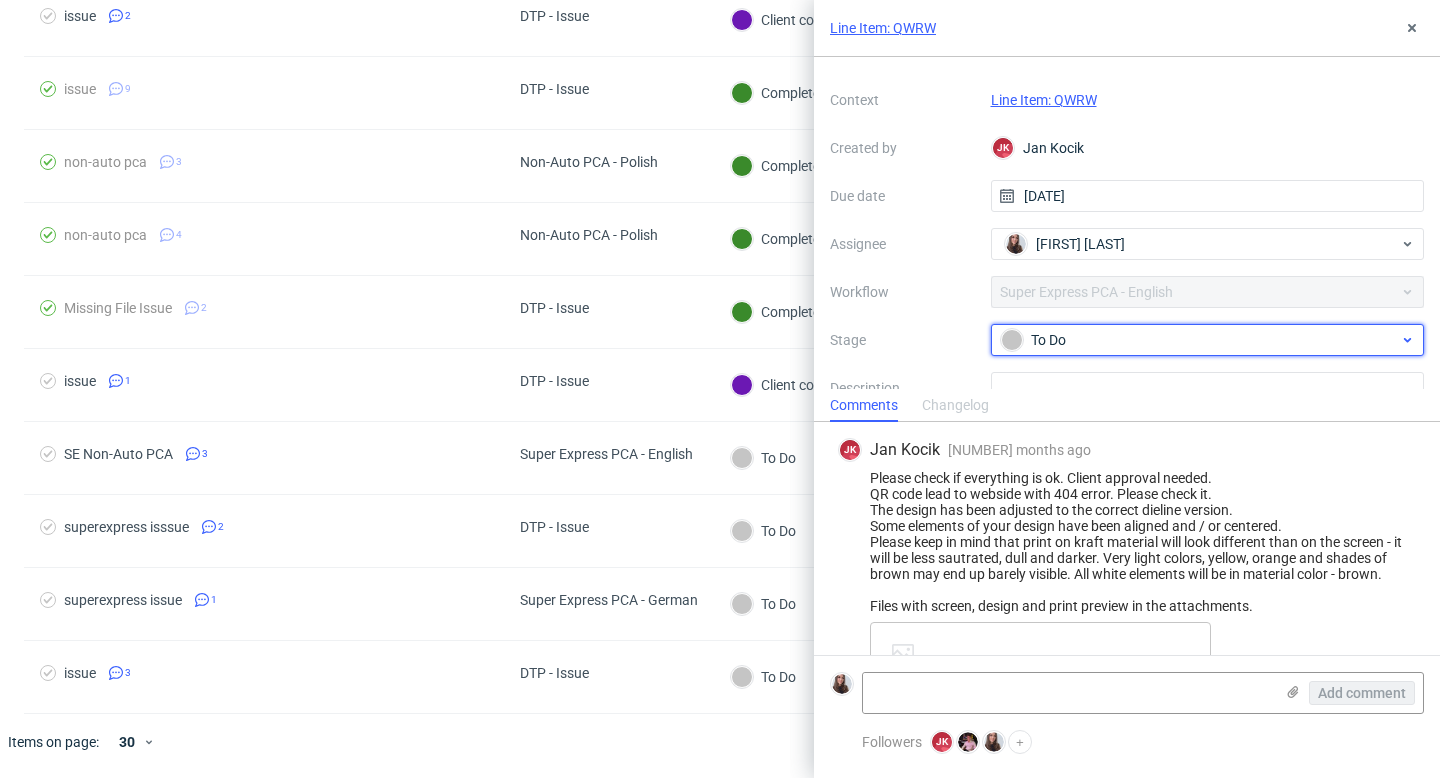 click on "To Do" at bounding box center (1200, 340) 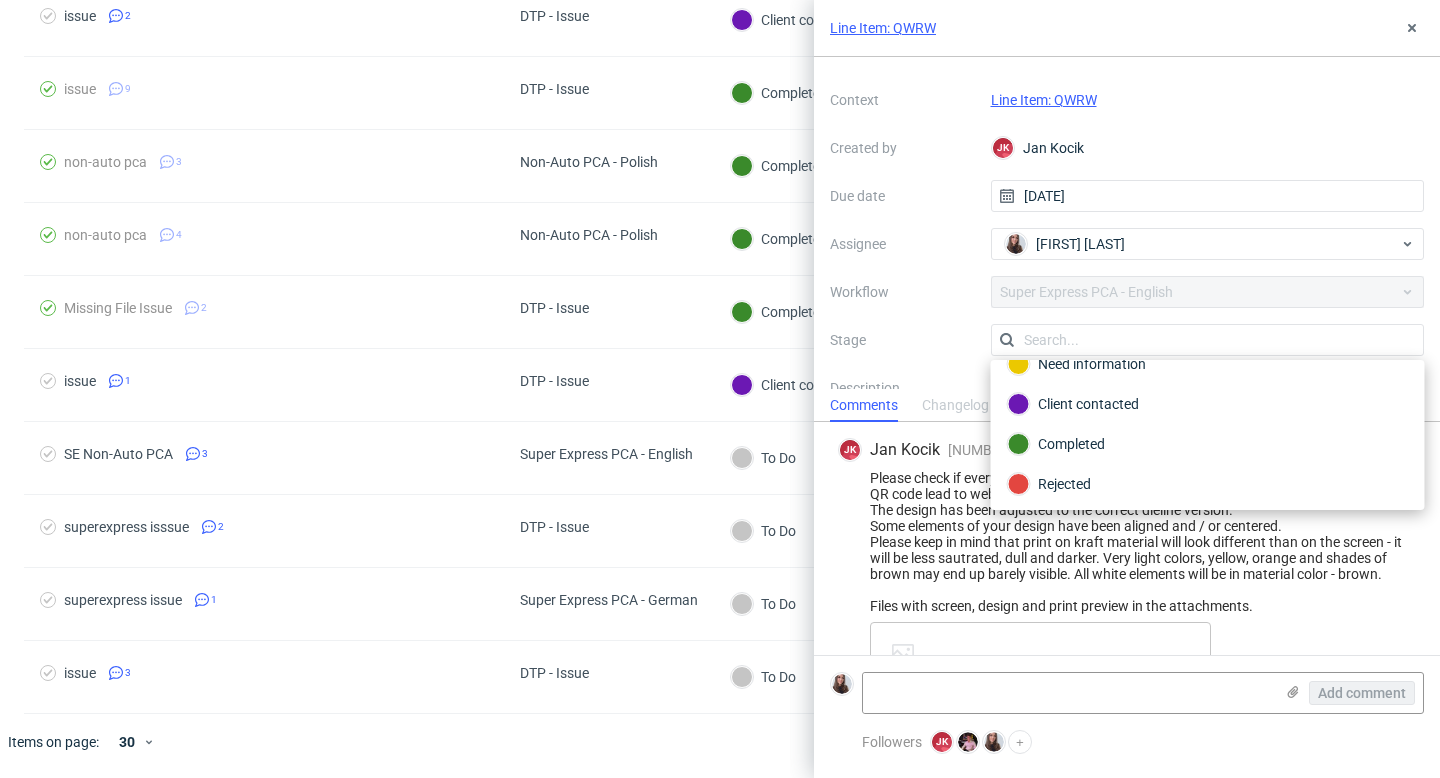scroll, scrollTop: 106, scrollLeft: 0, axis: vertical 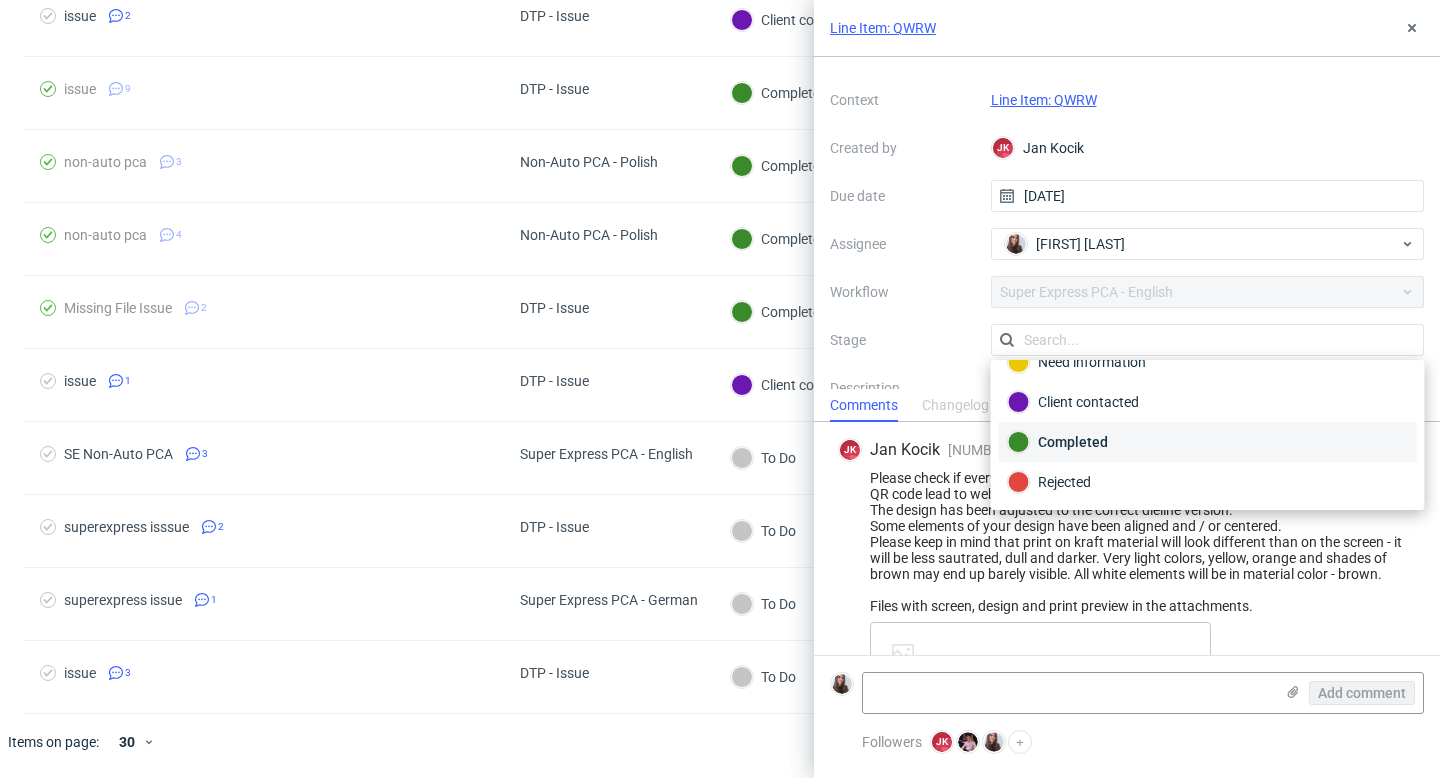 click on "Completed" at bounding box center (1208, 442) 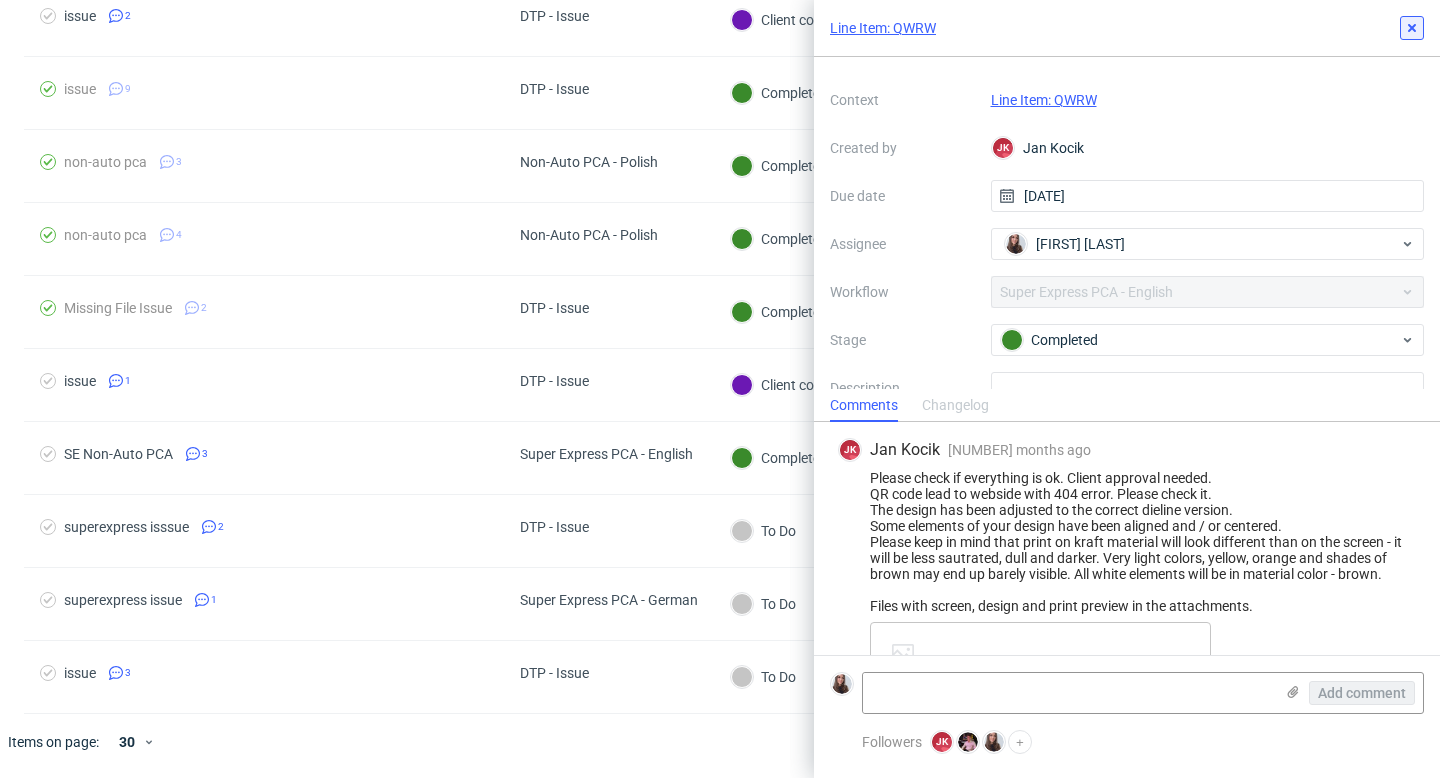 click 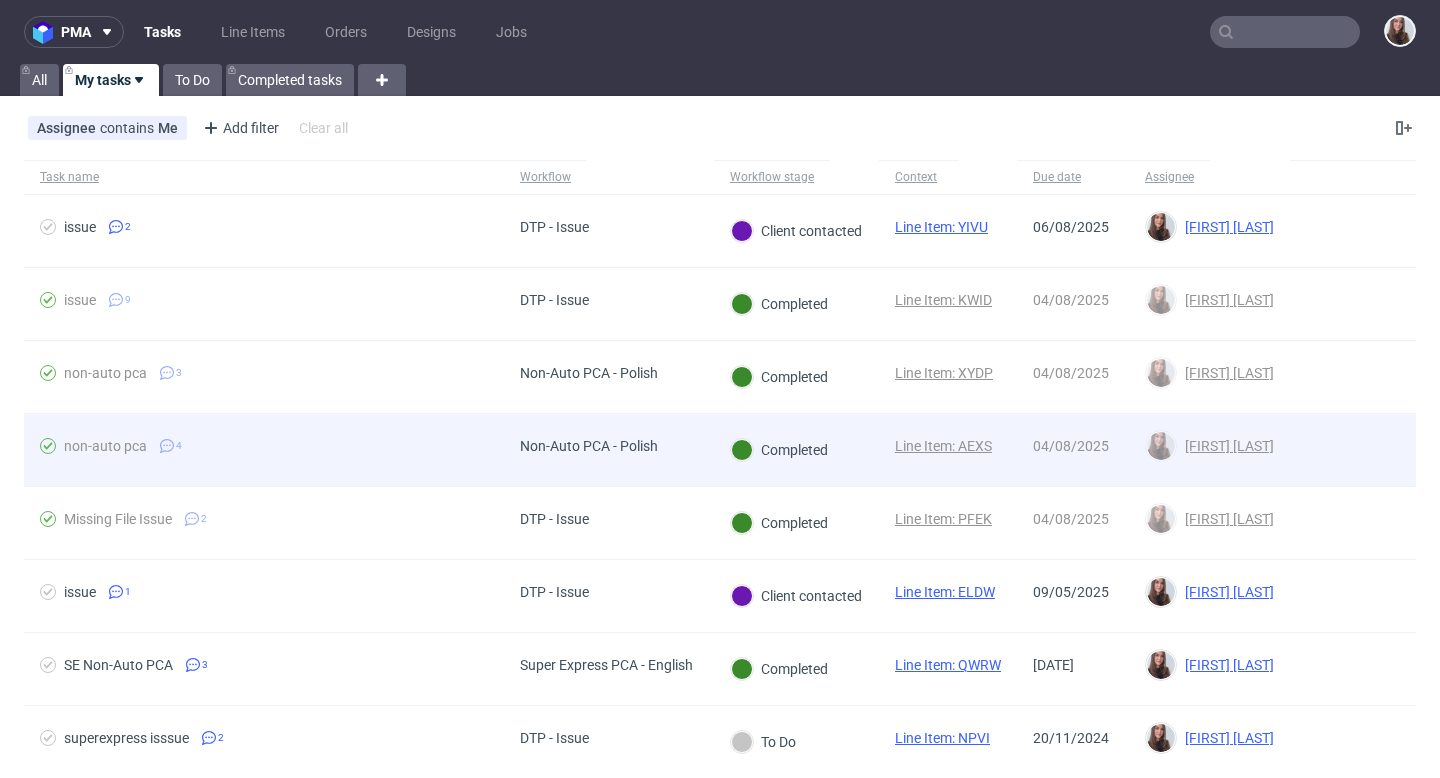 scroll, scrollTop: 211, scrollLeft: 0, axis: vertical 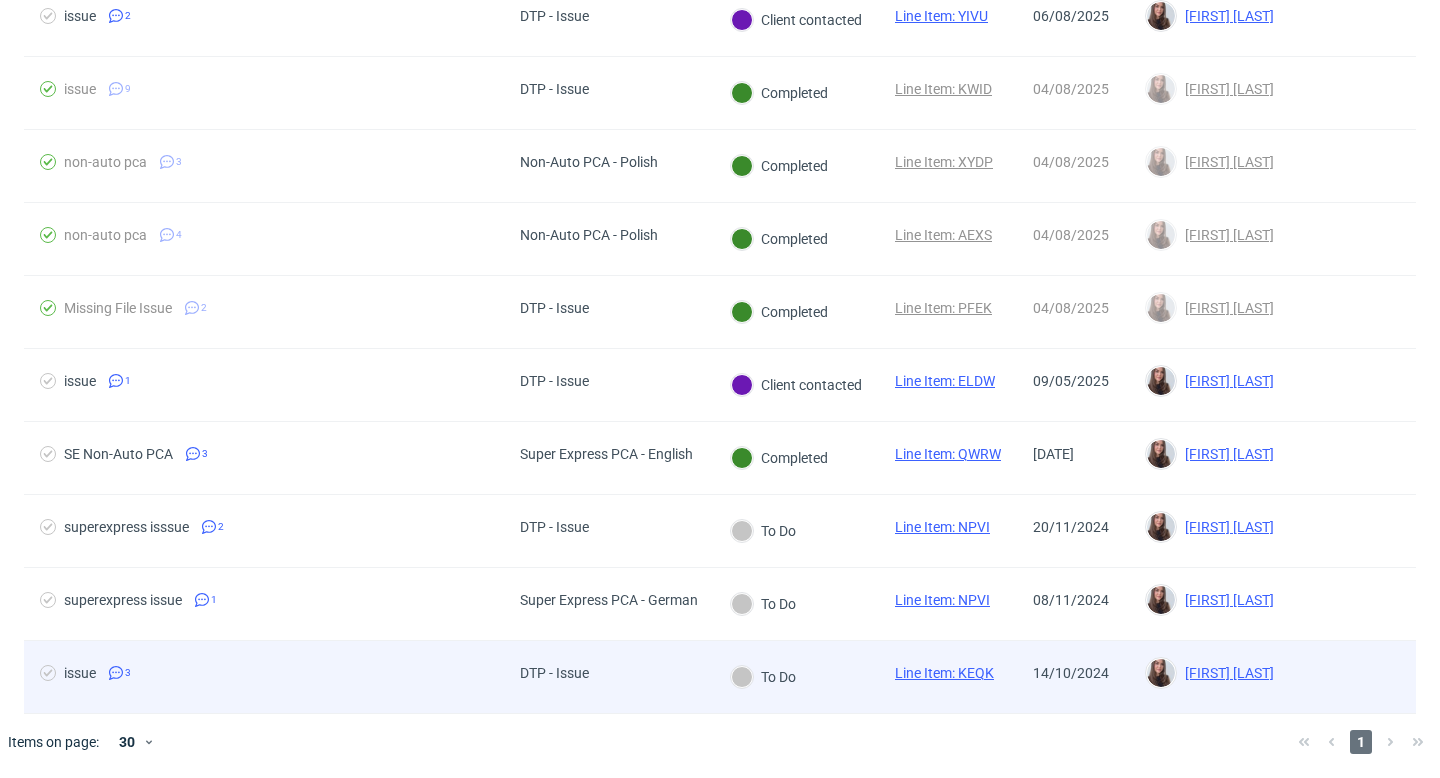 click on "Line Item: KEQK" at bounding box center [944, 673] 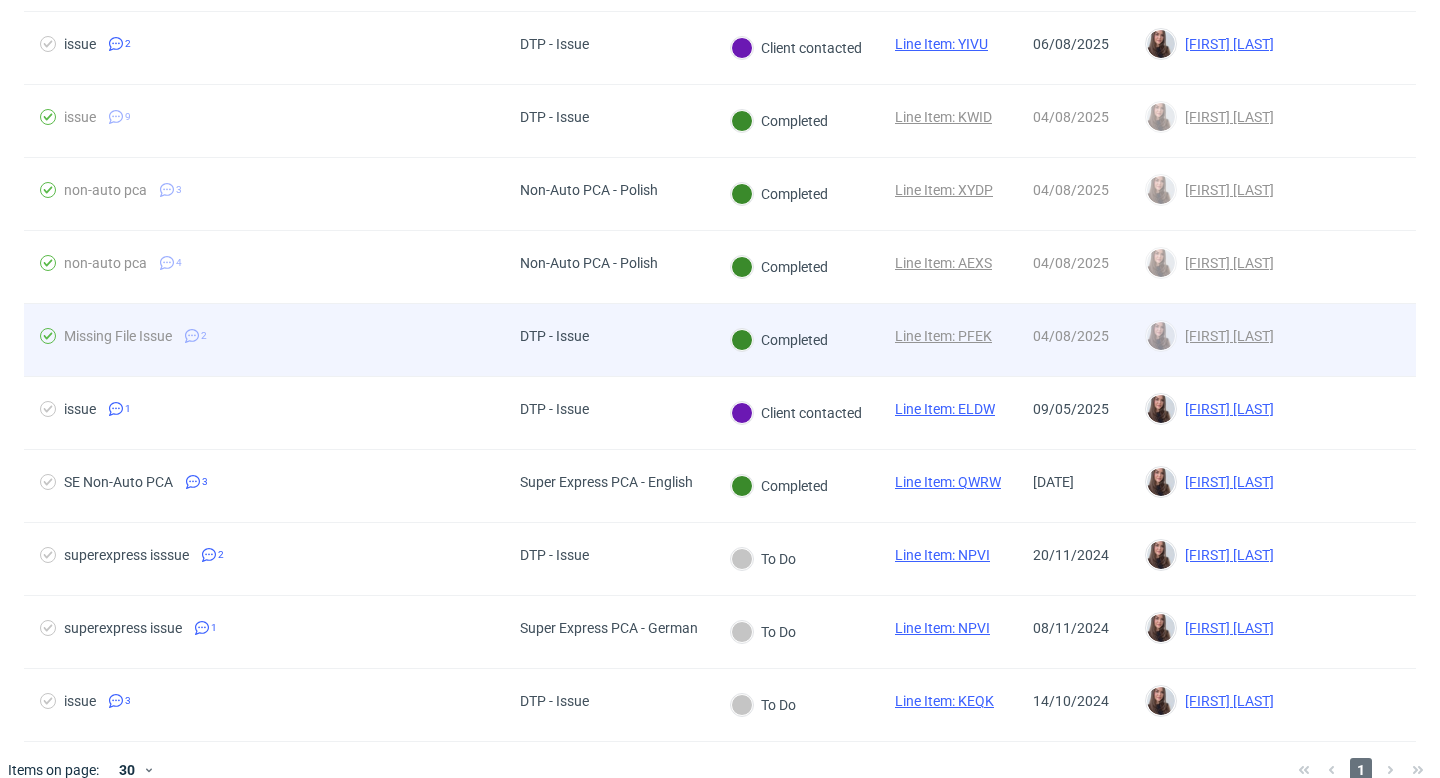 scroll, scrollTop: 211, scrollLeft: 0, axis: vertical 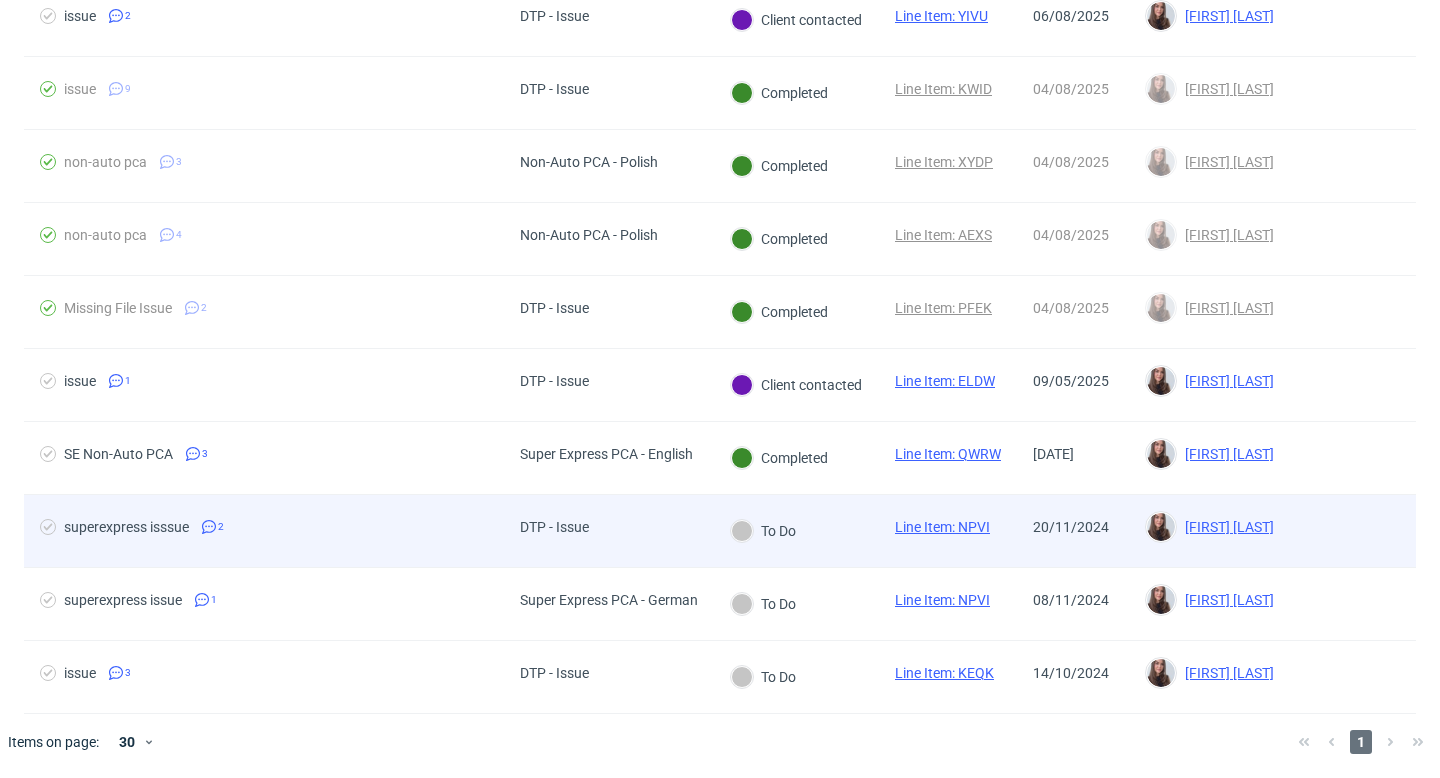 click on "Line Item: NPVI" at bounding box center [942, 527] 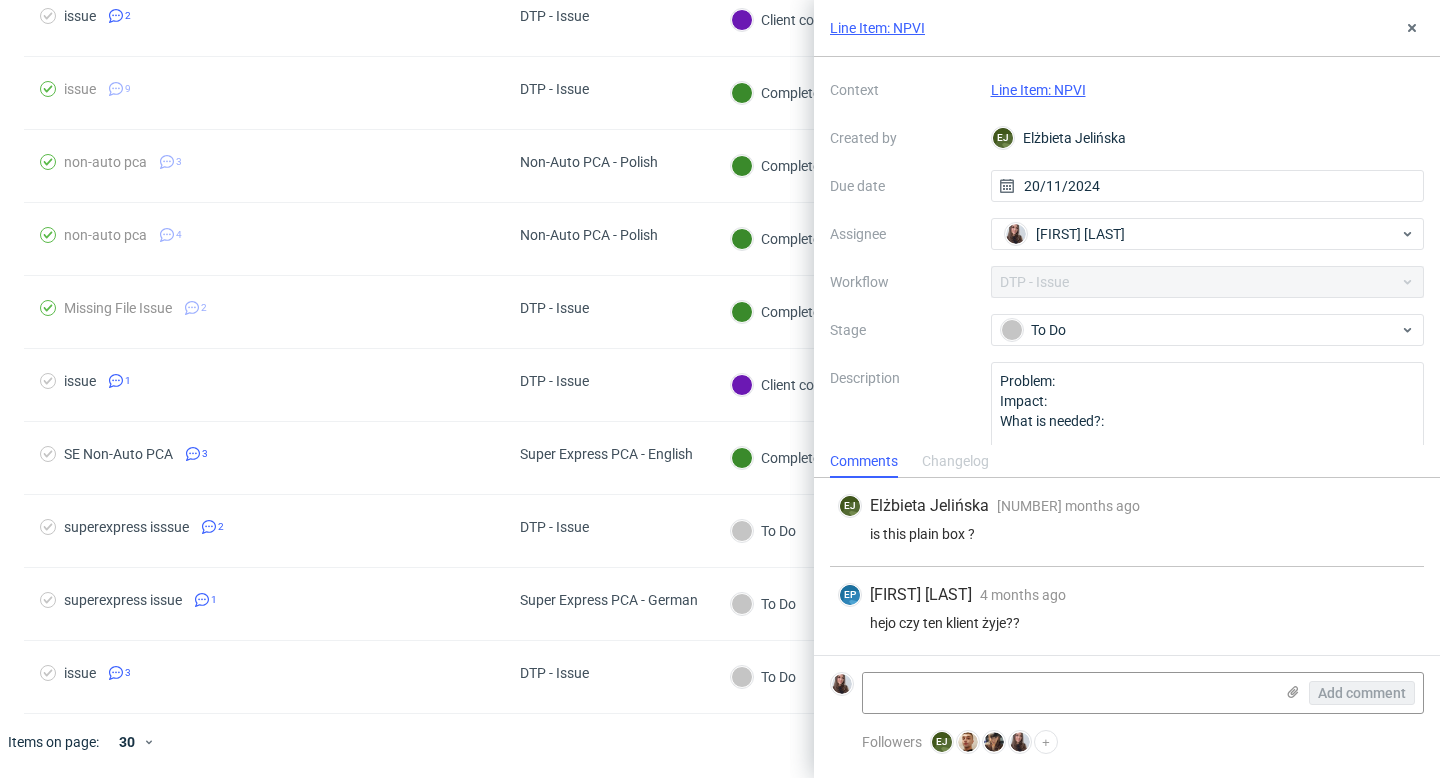 scroll, scrollTop: 85, scrollLeft: 0, axis: vertical 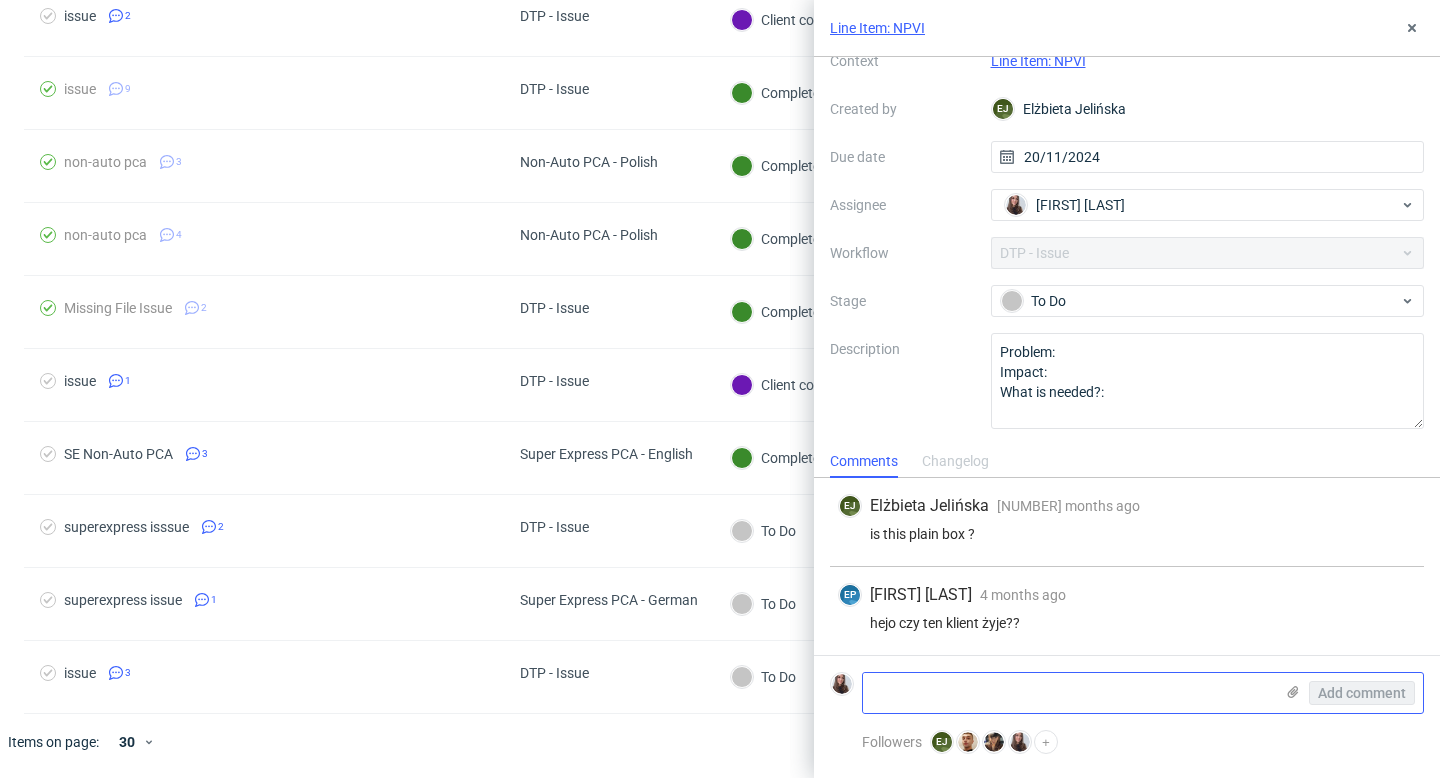 click at bounding box center [1068, 693] 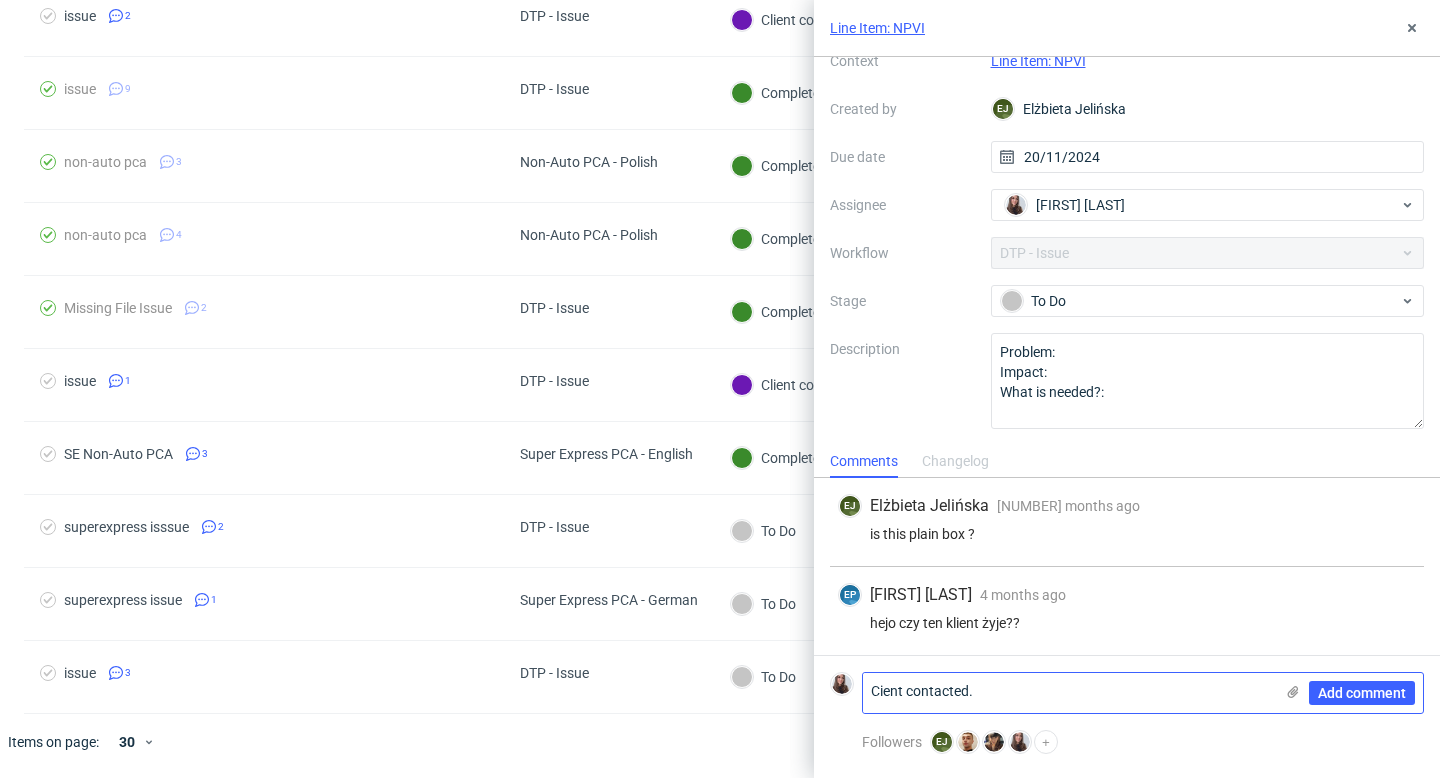click on "Cient contacted." at bounding box center (1068, 693) 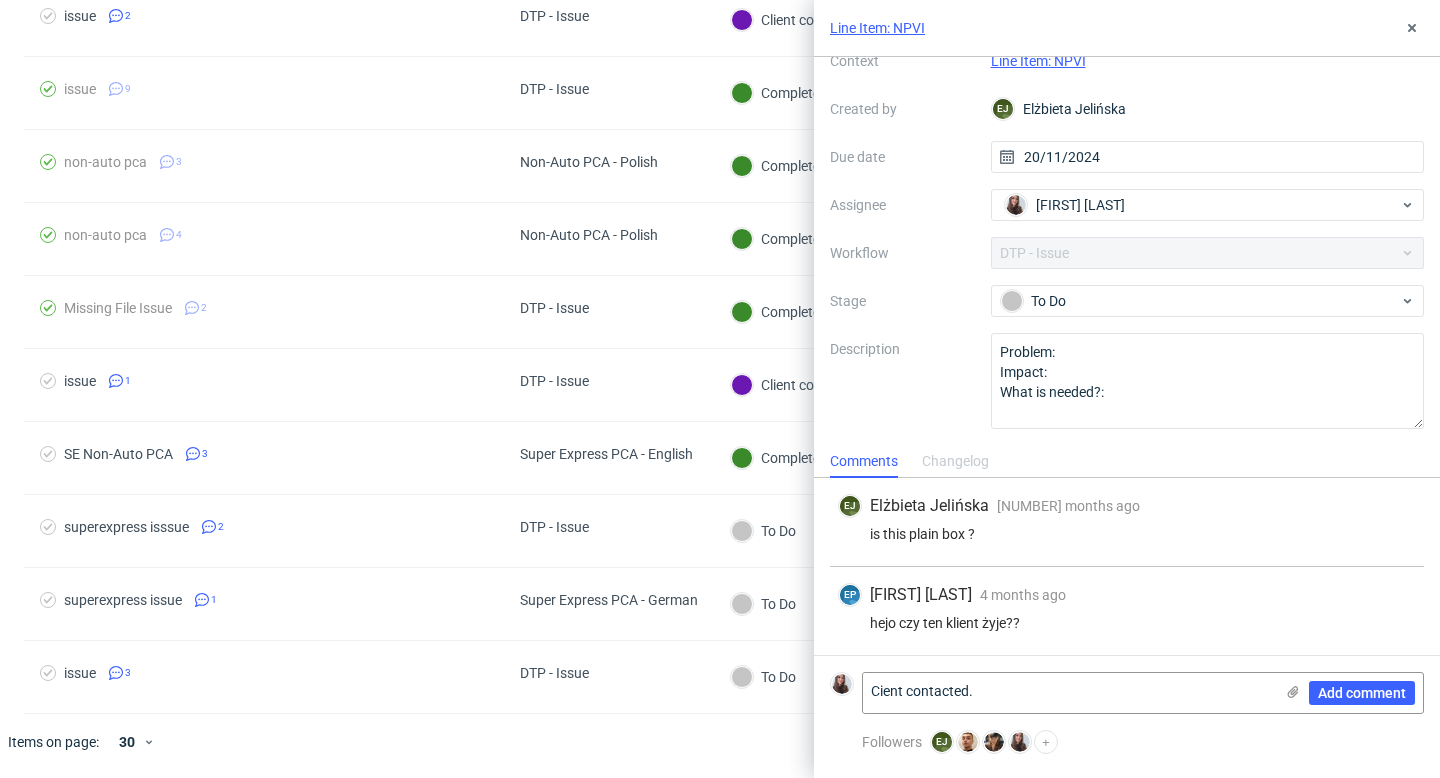 click on "Client" 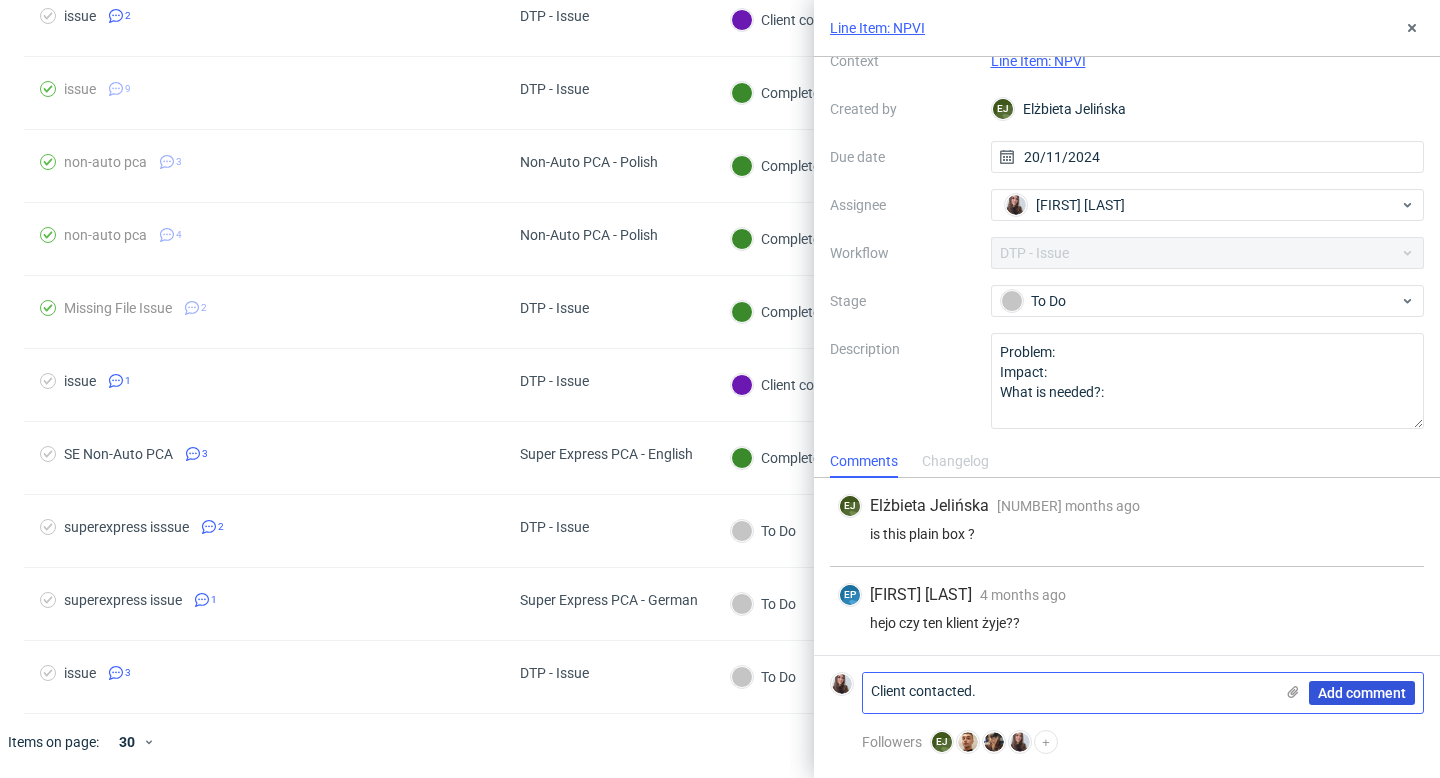 type on "Client contacted." 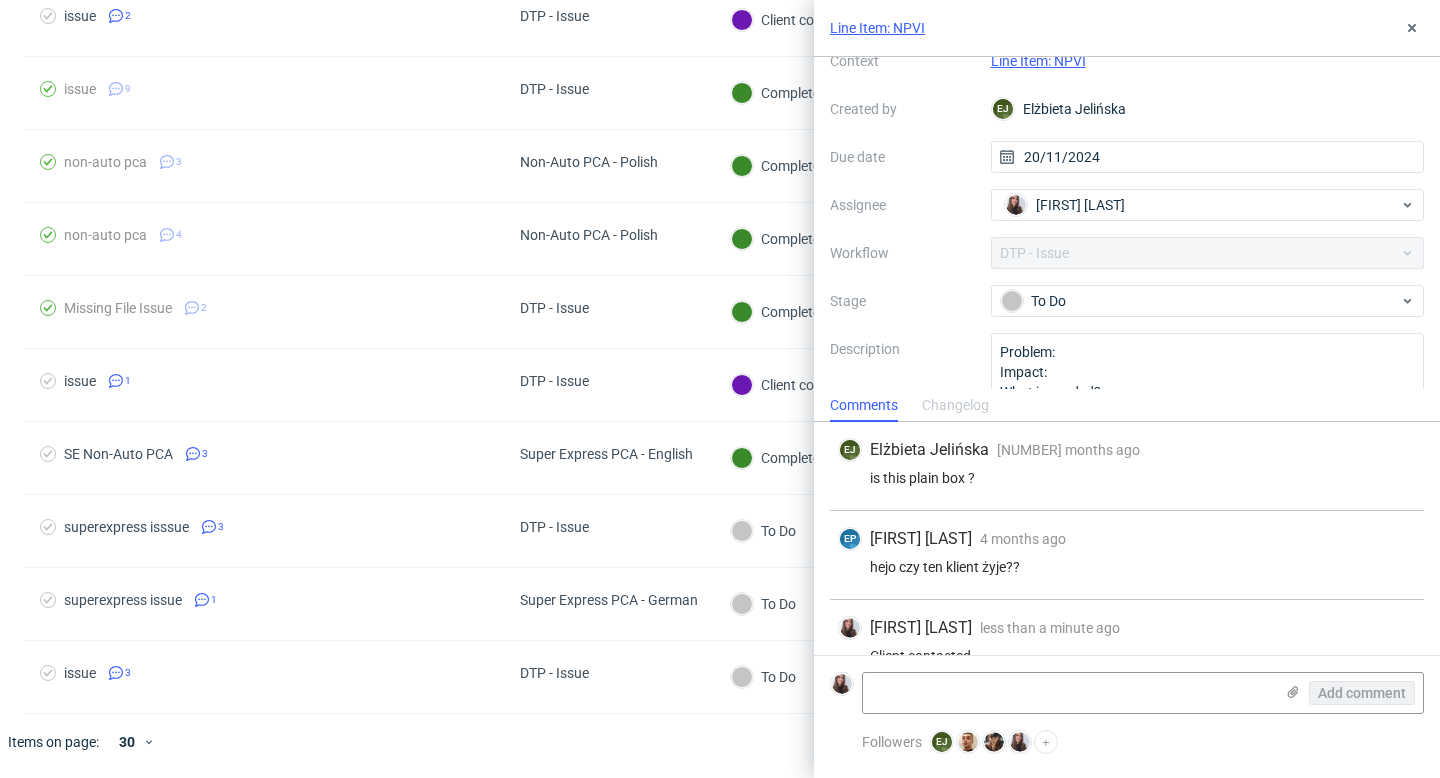 scroll, scrollTop: 33, scrollLeft: 0, axis: vertical 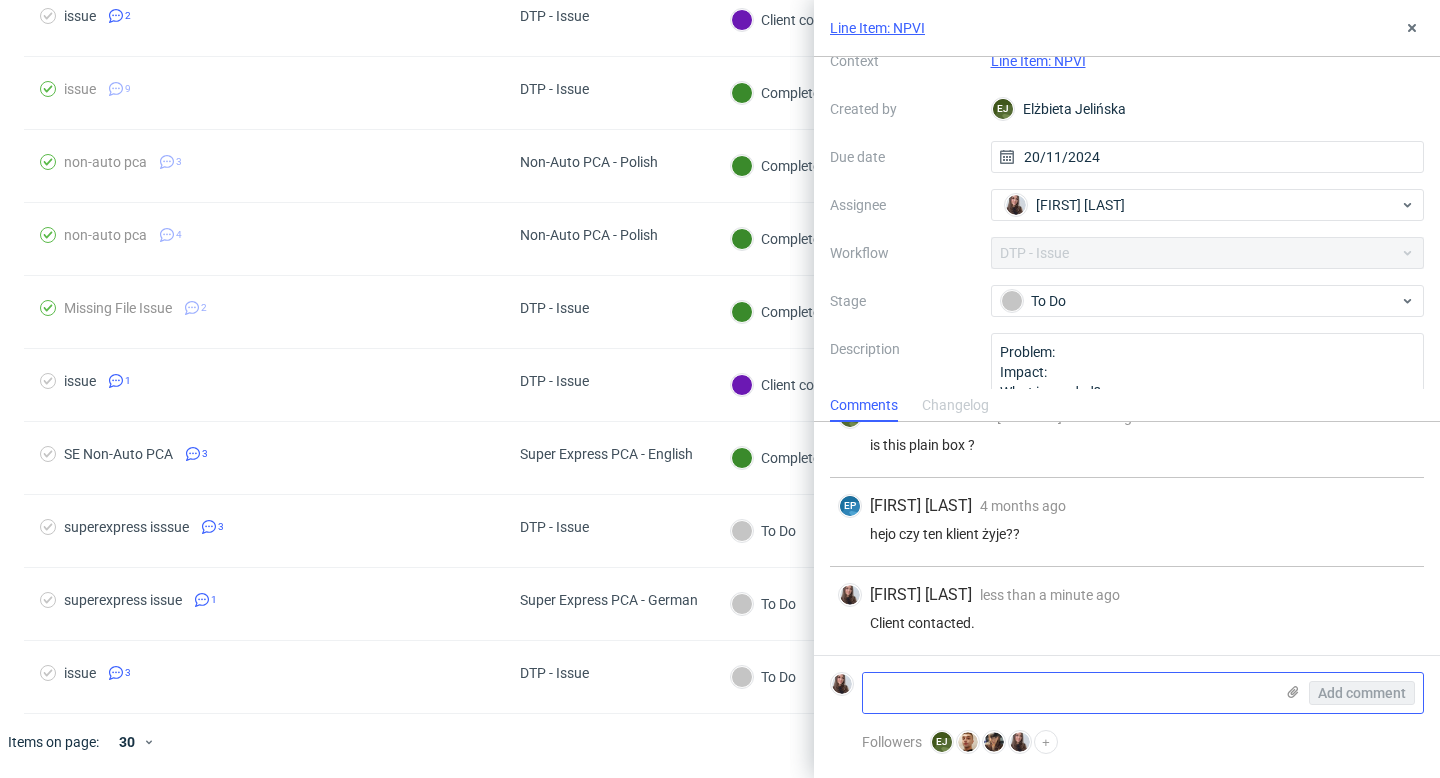 click at bounding box center (1068, 693) 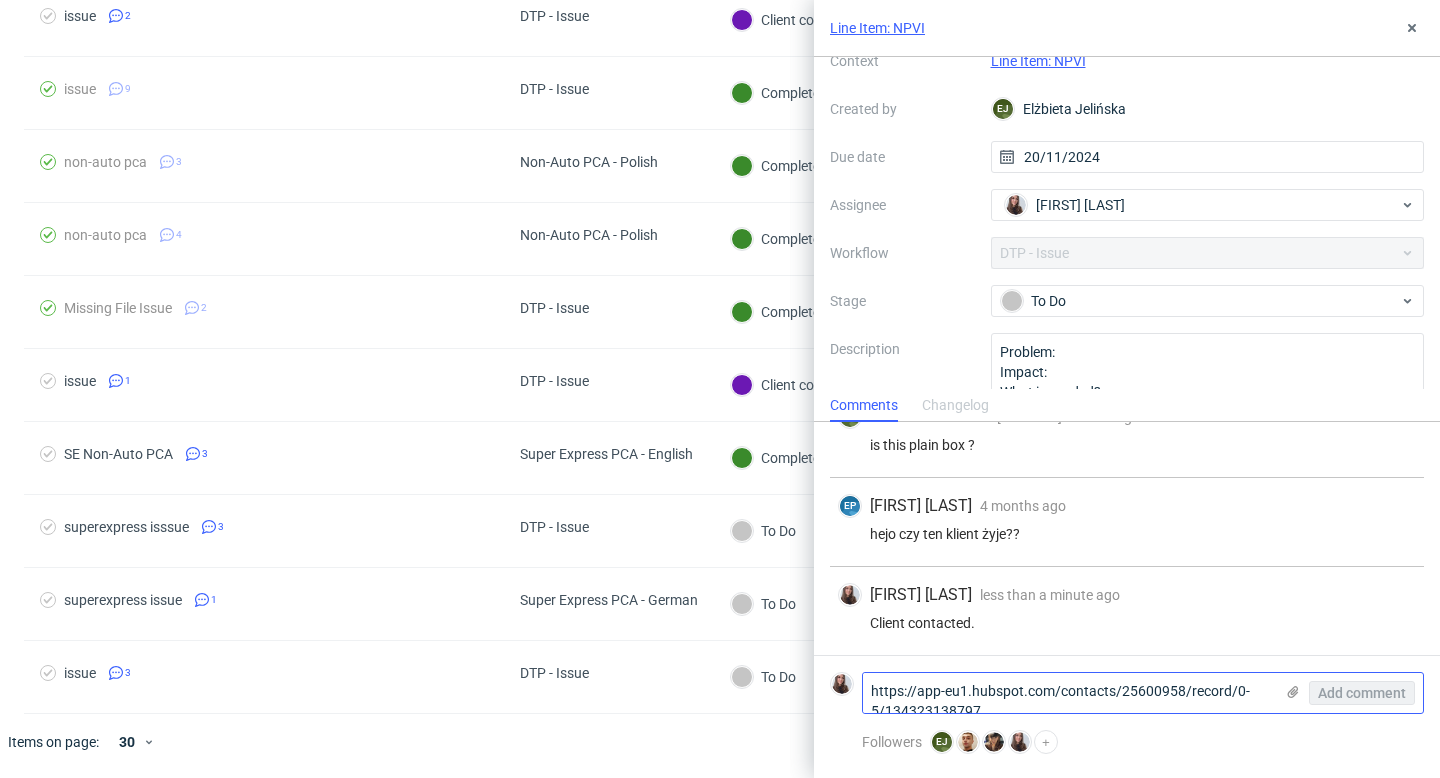 scroll, scrollTop: 0, scrollLeft: 0, axis: both 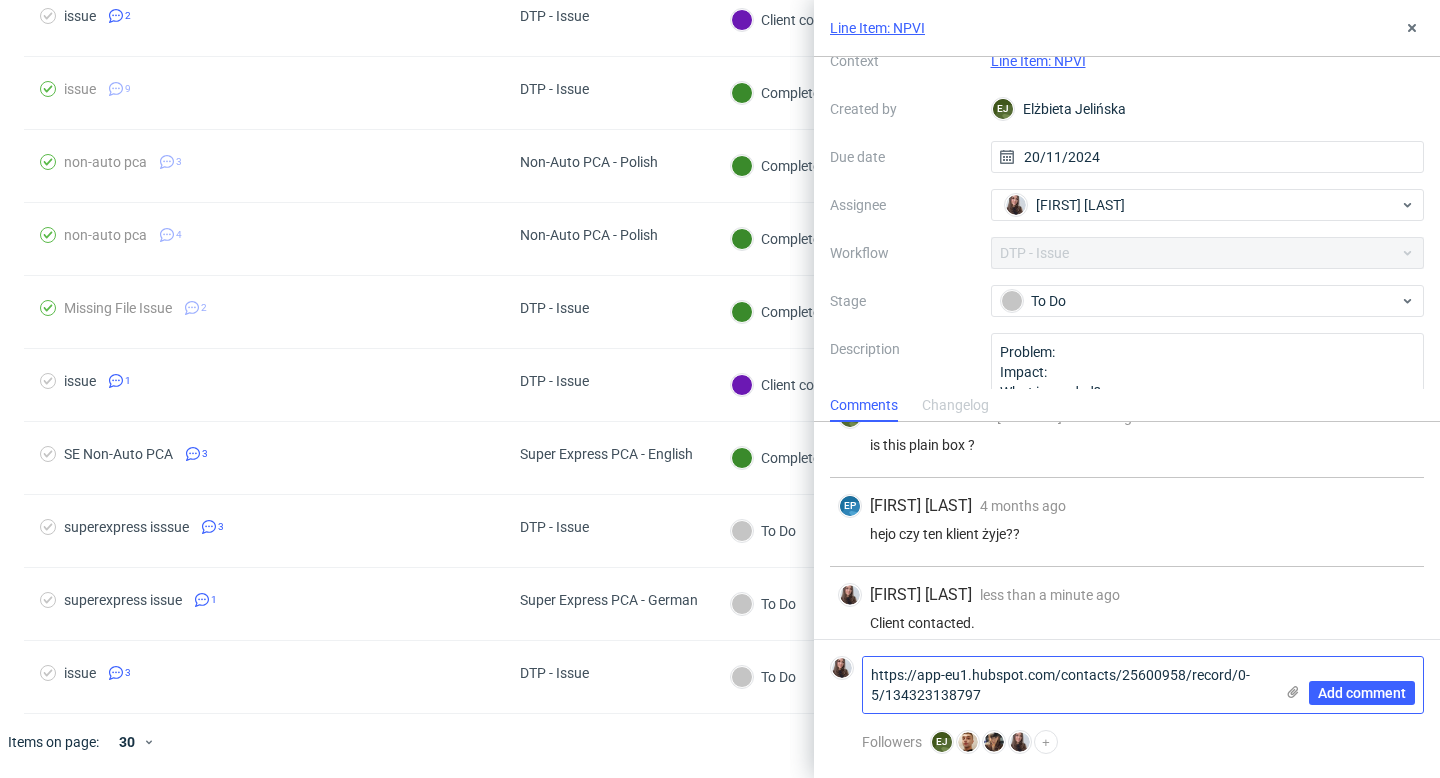 drag, startPoint x: 998, startPoint y: 695, endPoint x: 870, endPoint y: 676, distance: 129.40247 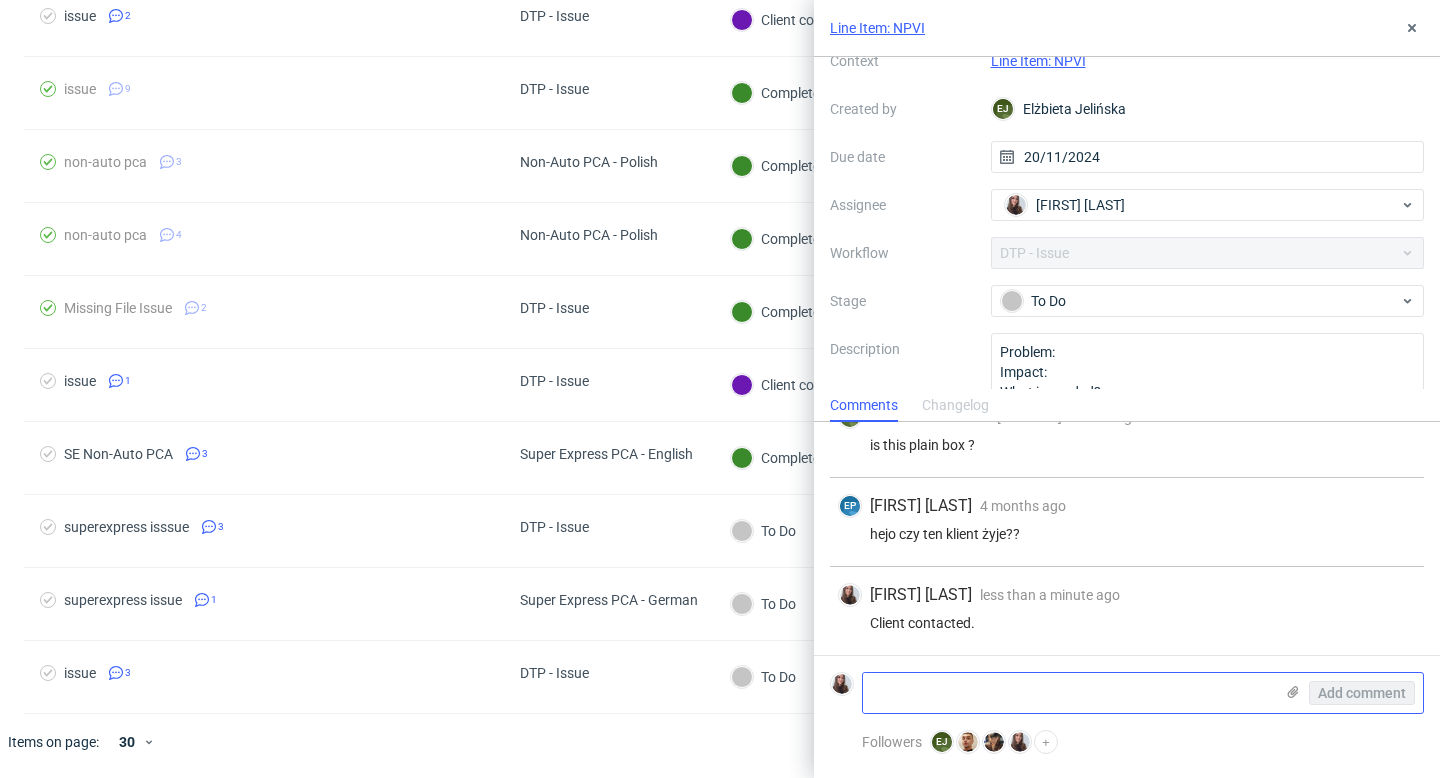 click at bounding box center [1068, 693] 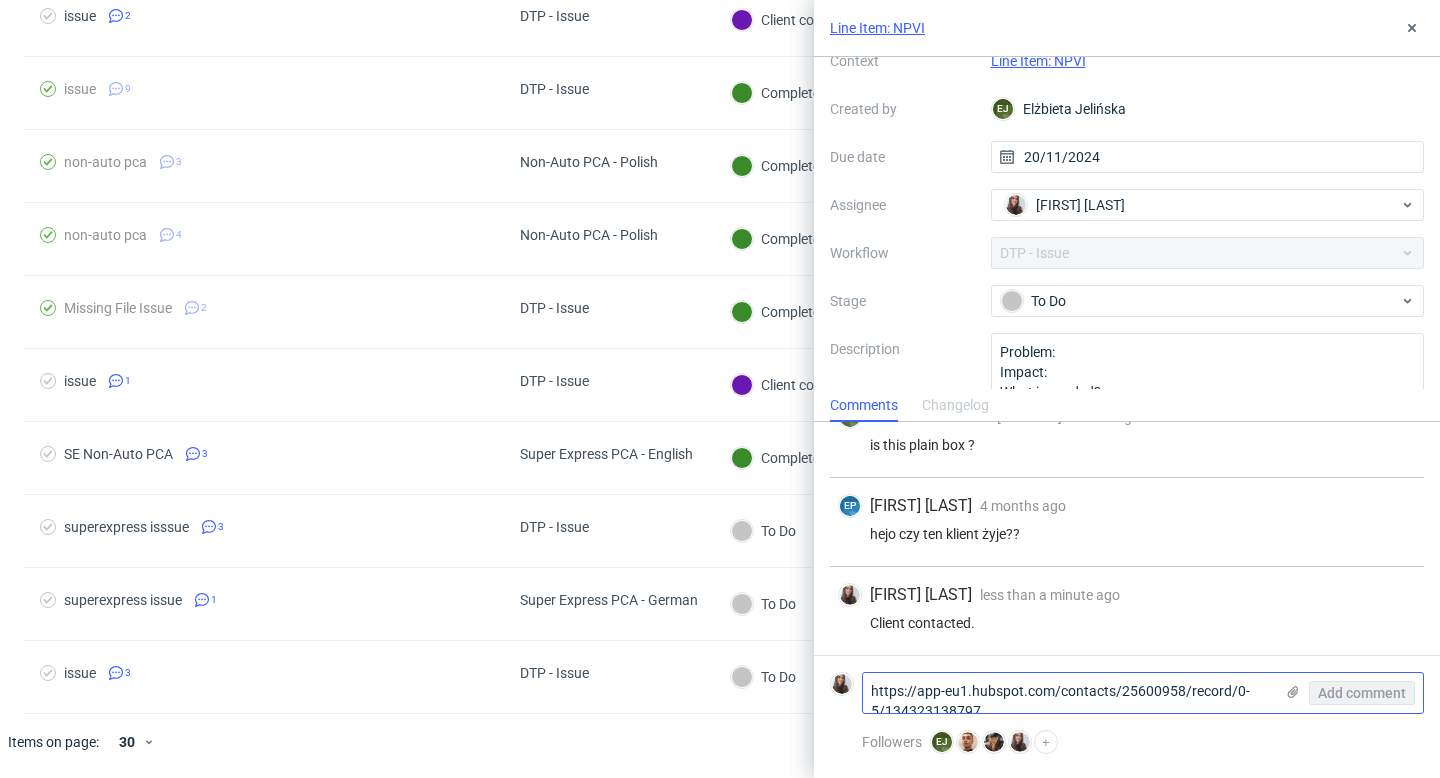 scroll, scrollTop: 0, scrollLeft: 0, axis: both 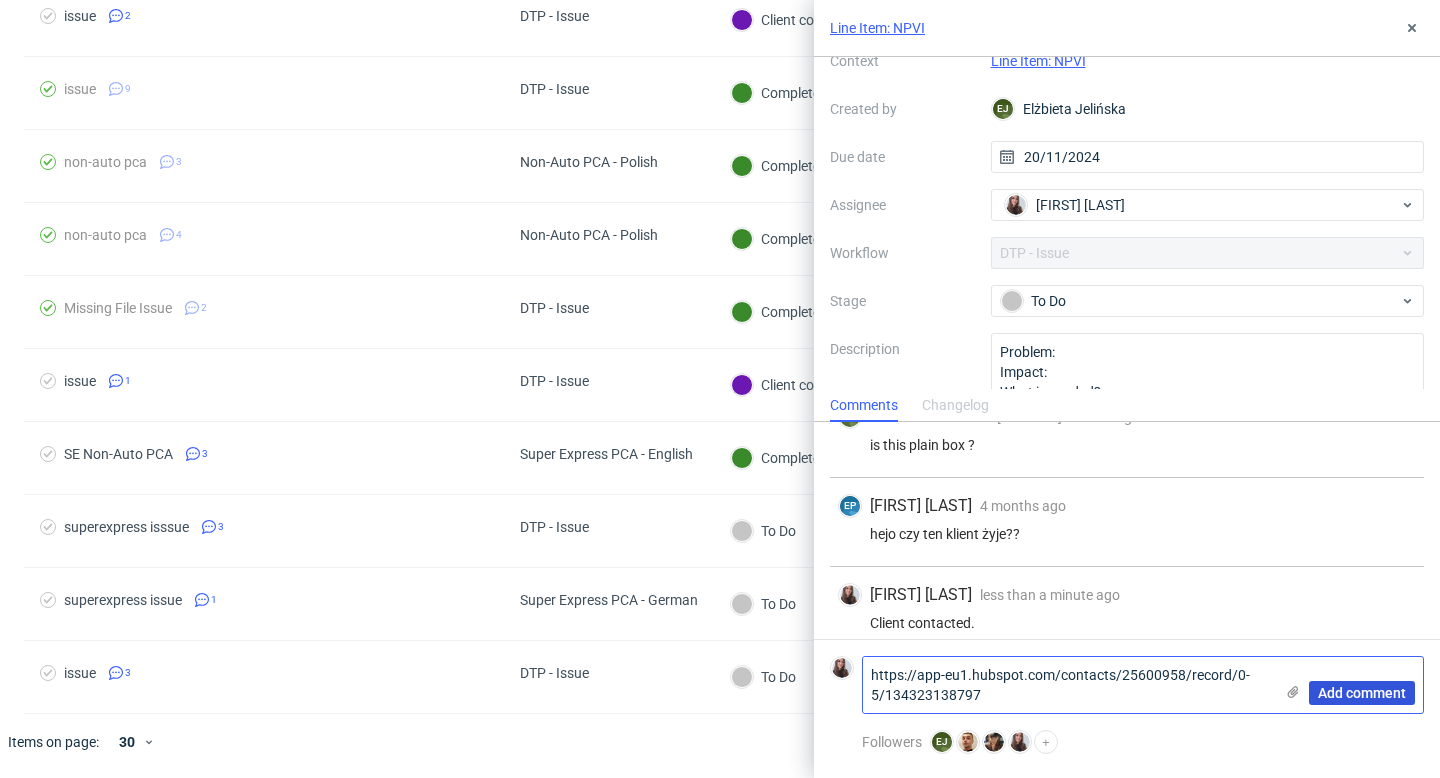 type on "https://app-eu1.hubspot.com/contacts/25600958/record/0-5/134323138797" 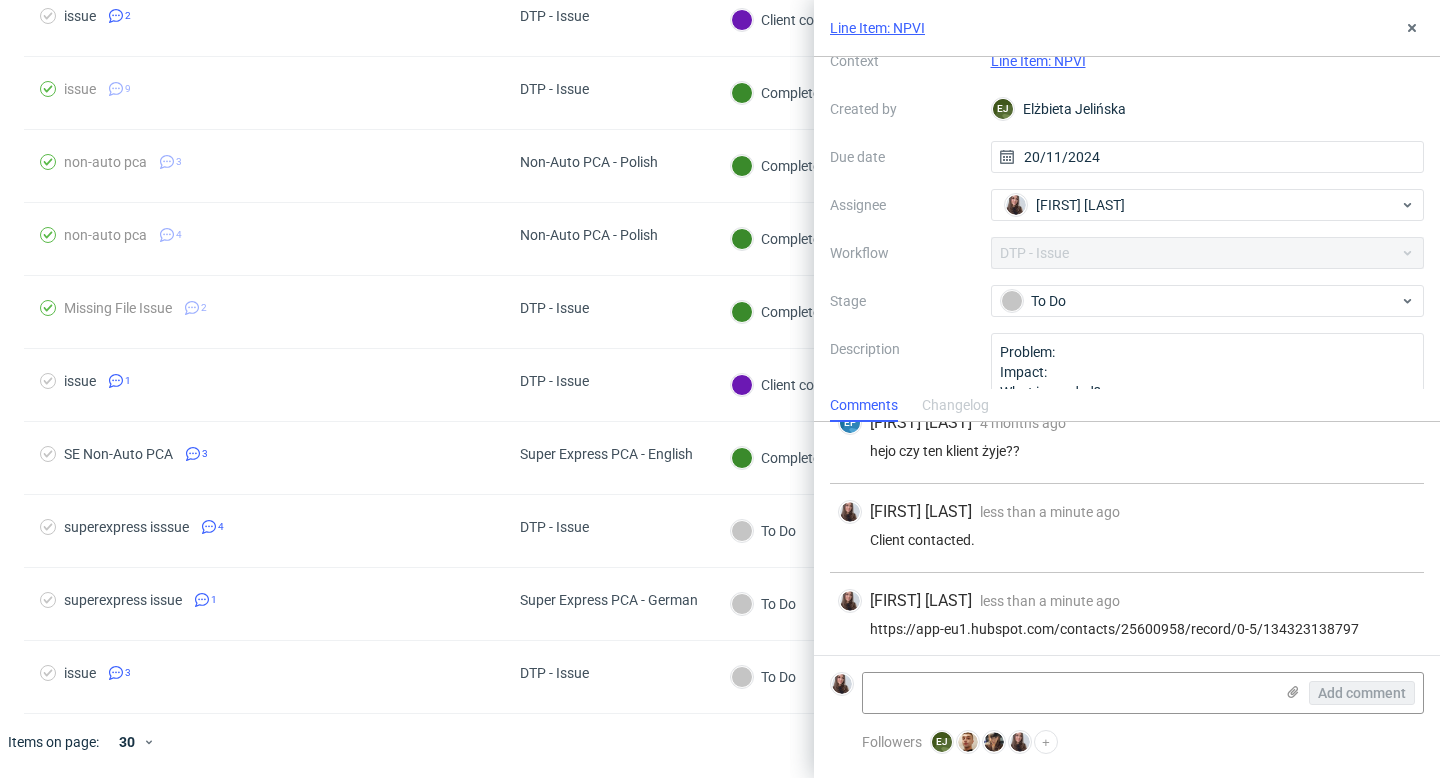 scroll, scrollTop: 122, scrollLeft: 0, axis: vertical 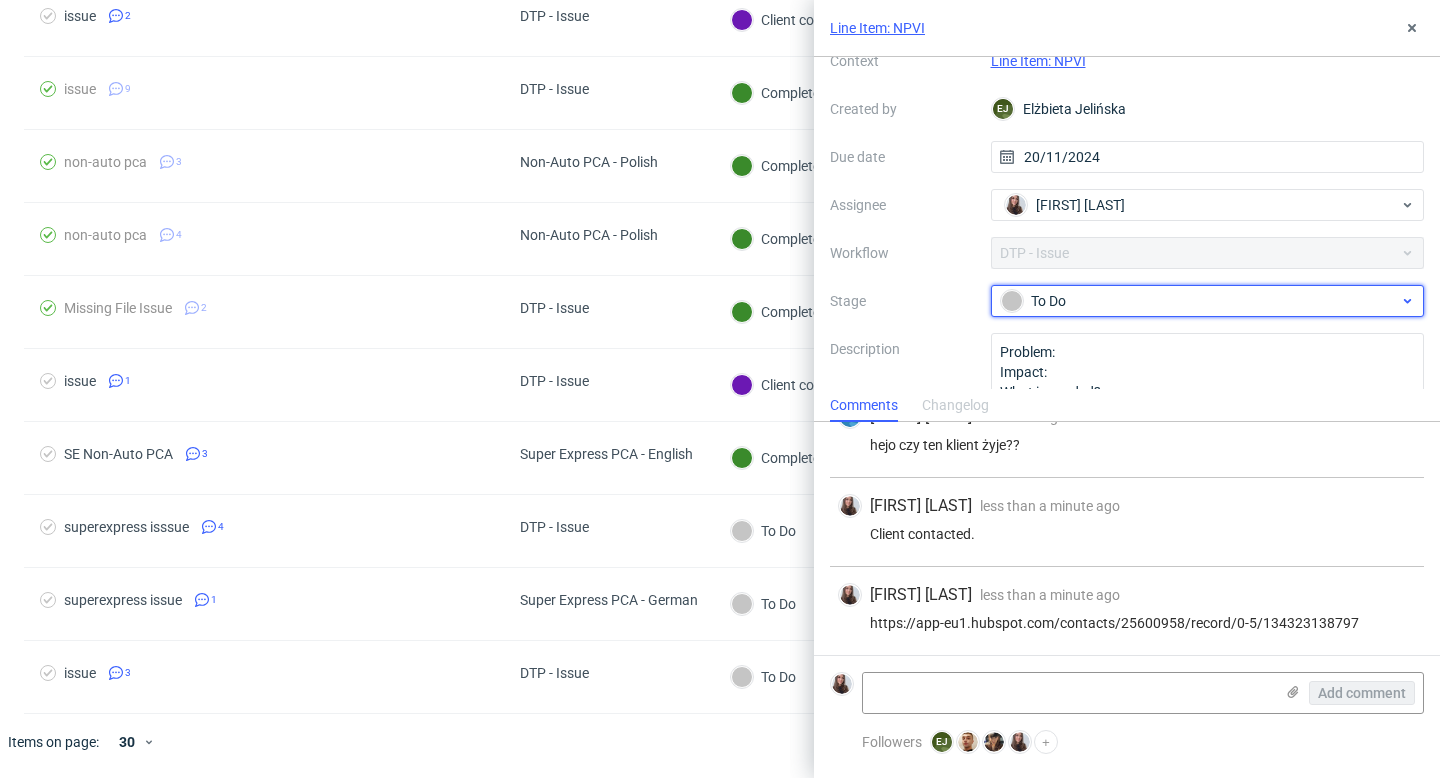 click on "To Do" at bounding box center [1200, 301] 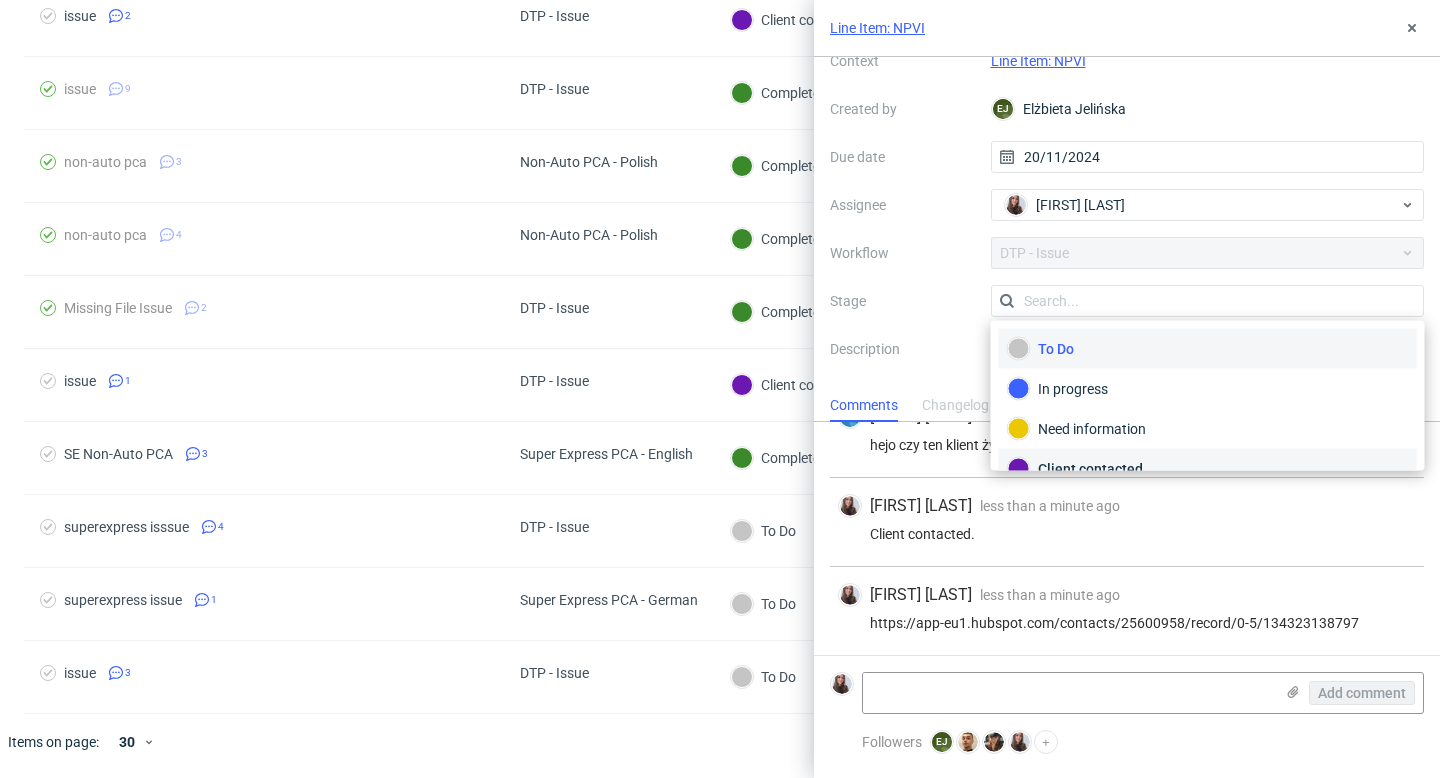 click on "Client contacted" at bounding box center [1208, 469] 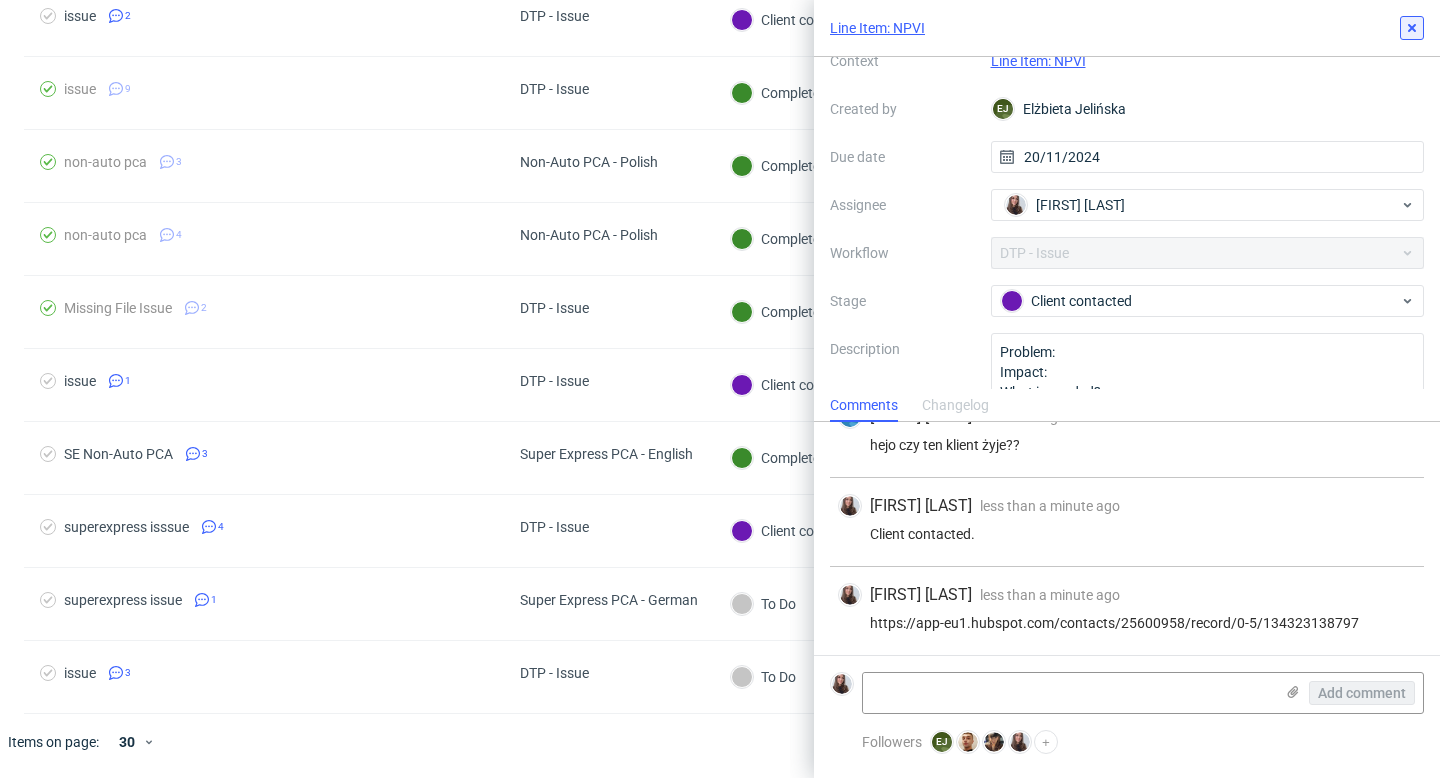click 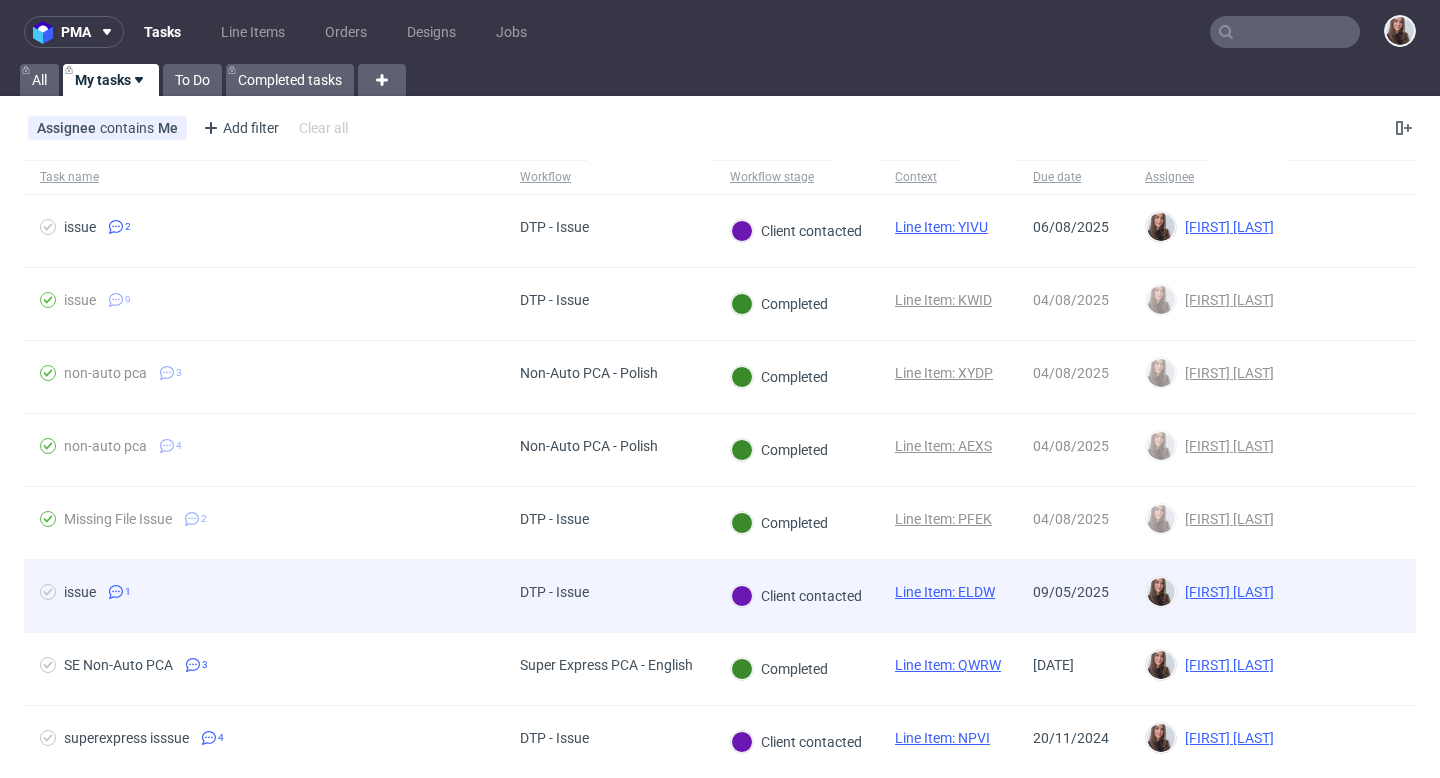scroll, scrollTop: 211, scrollLeft: 0, axis: vertical 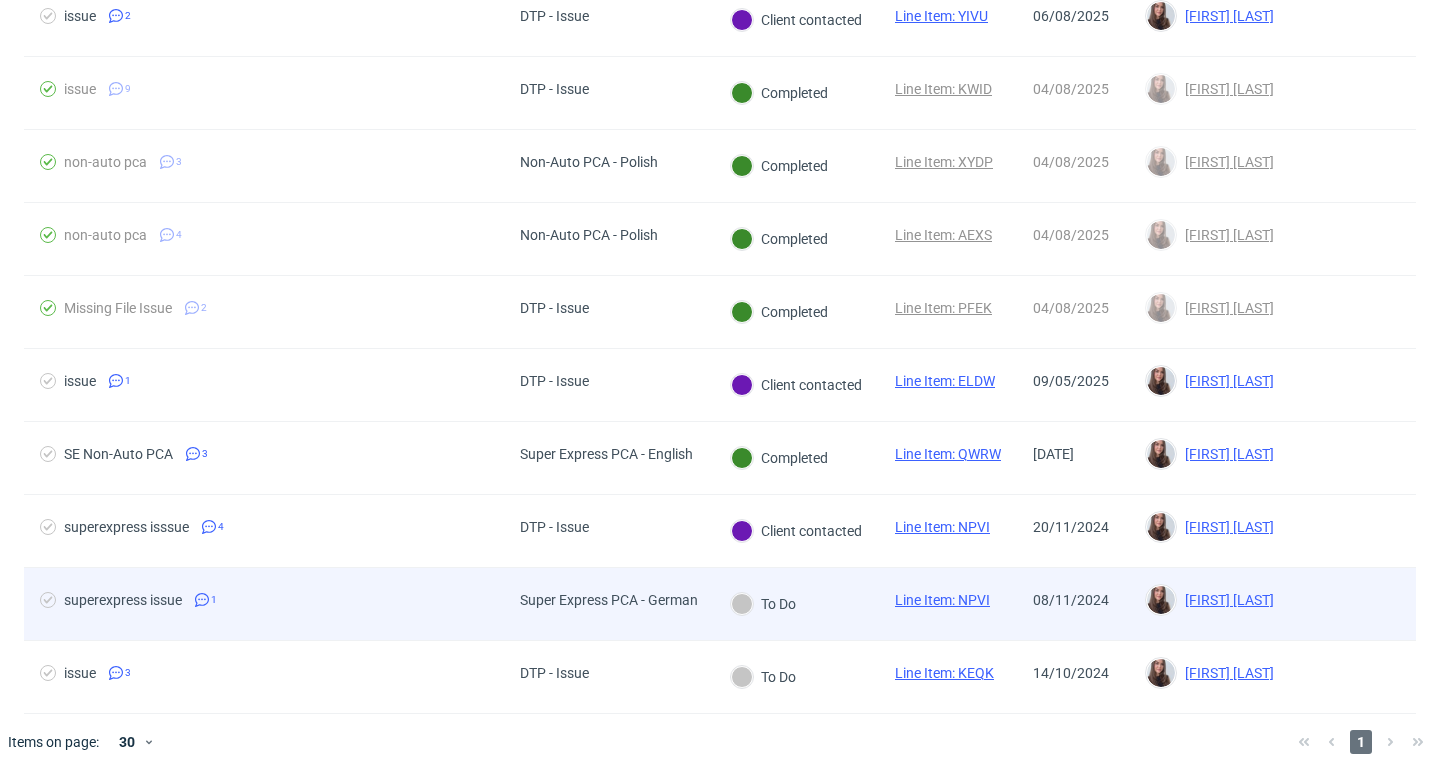 click on "Line Item: NPVI" at bounding box center [942, 600] 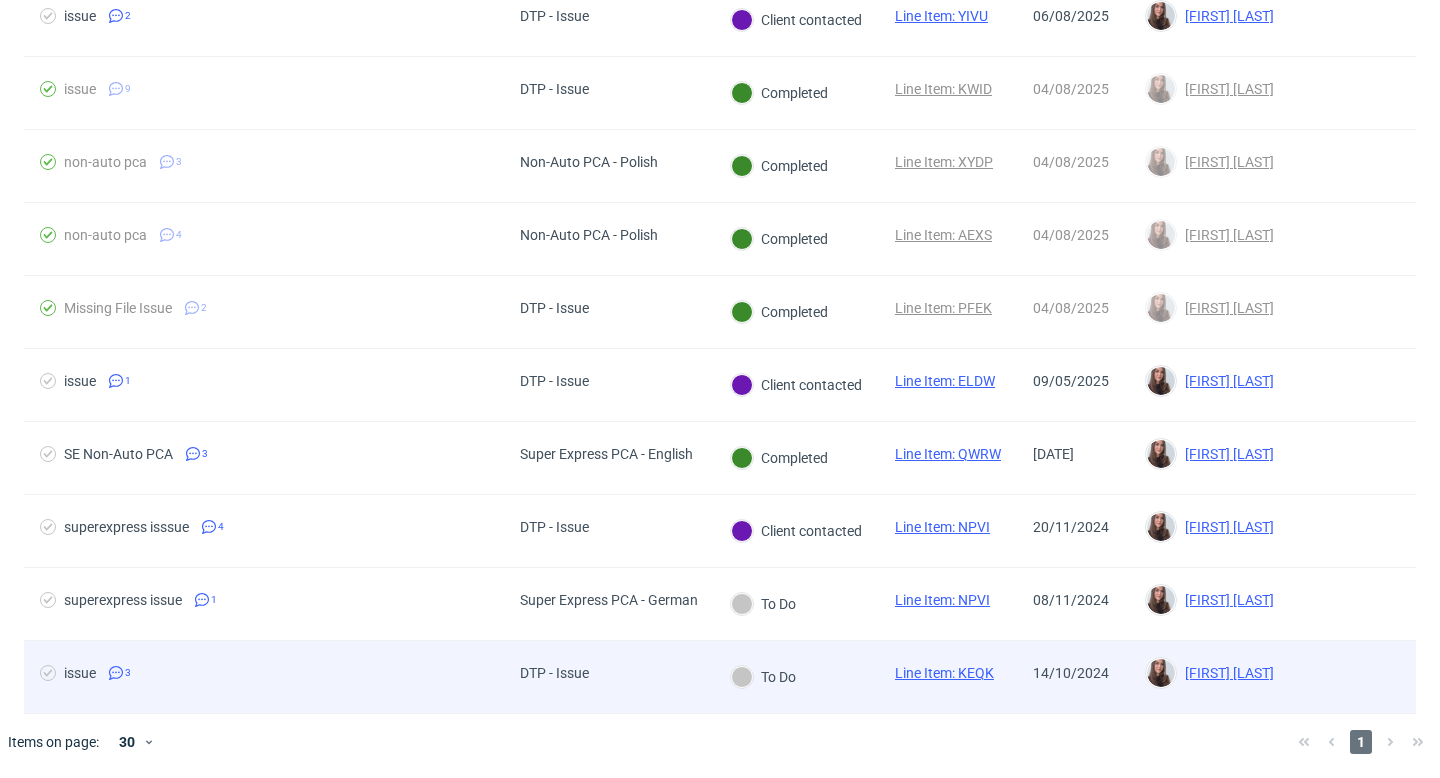click on "Line Item: KEQK" at bounding box center [944, 673] 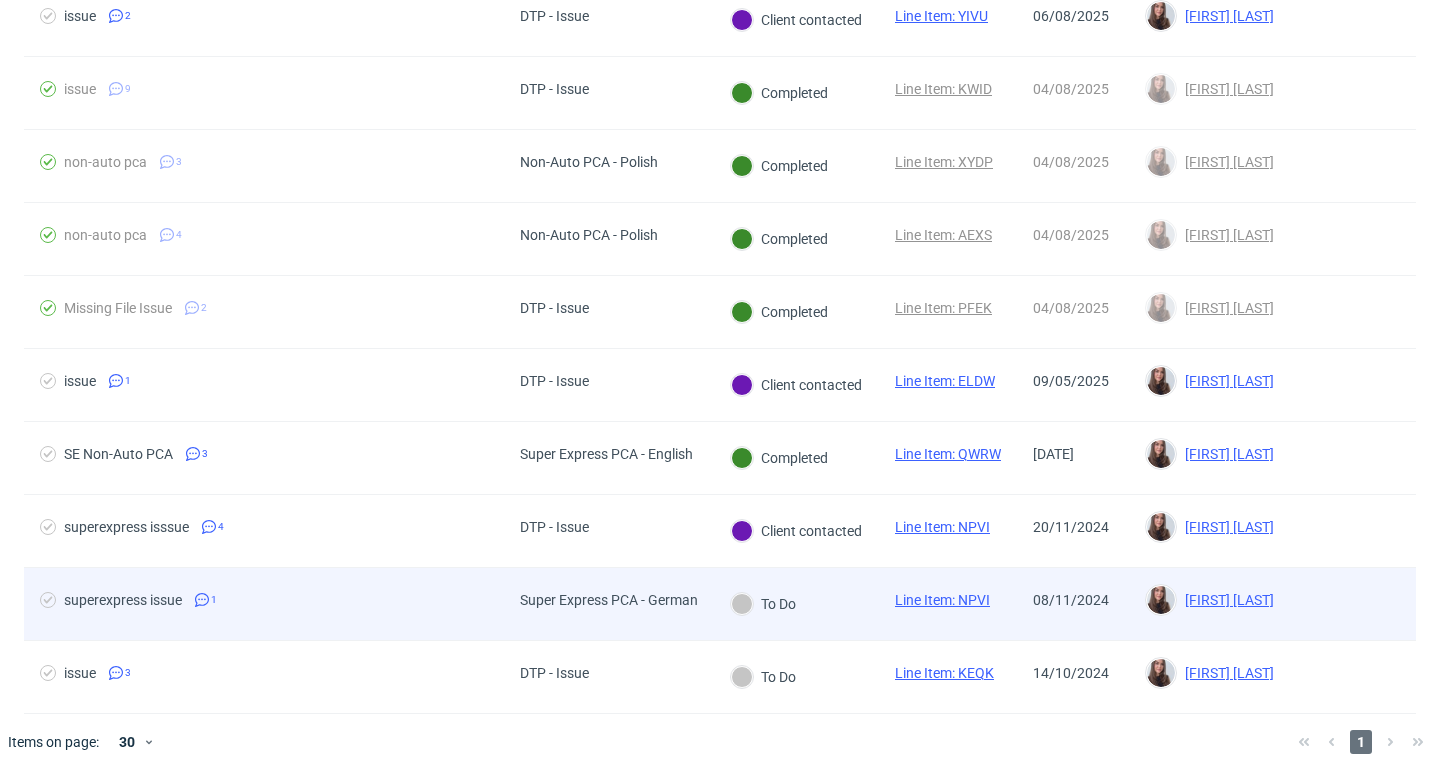 click on "Super Express PCA - German" at bounding box center (609, 604) 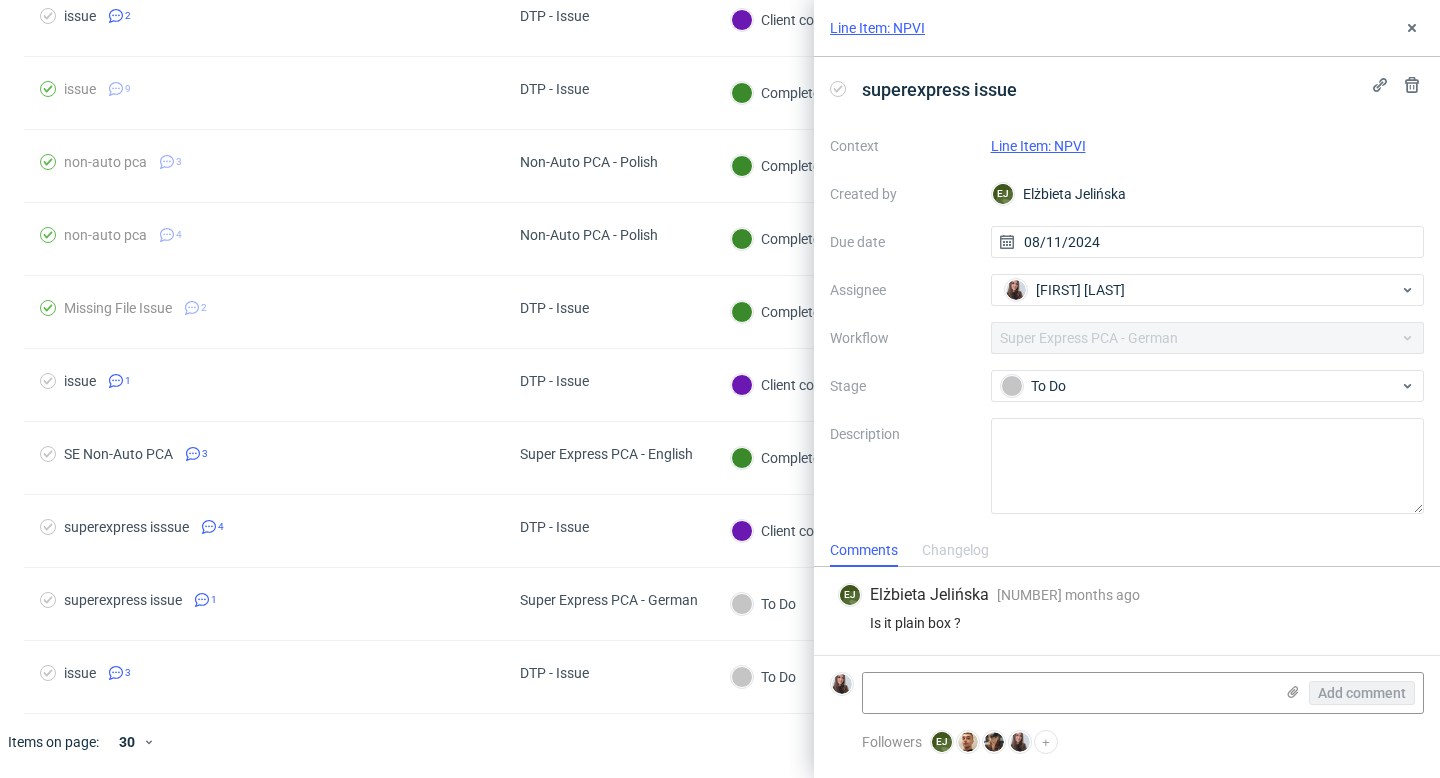 click on "Line Item: NPVI" at bounding box center (1038, 146) 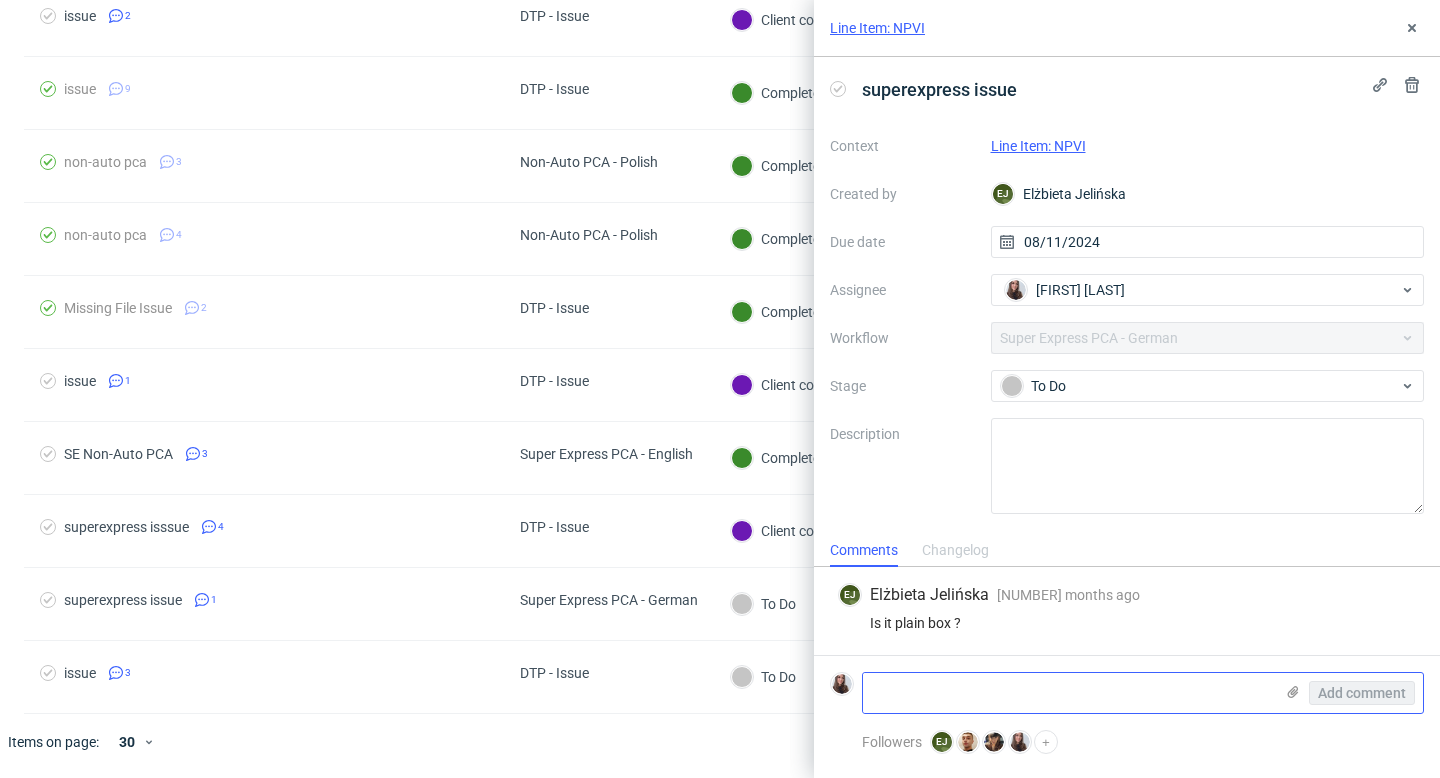 click at bounding box center (1068, 693) 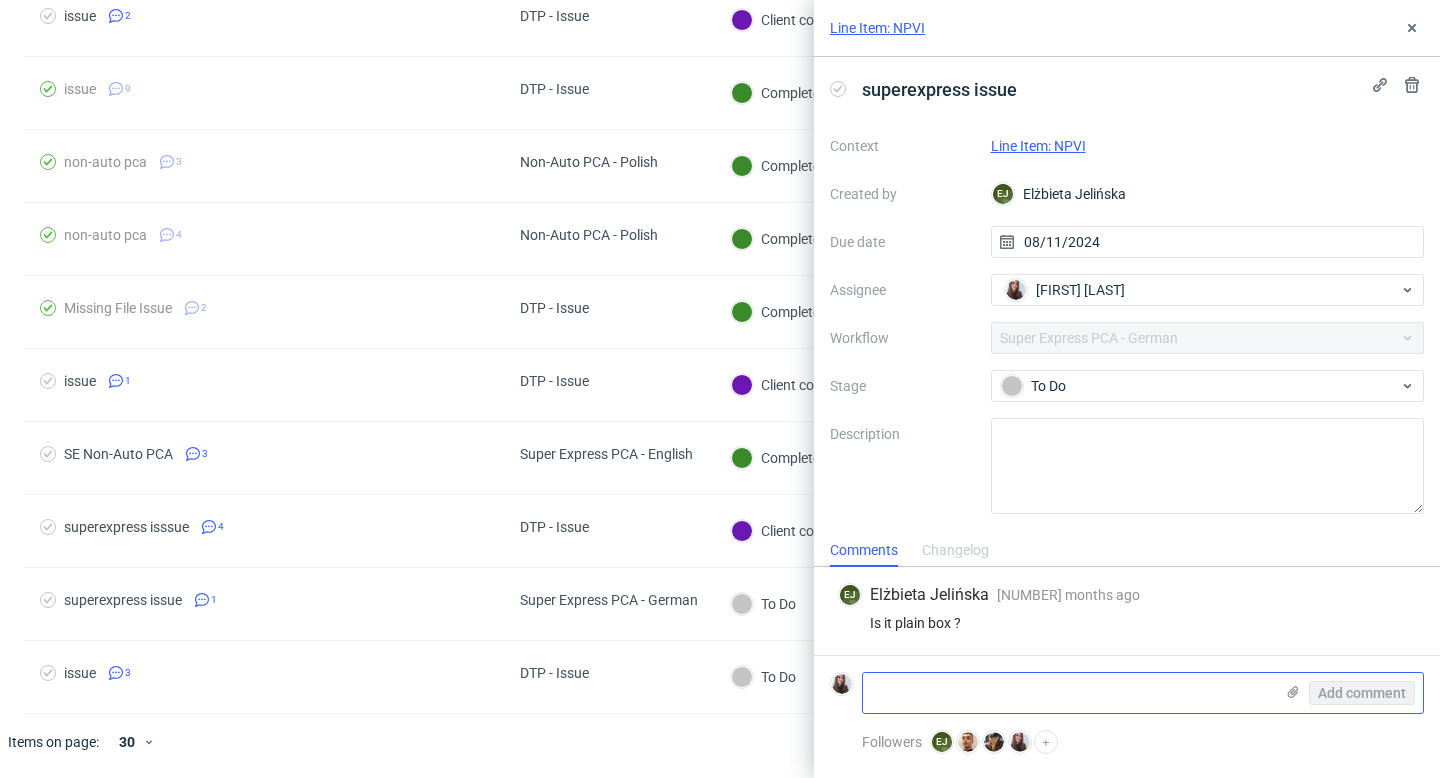 paste on "https://app-eu1.hubspot.com/contacts/25600958/record/0-5/134323138797" 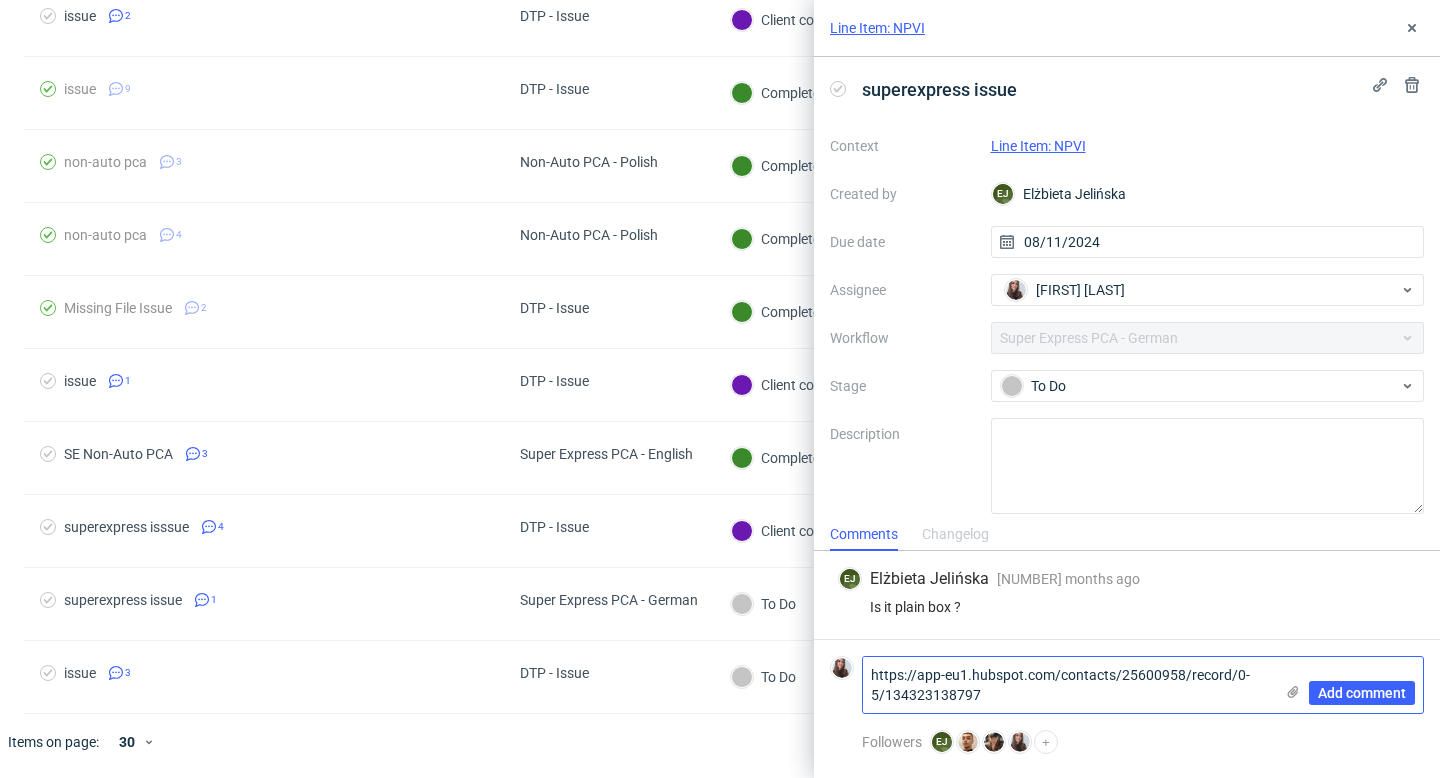 scroll, scrollTop: 0, scrollLeft: 0, axis: both 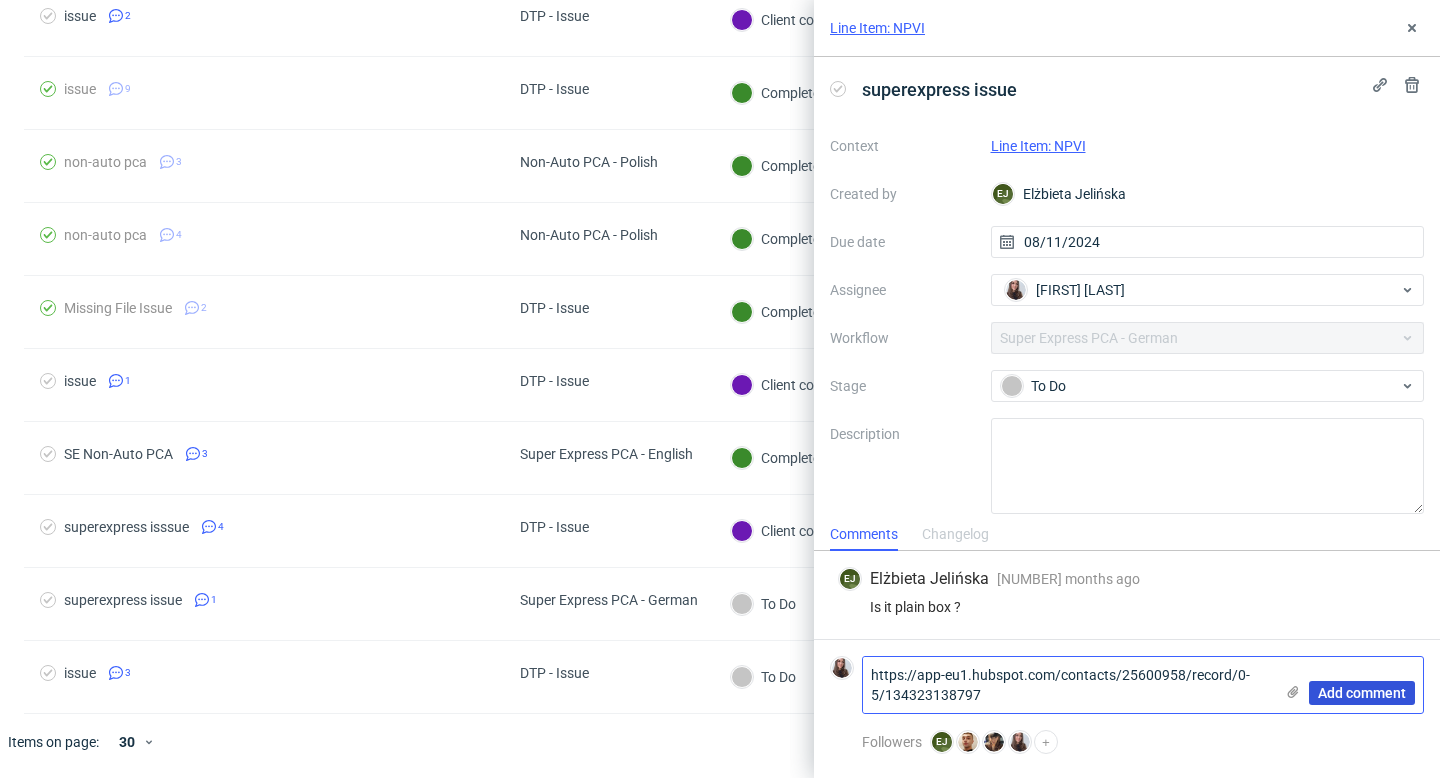 type on "https://app-eu1.hubspot.com/contacts/25600958/record/0-5/134323138797" 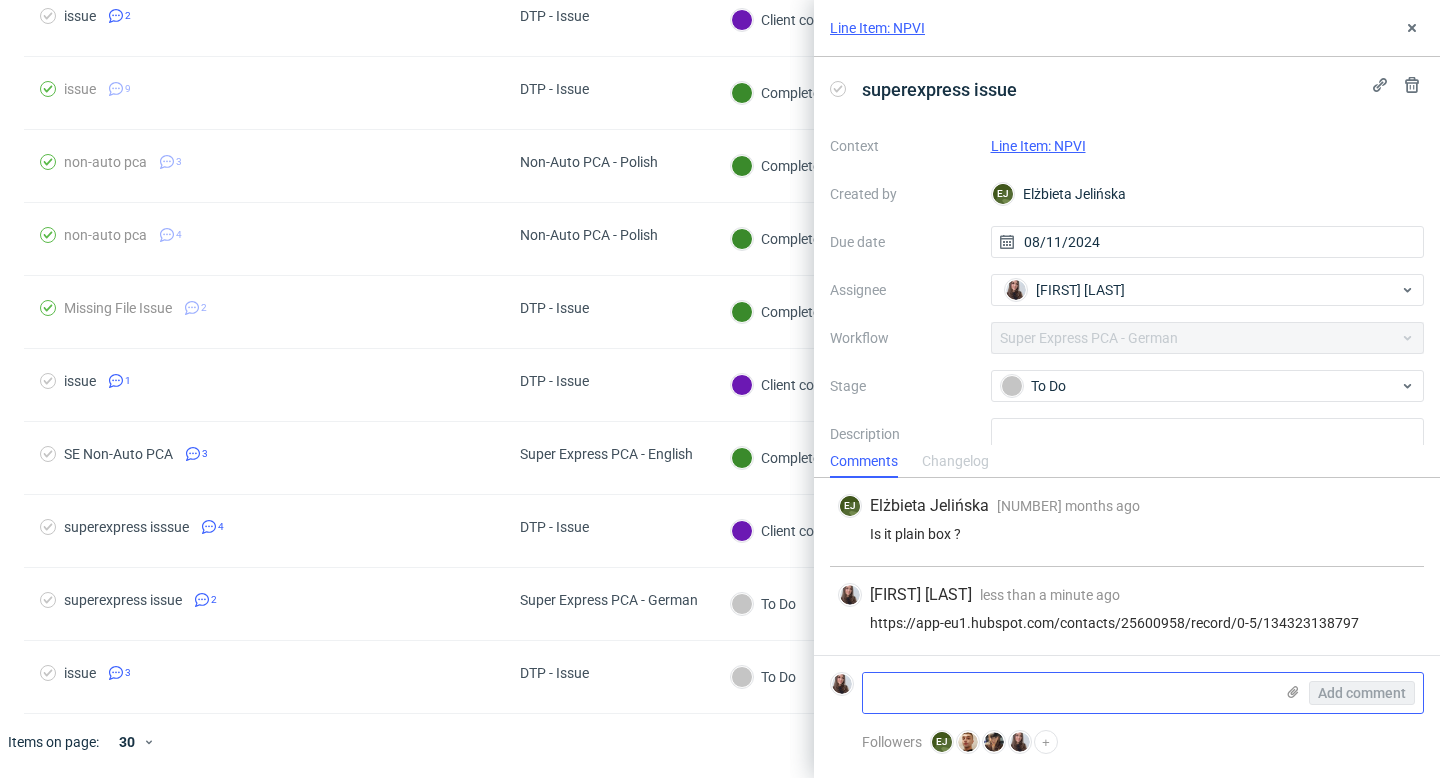 click at bounding box center (1068, 693) 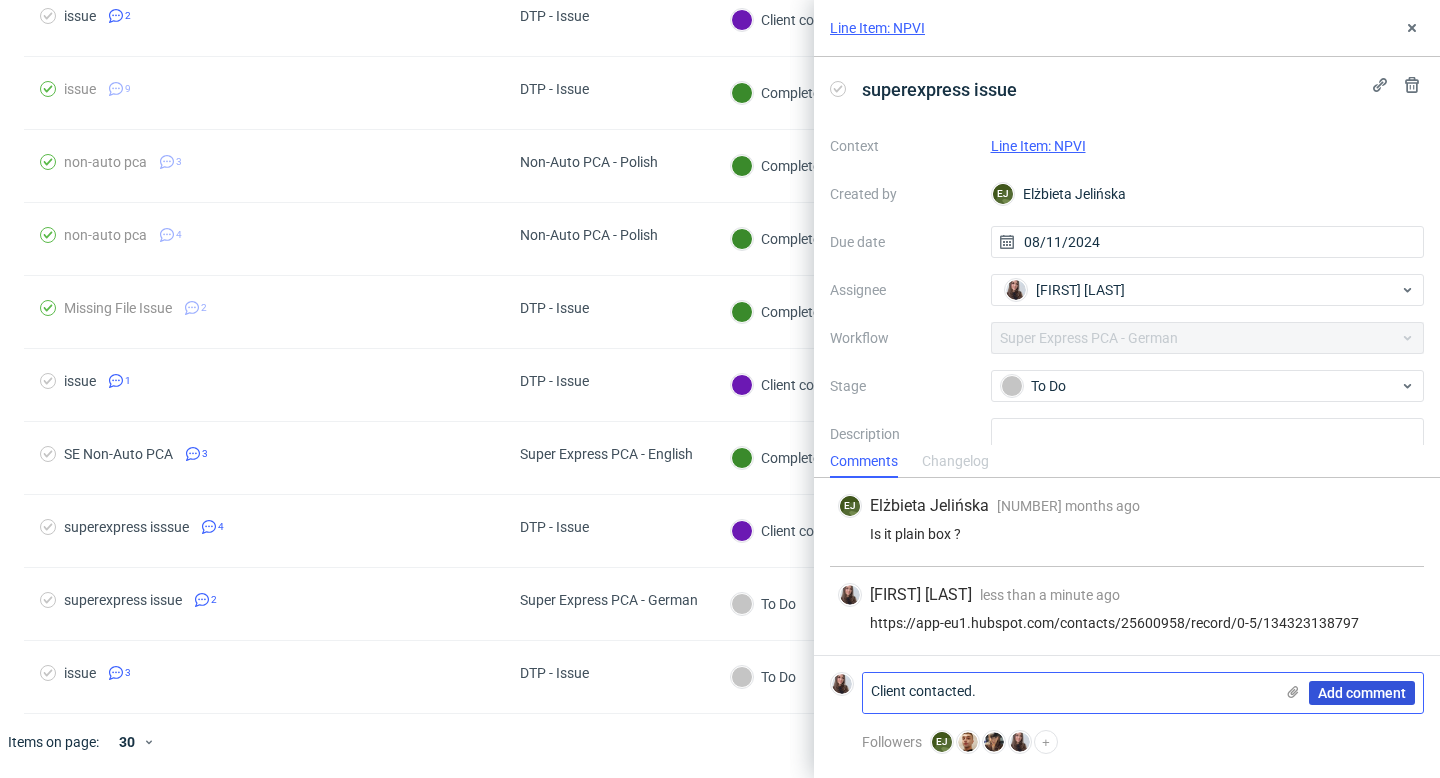 type on "Client contacted." 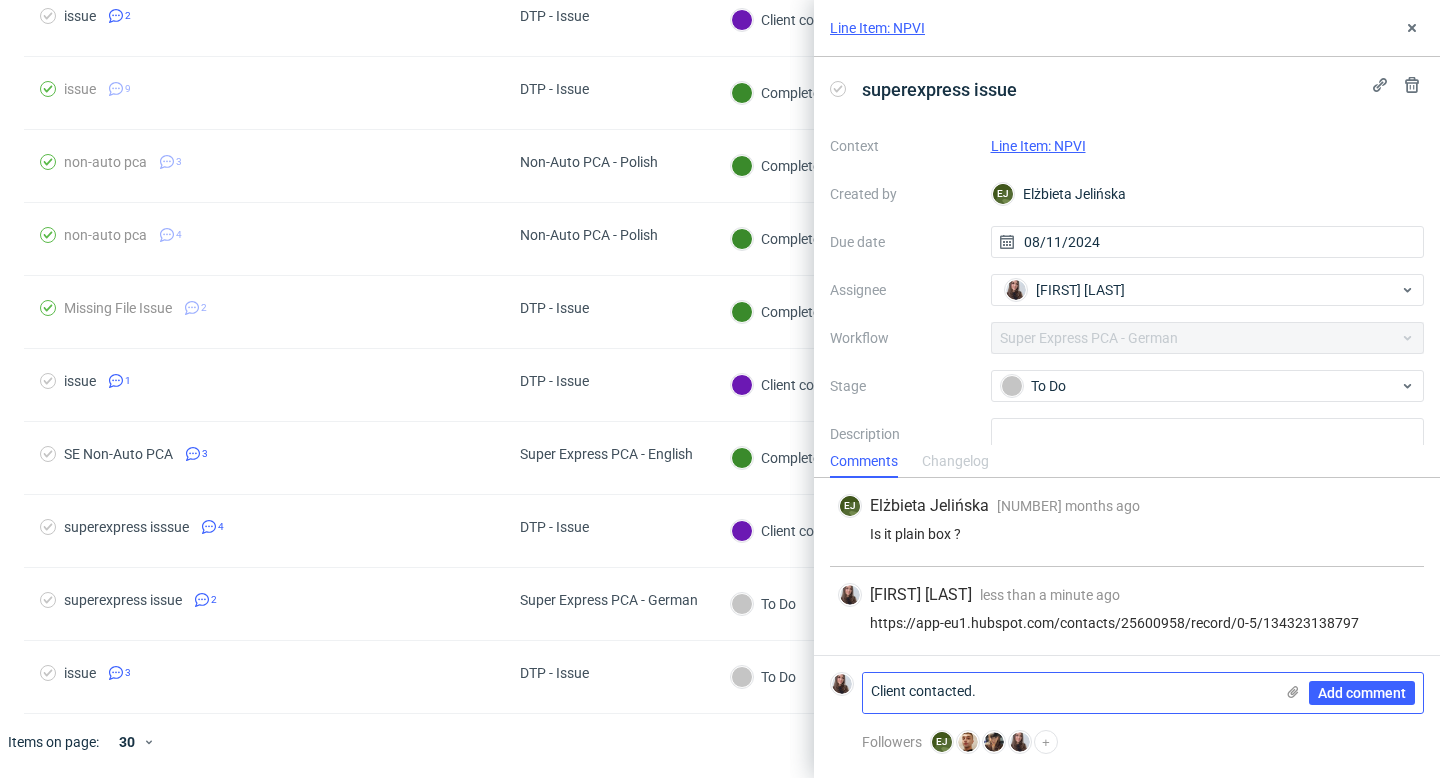 type 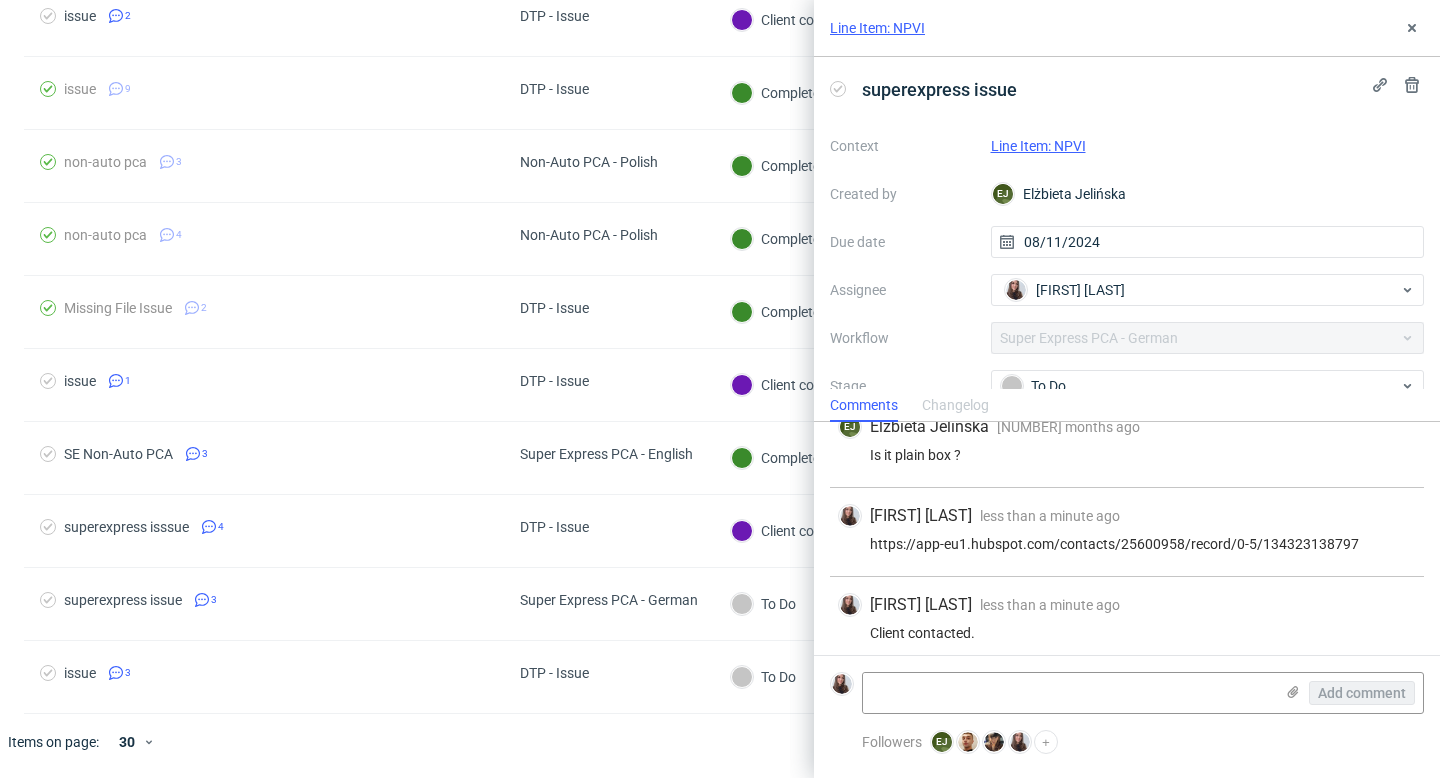 scroll, scrollTop: 33, scrollLeft: 0, axis: vertical 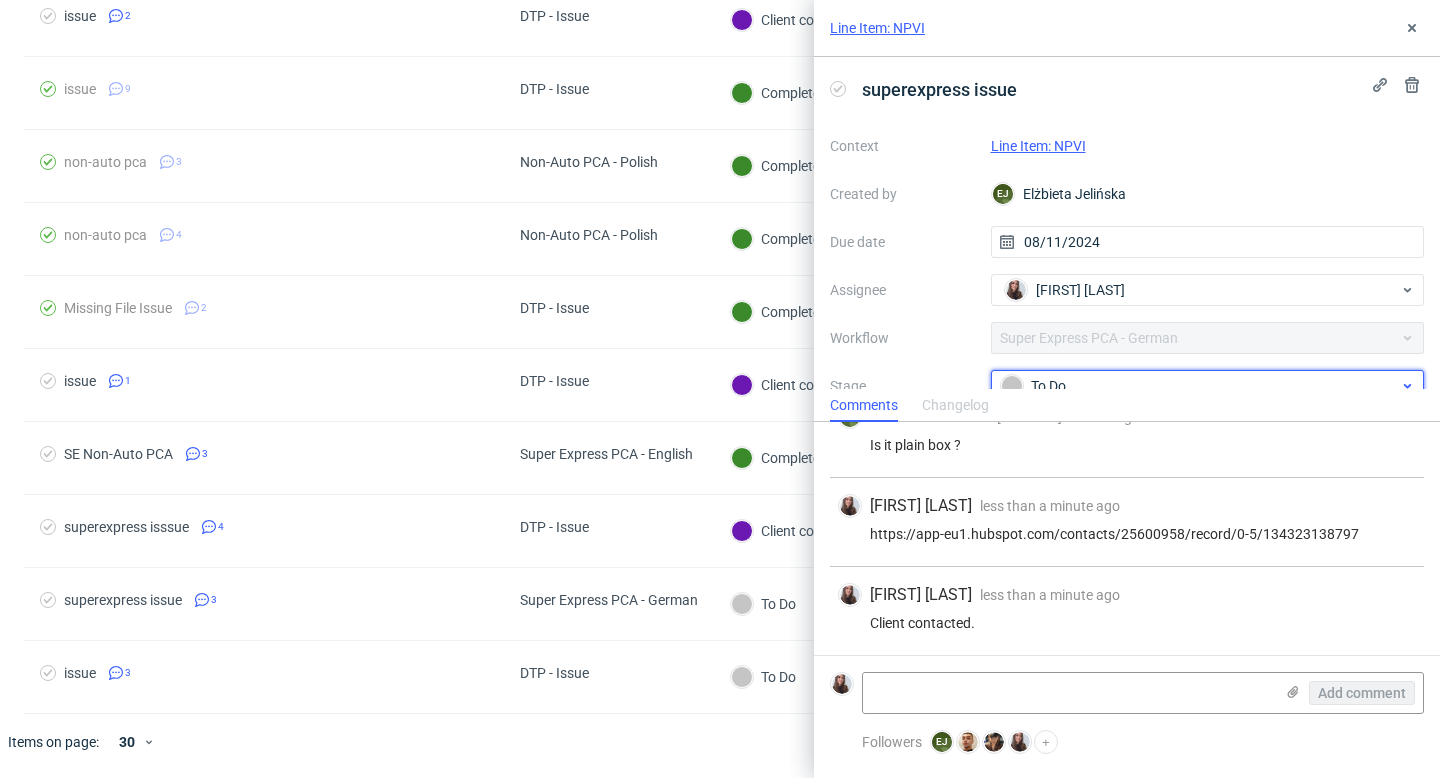 click on "To Do" at bounding box center (1200, 386) 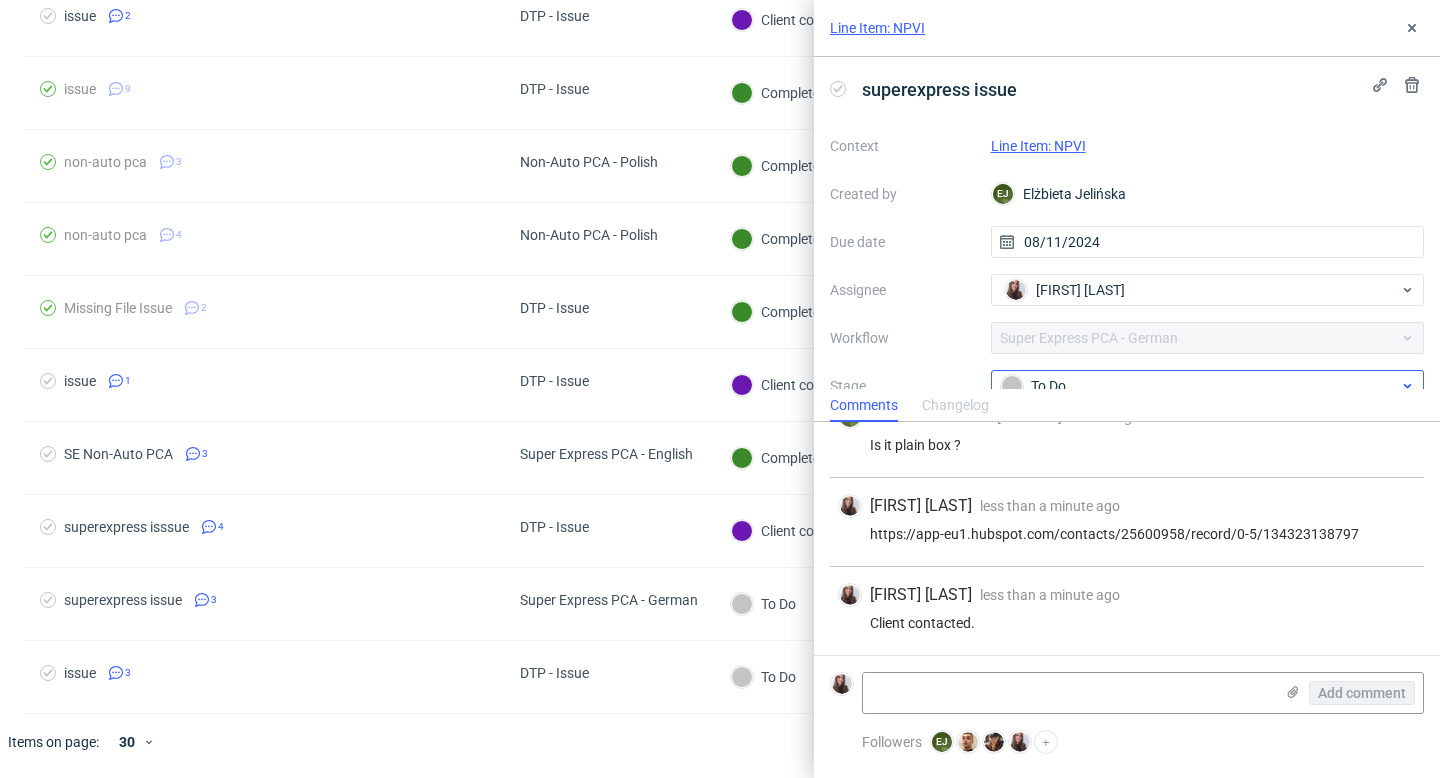 scroll, scrollTop: 13, scrollLeft: 0, axis: vertical 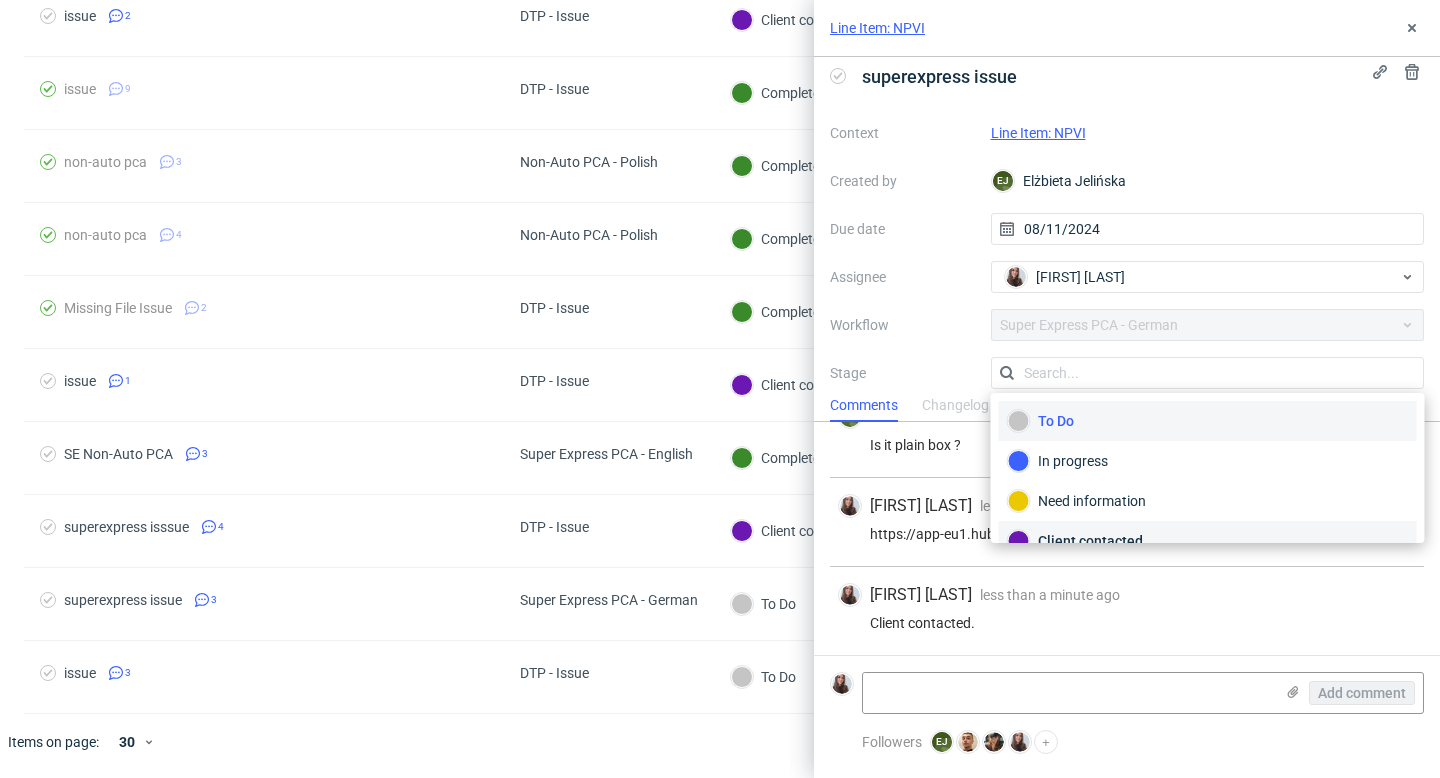 click on "Client contacted" at bounding box center [1208, 541] 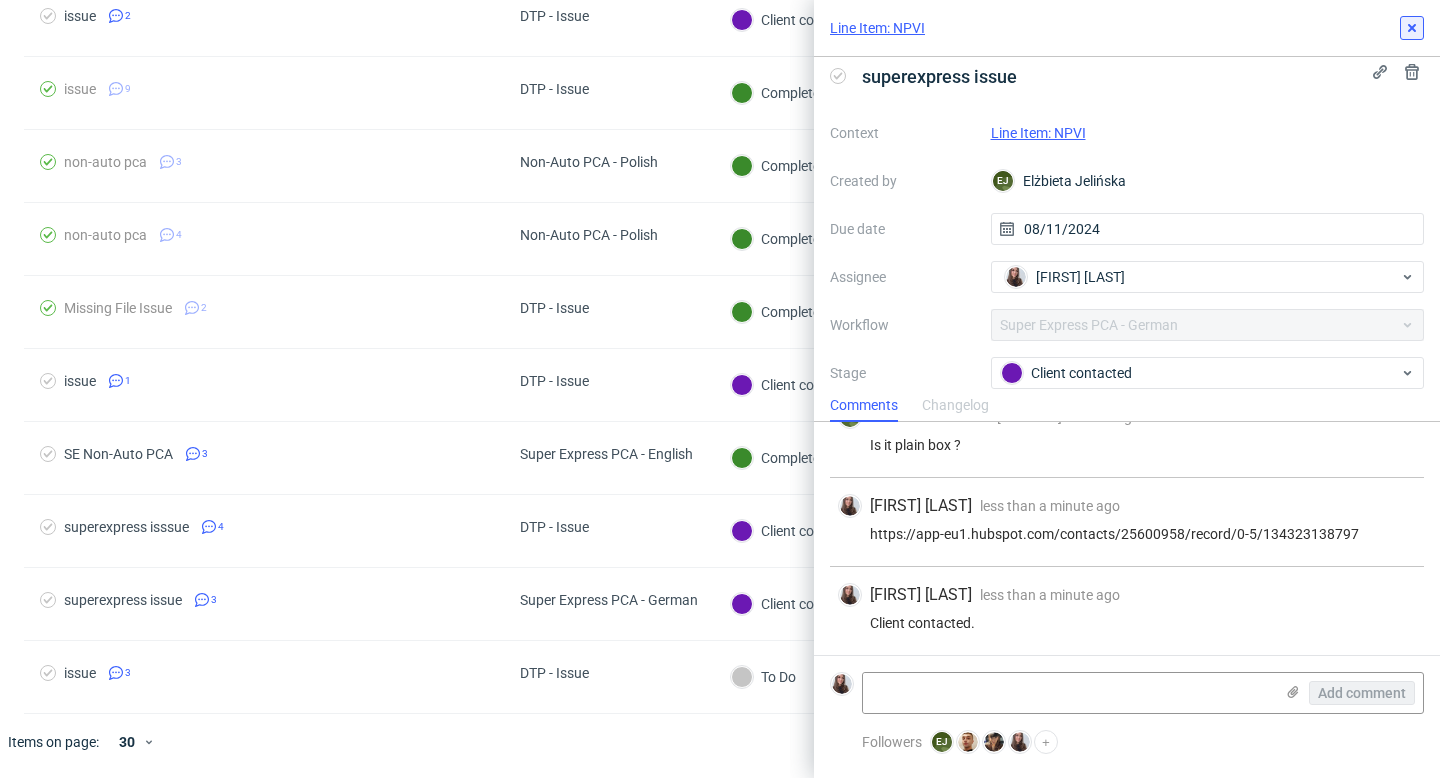 click 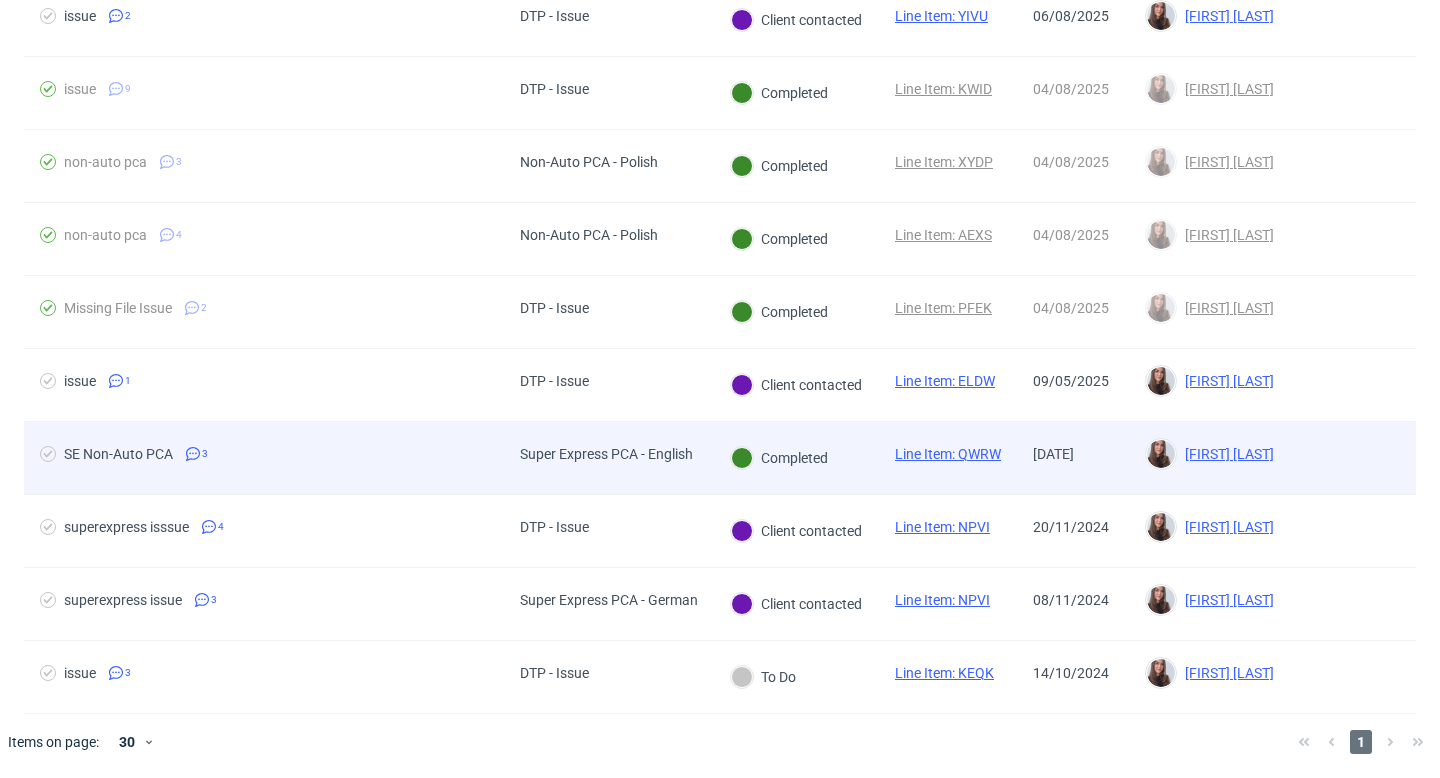 click on "Completed" at bounding box center (779, 458) 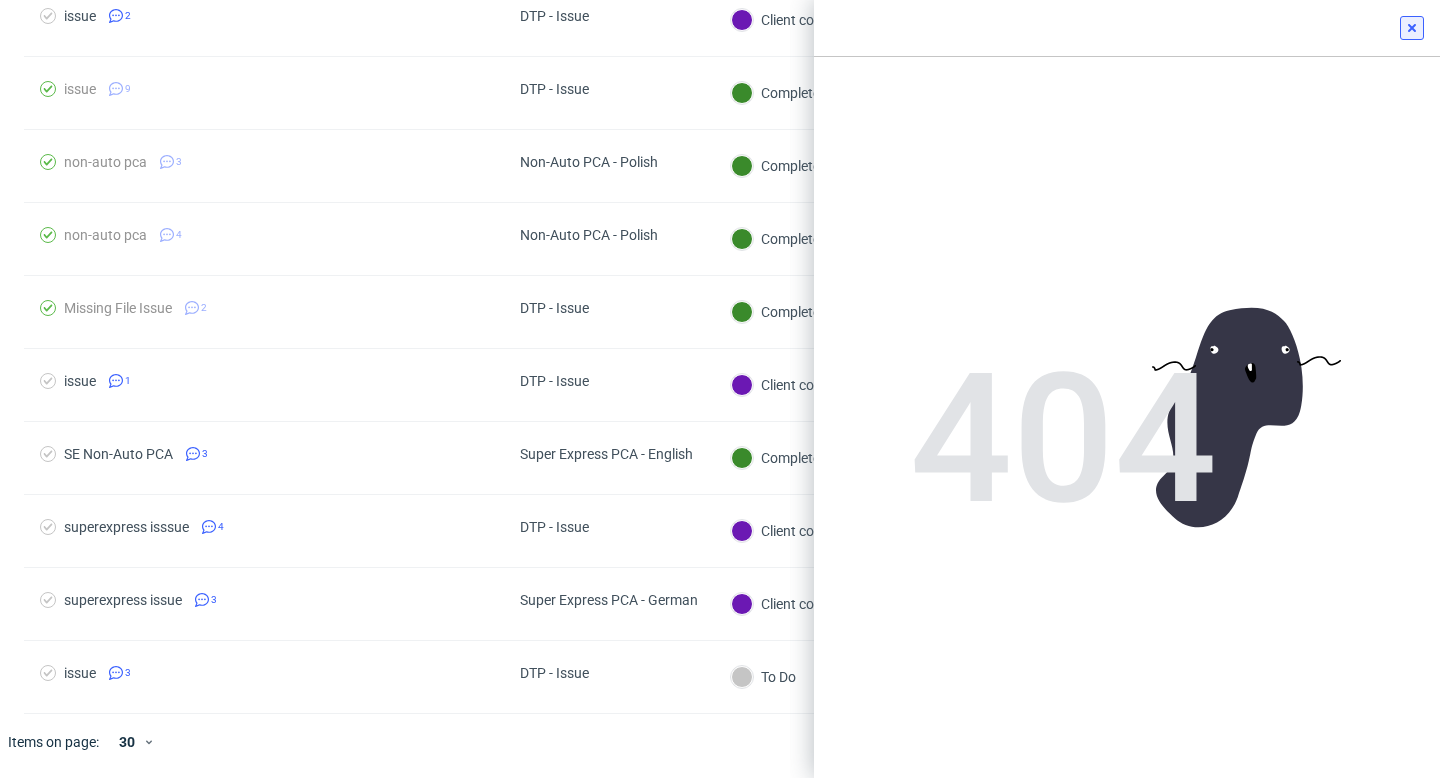 click 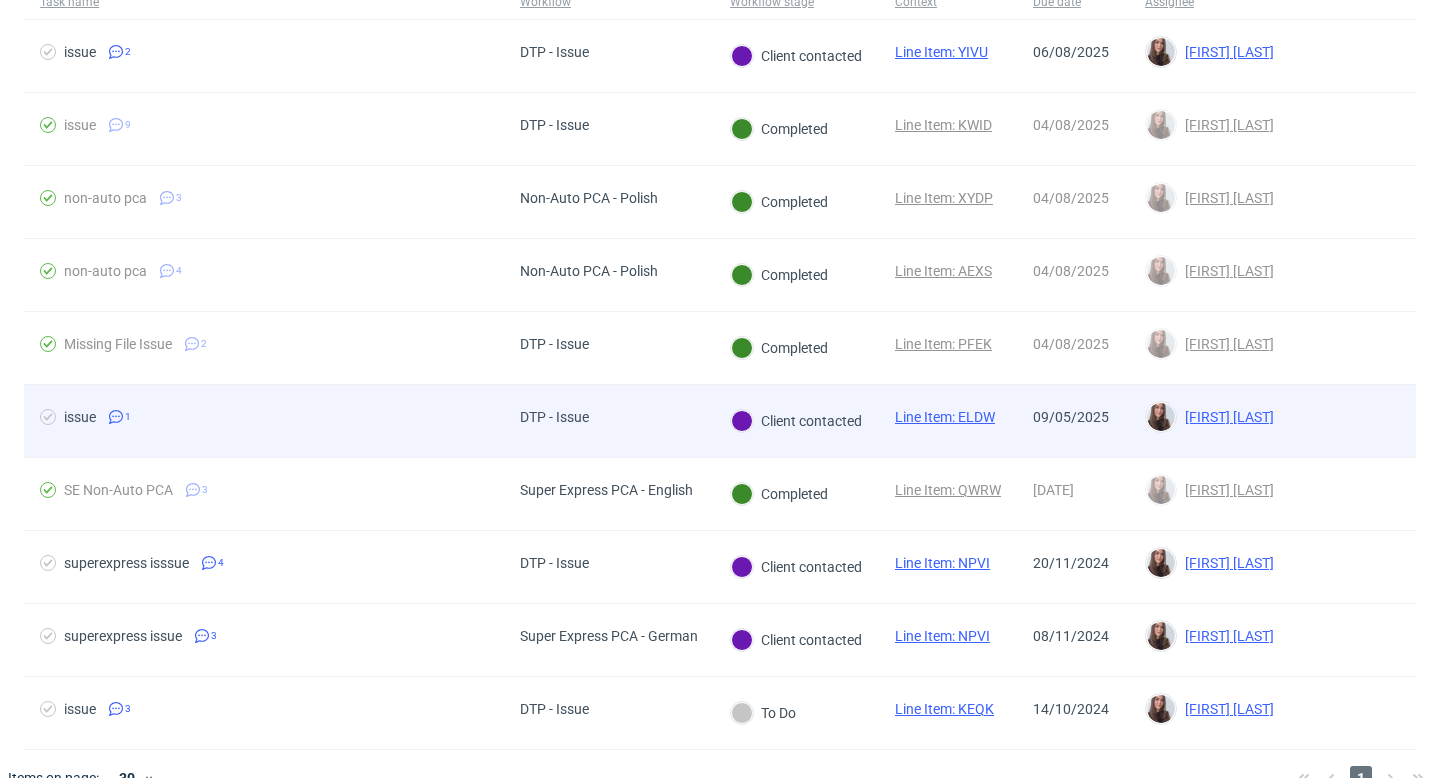 scroll, scrollTop: 211, scrollLeft: 0, axis: vertical 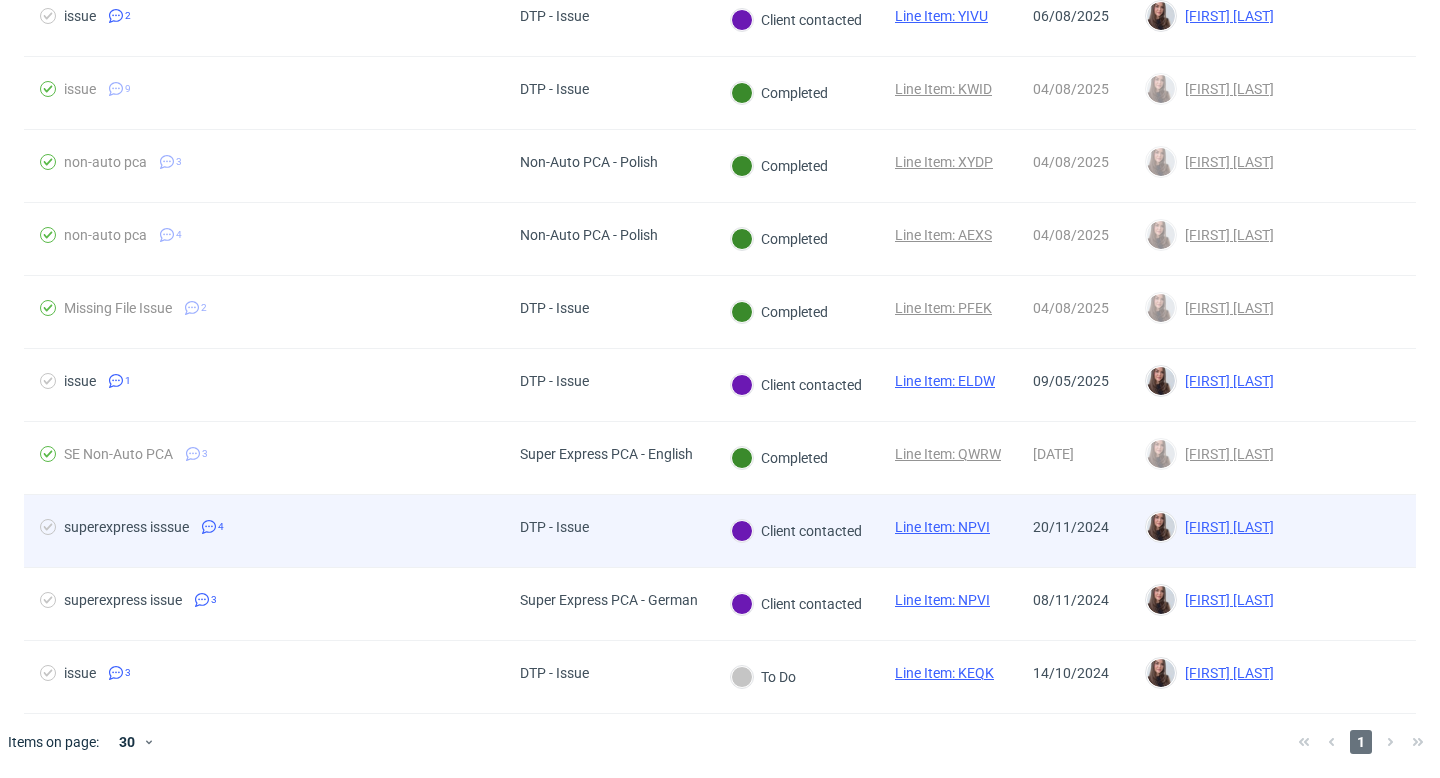 click on "Line Item: NPVI" at bounding box center (942, 527) 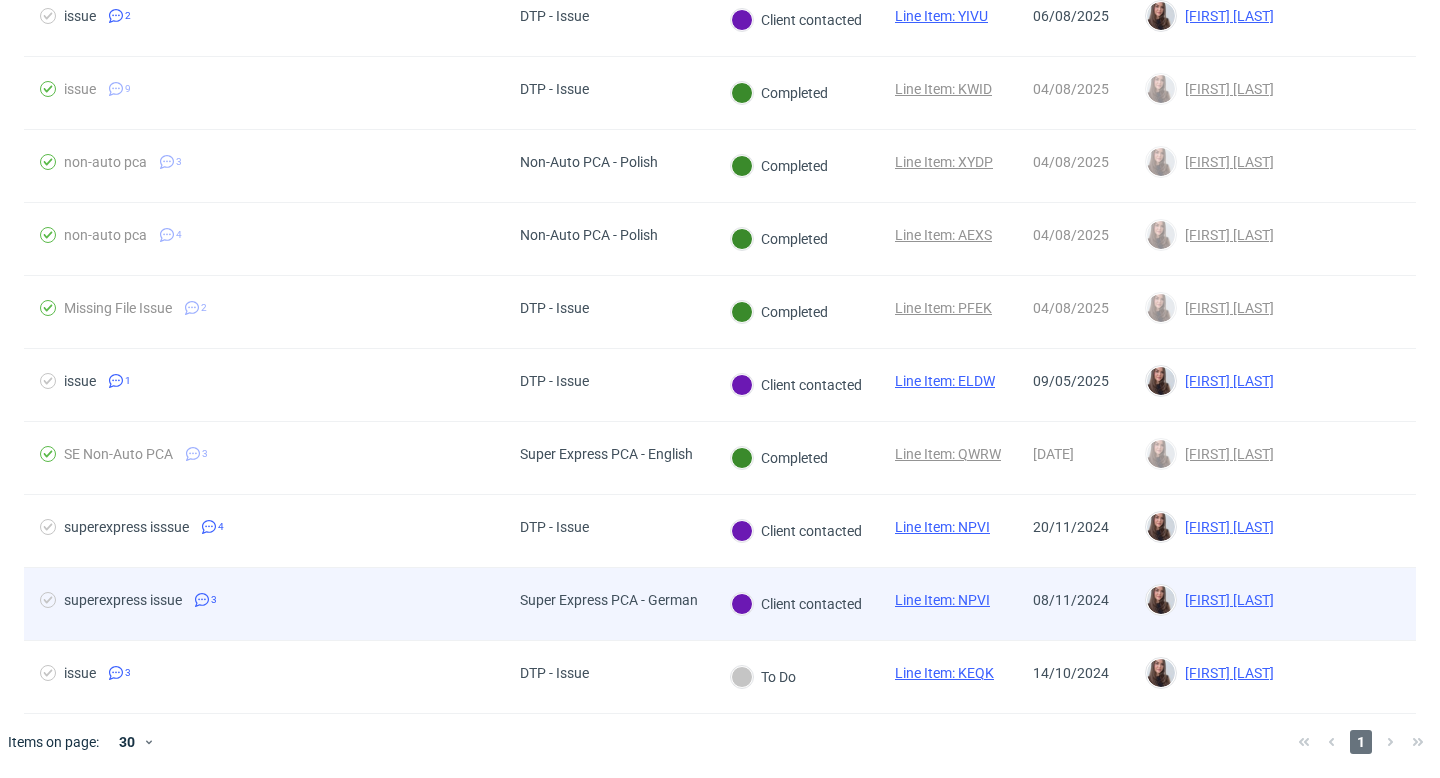 click on "Line Item: NPVI" at bounding box center [942, 600] 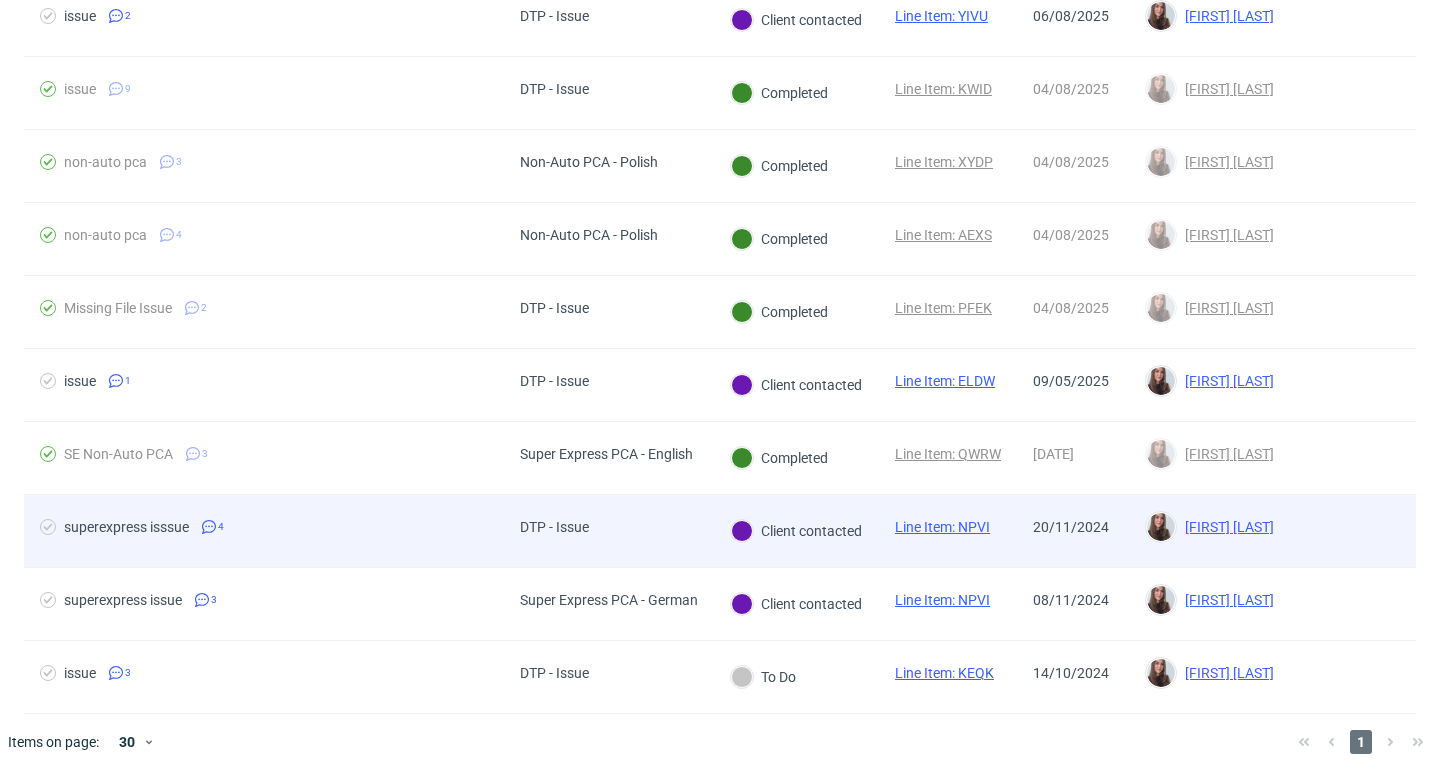 click on "Line Item: NPVI" at bounding box center [942, 527] 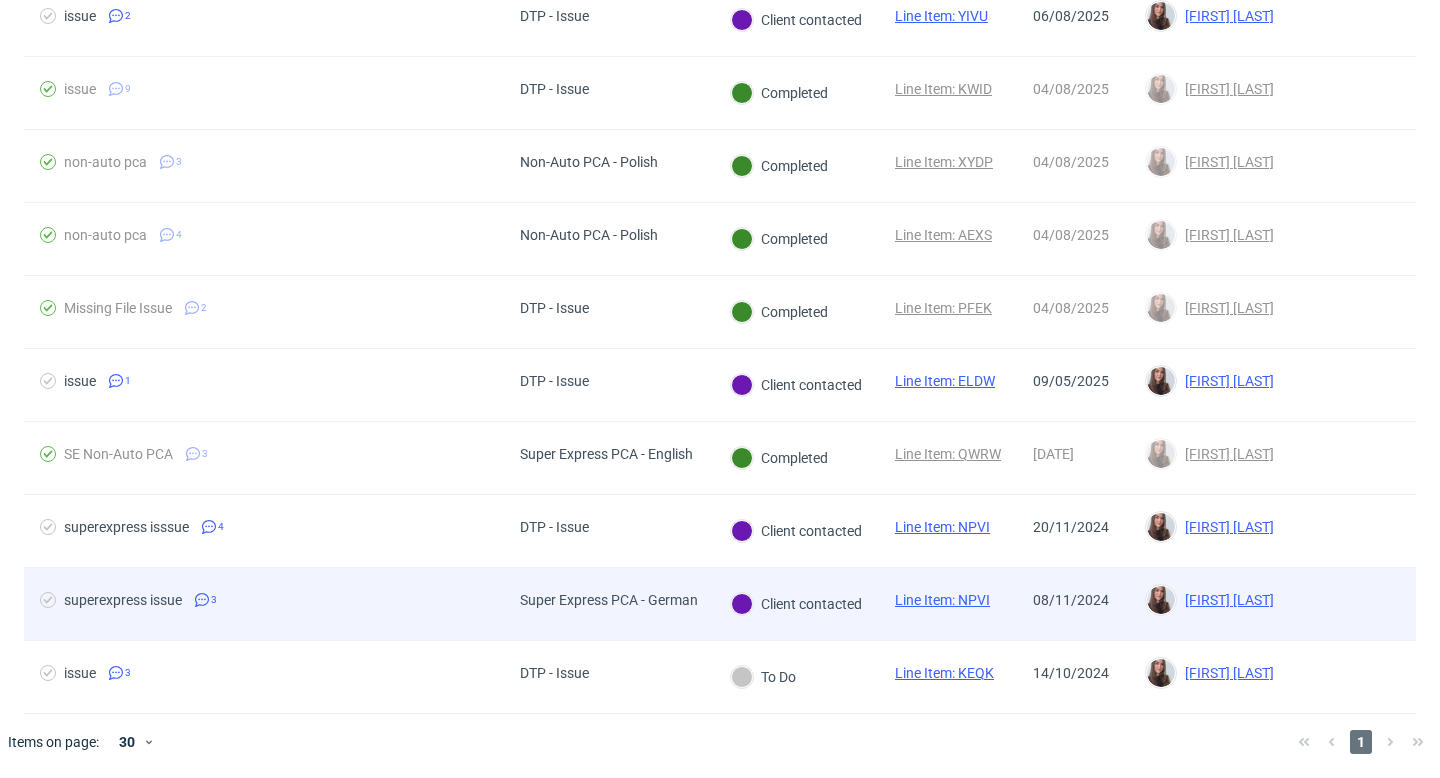 click on "Super Express PCA - German" at bounding box center [609, 604] 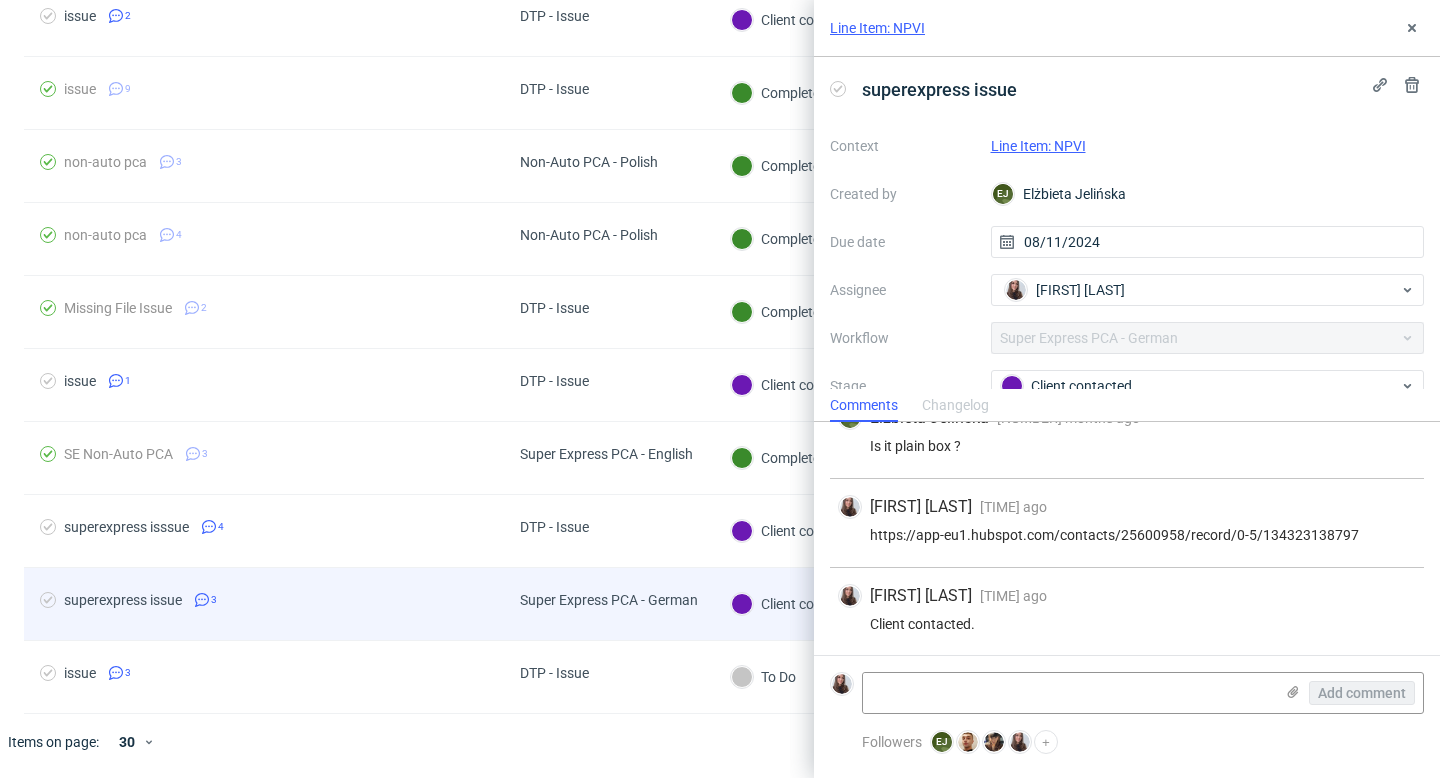 scroll, scrollTop: 33, scrollLeft: 0, axis: vertical 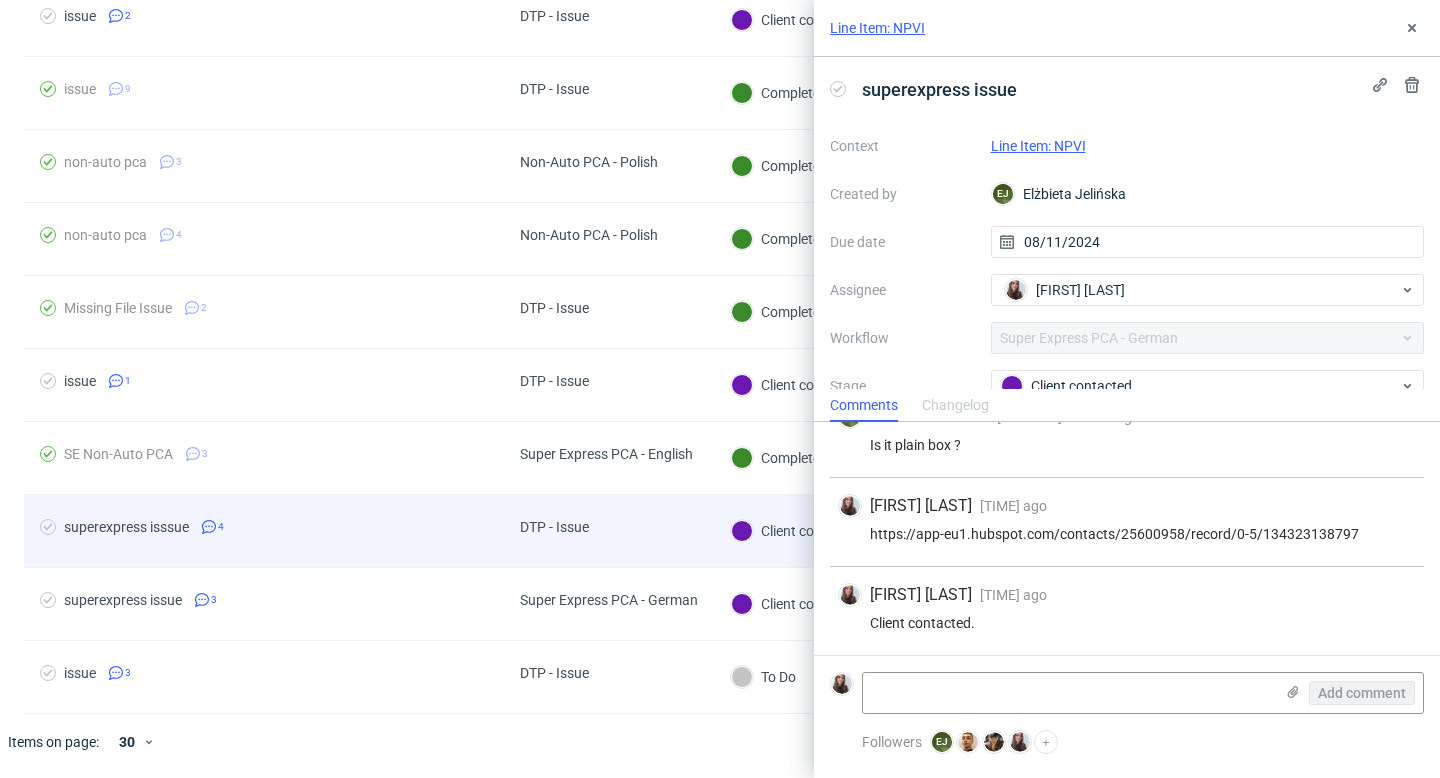 click on "DTP - Issue" at bounding box center (554, 531) 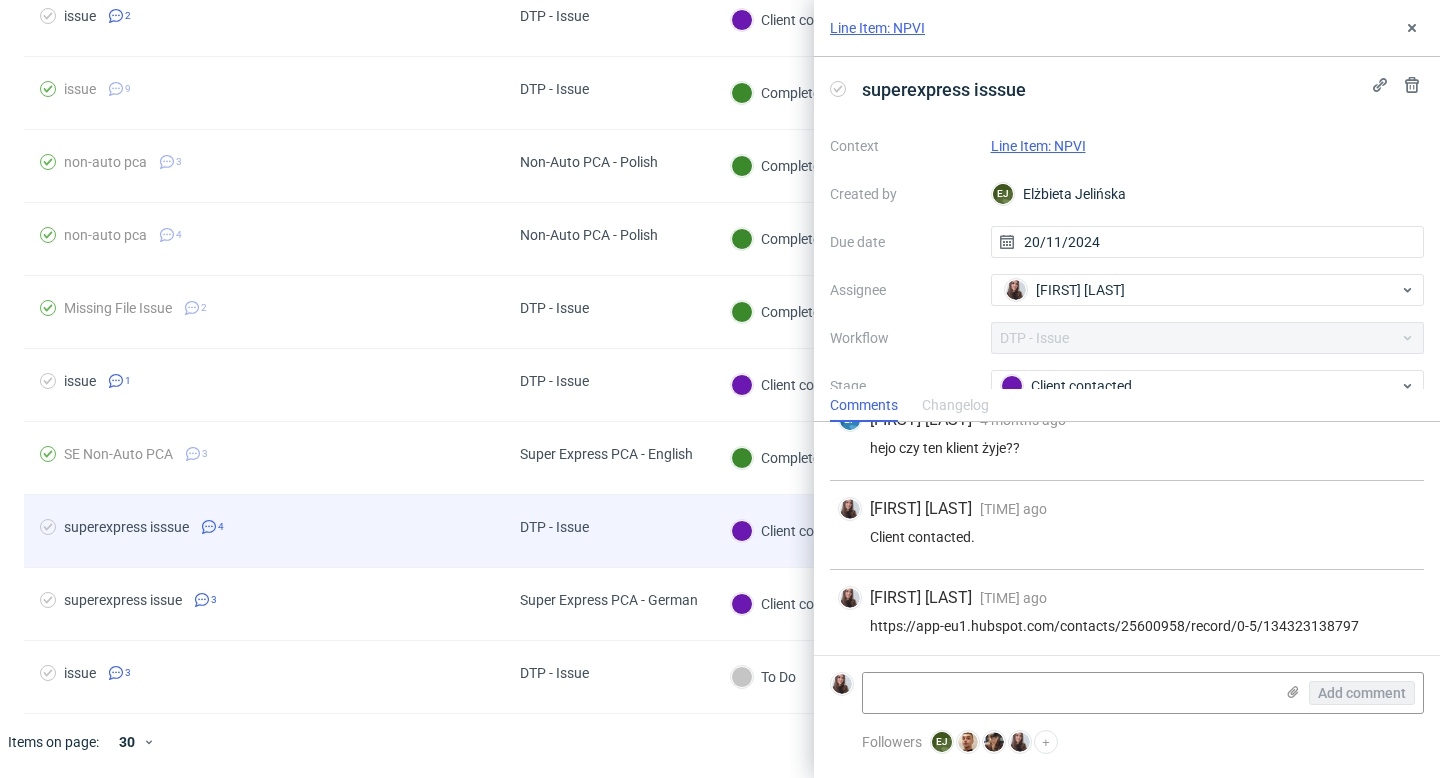 scroll, scrollTop: 122, scrollLeft: 0, axis: vertical 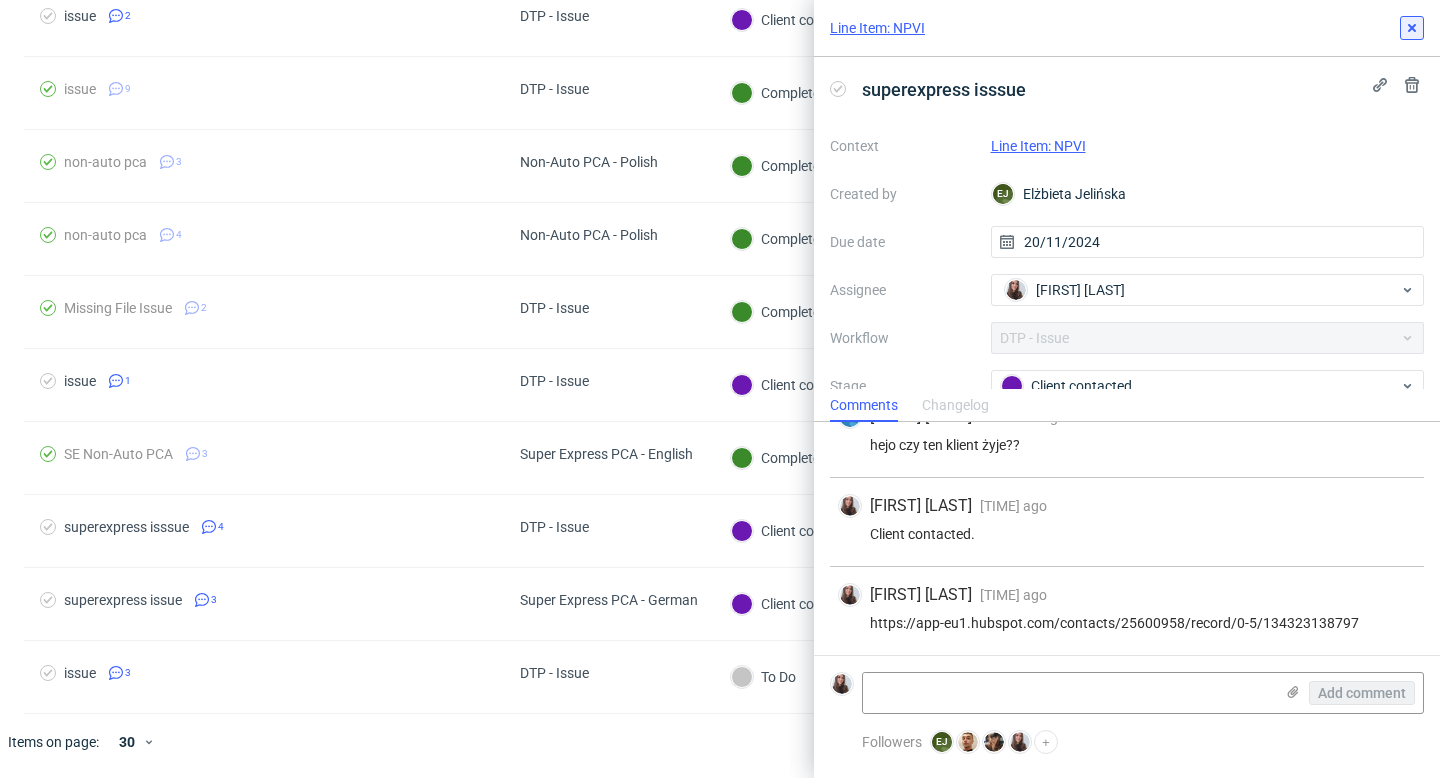 click 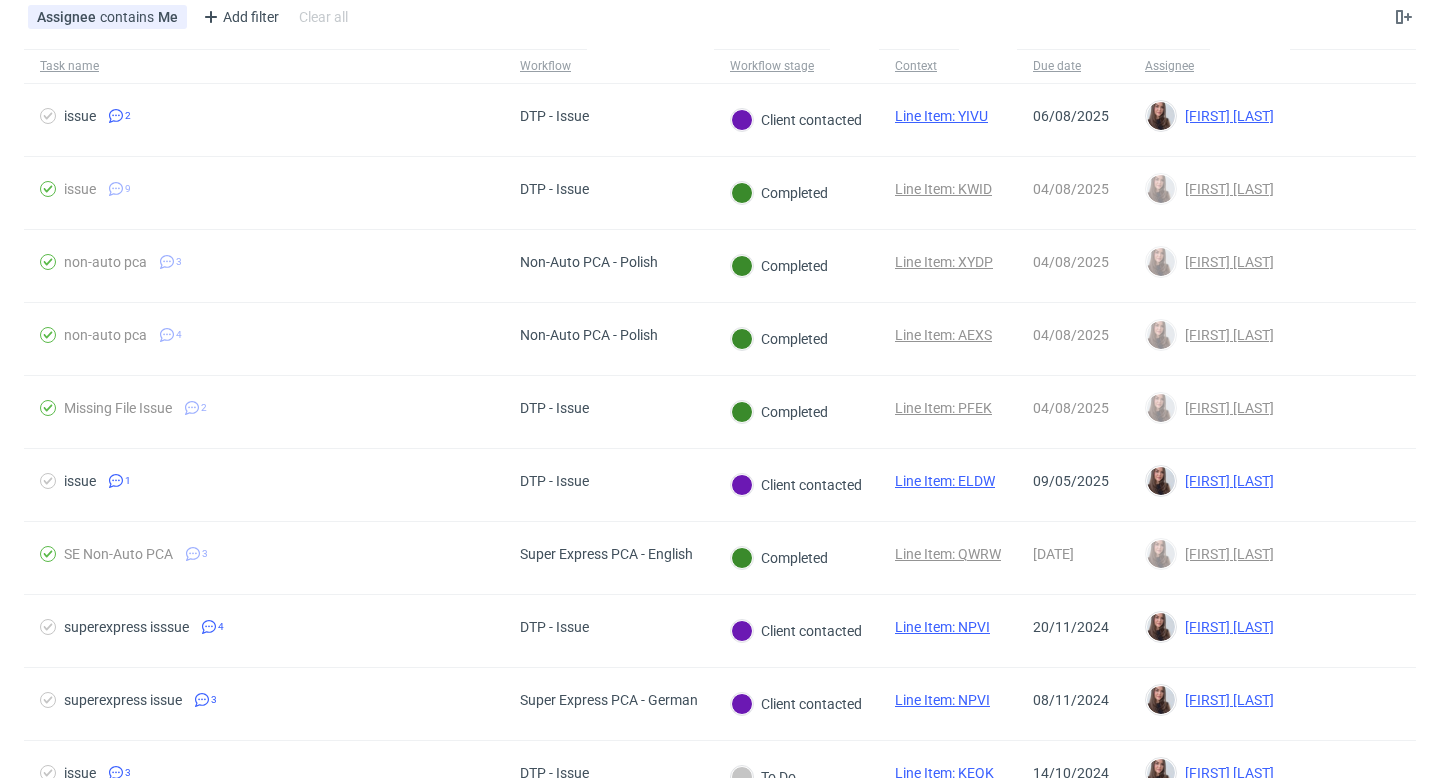 scroll, scrollTop: 211, scrollLeft: 0, axis: vertical 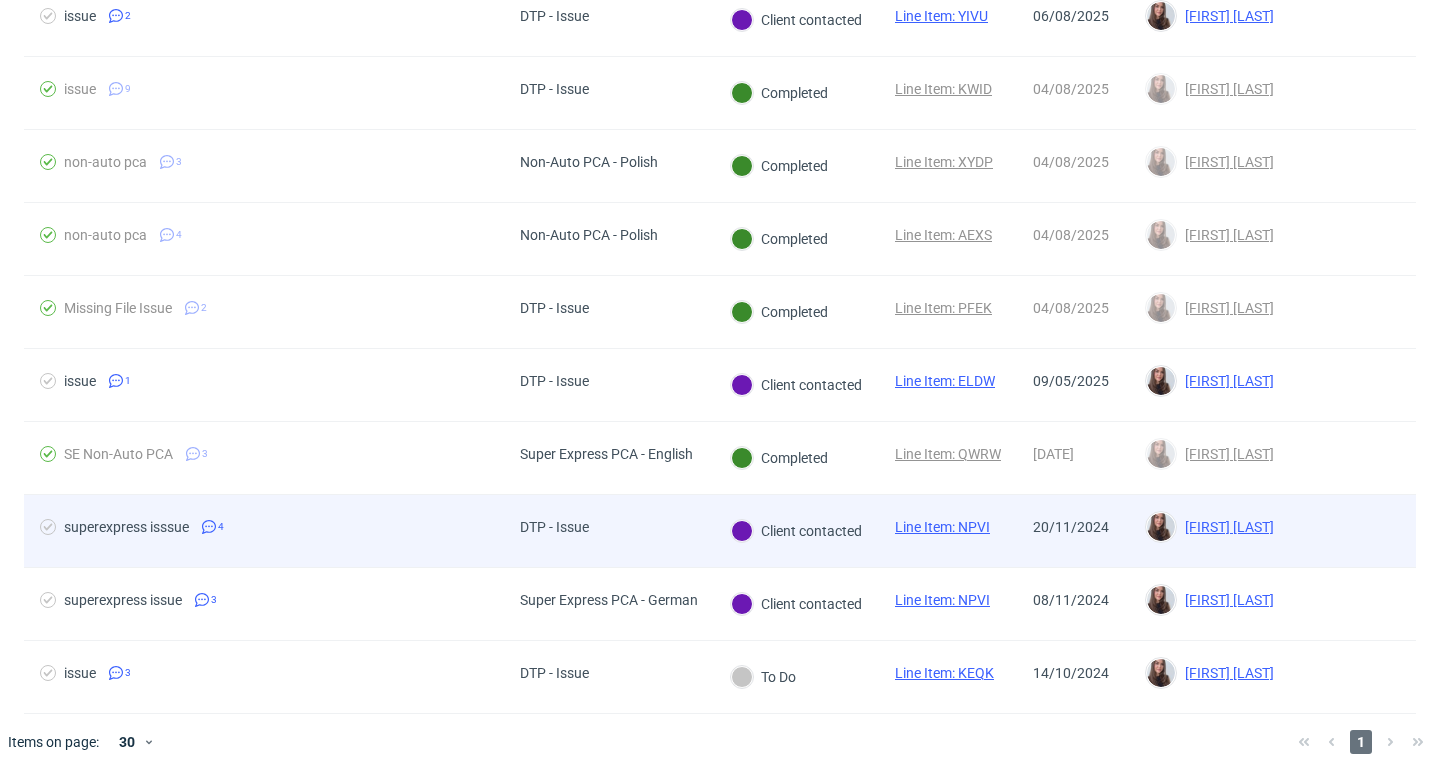 click on "Line Item: NPVI" at bounding box center (942, 527) 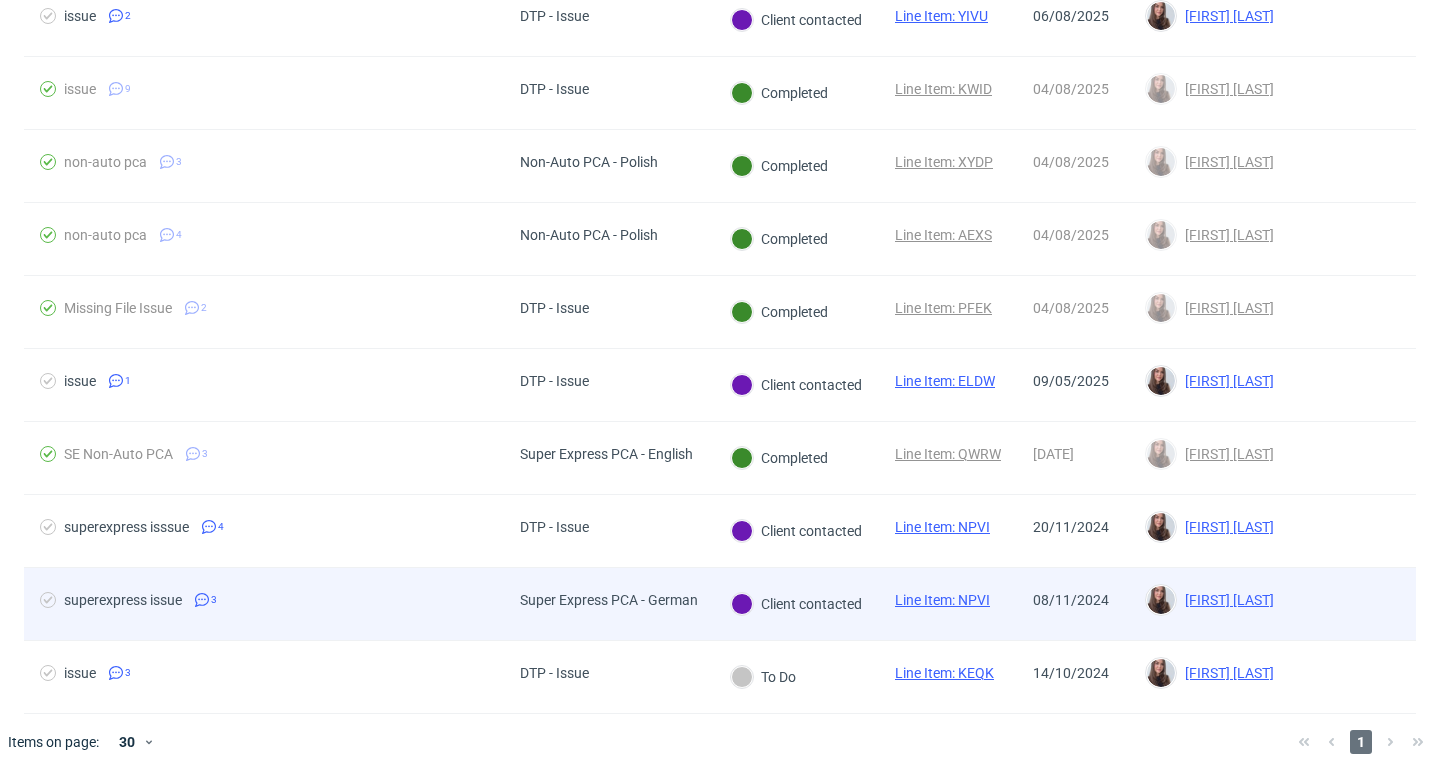 click on "Line Item: NPVI" at bounding box center (942, 600) 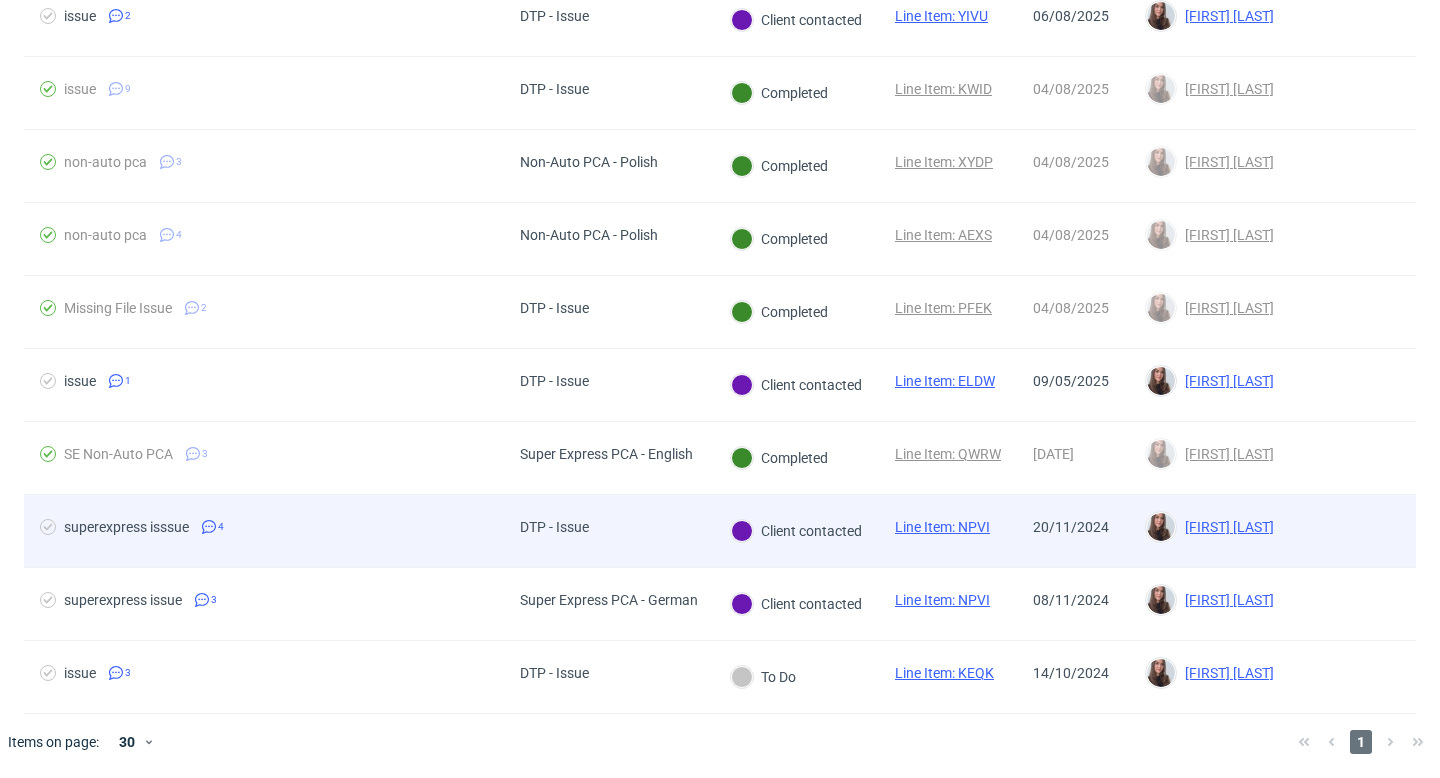 click on "Client contacted" at bounding box center (796, 531) 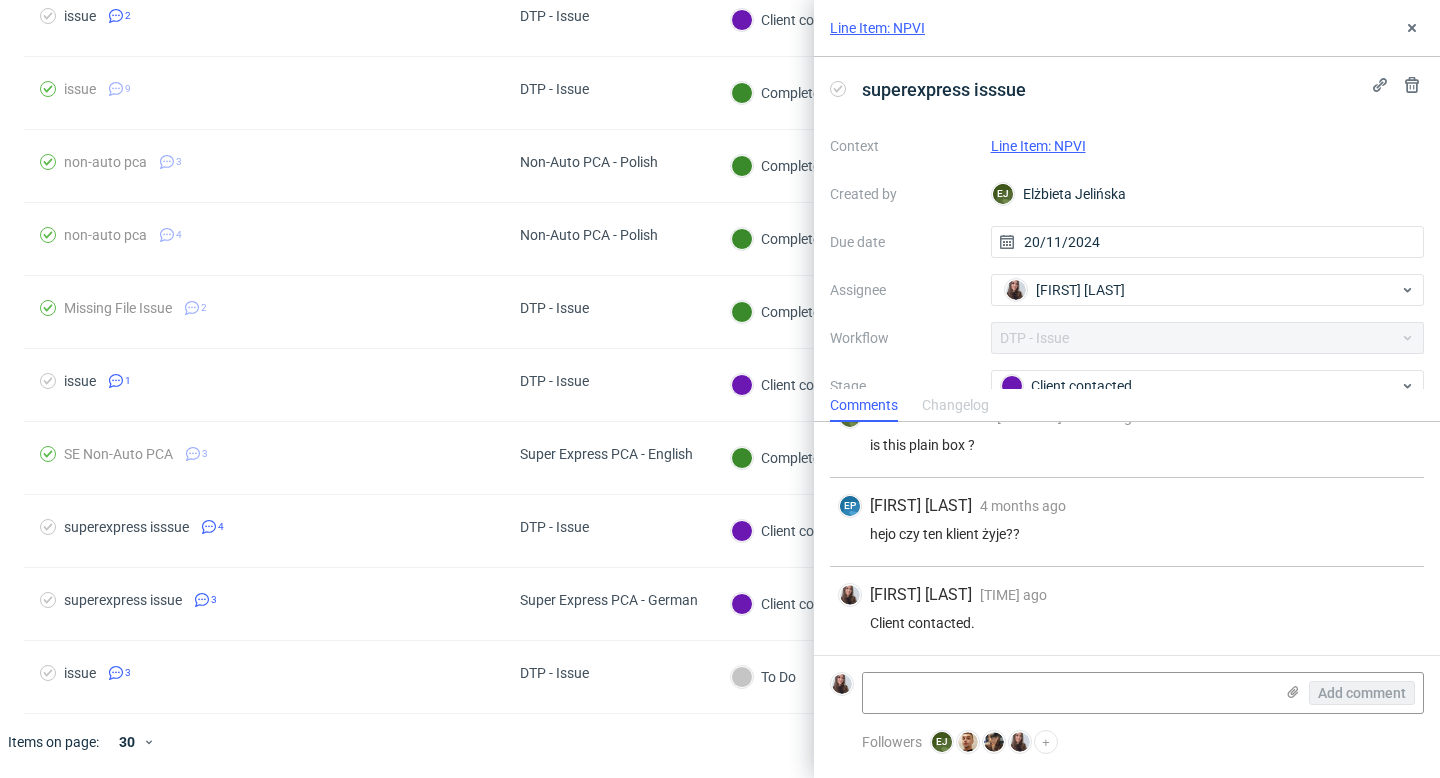 scroll, scrollTop: 0, scrollLeft: 0, axis: both 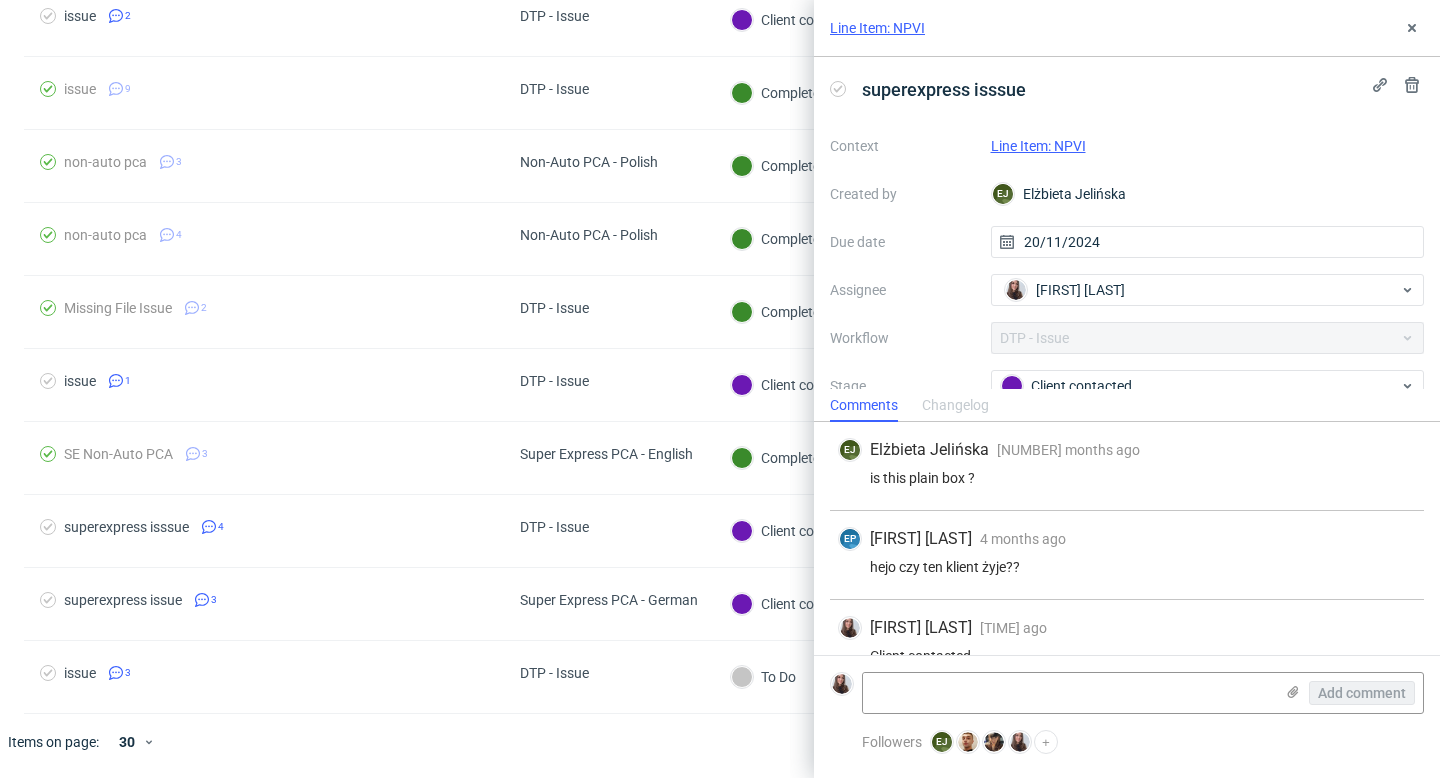 click on "Line Item: NPVI" at bounding box center [1038, 146] 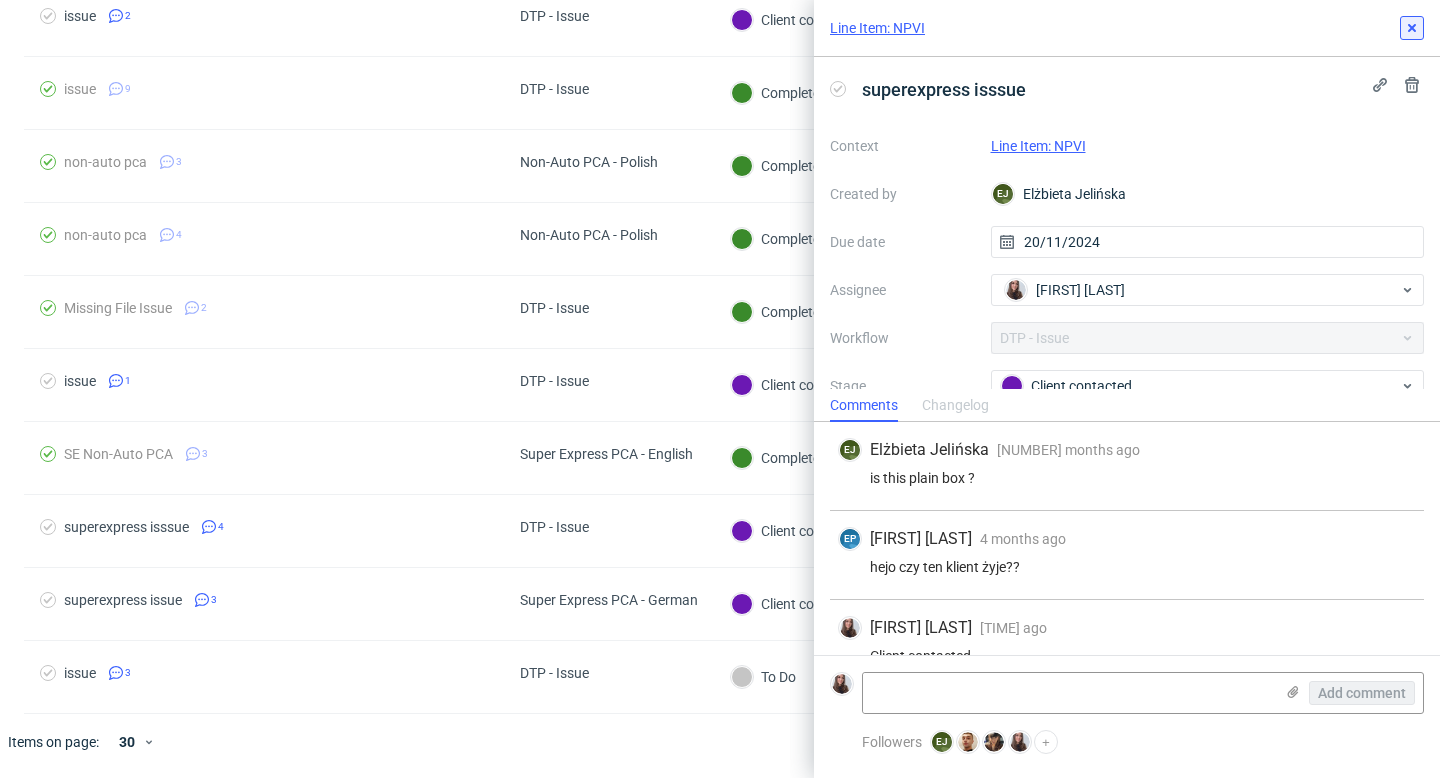 click 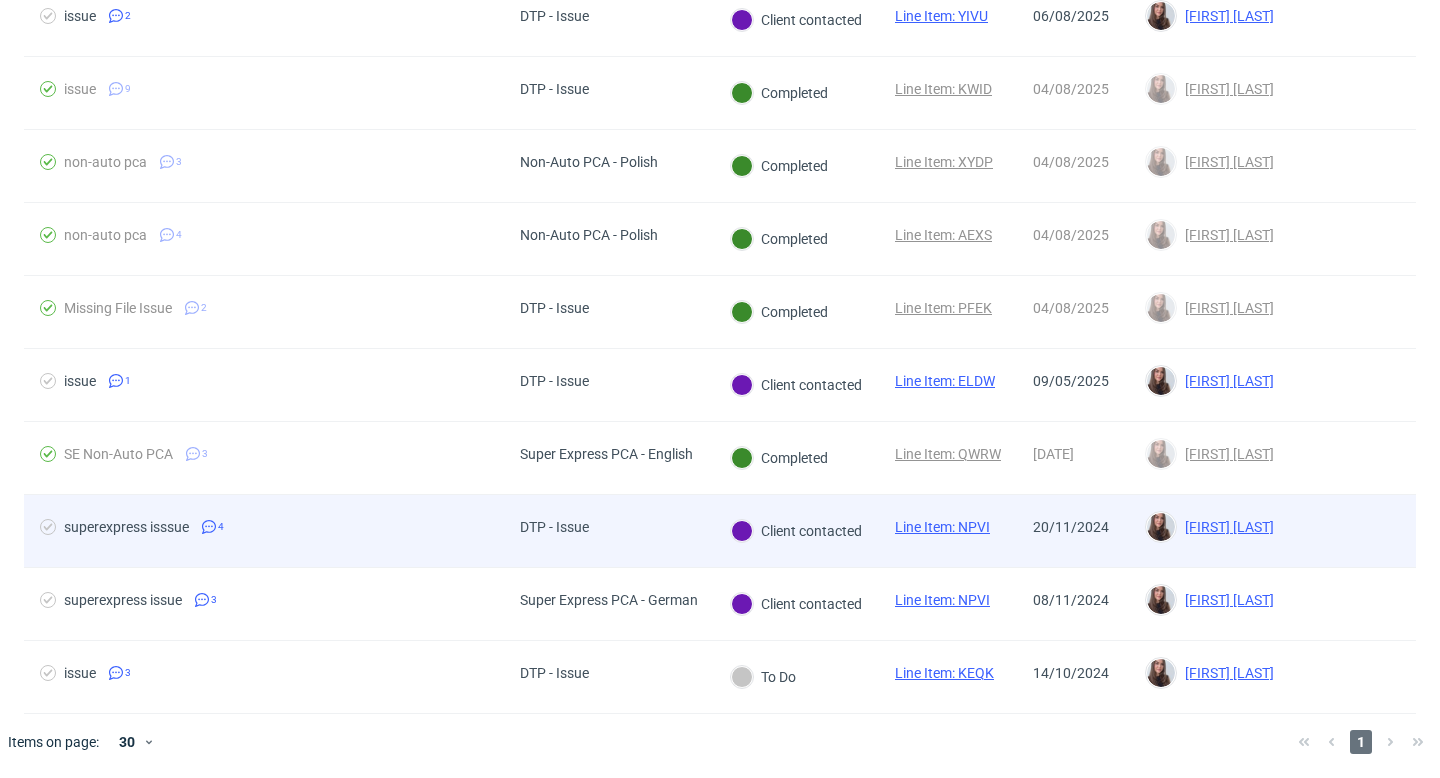 click on "Client contacted" at bounding box center (796, 531) 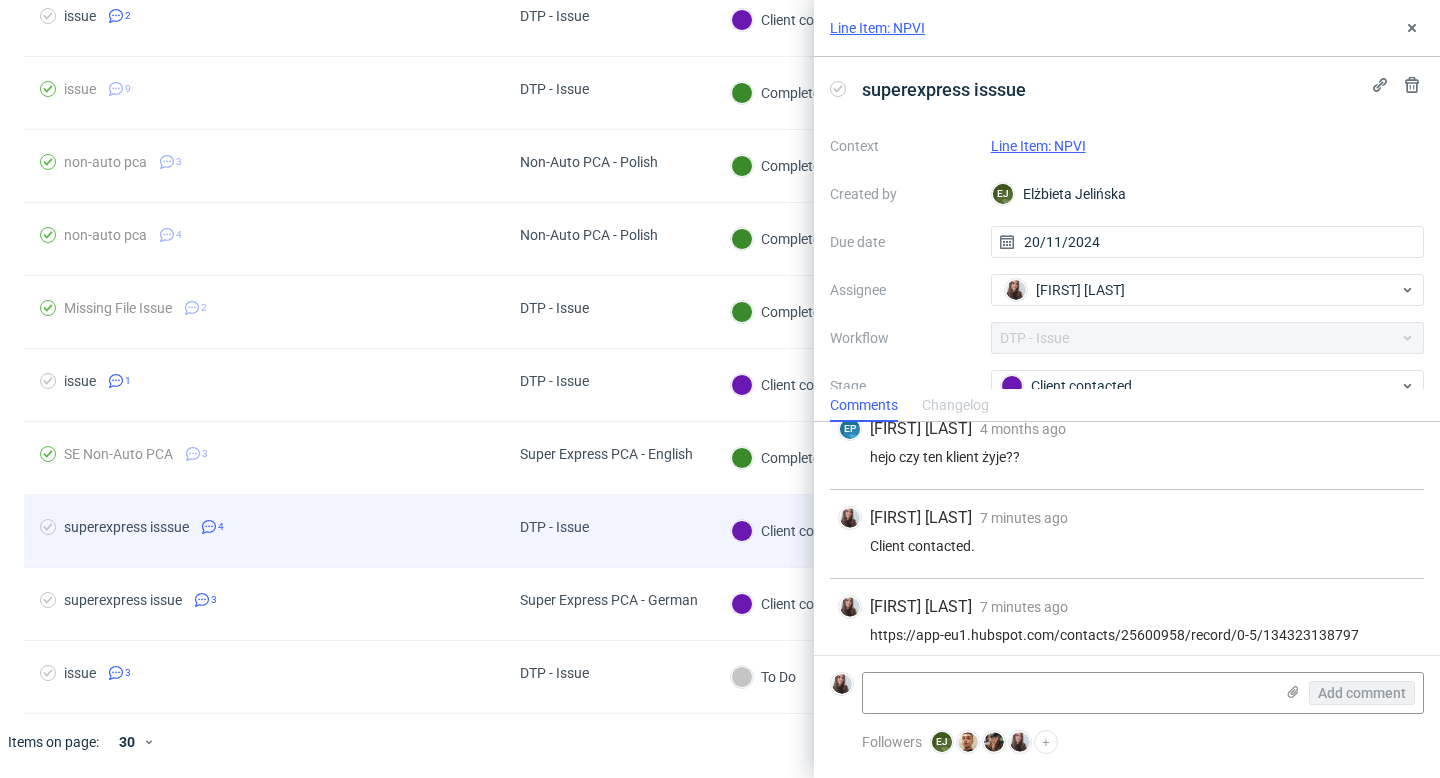 scroll, scrollTop: 122, scrollLeft: 0, axis: vertical 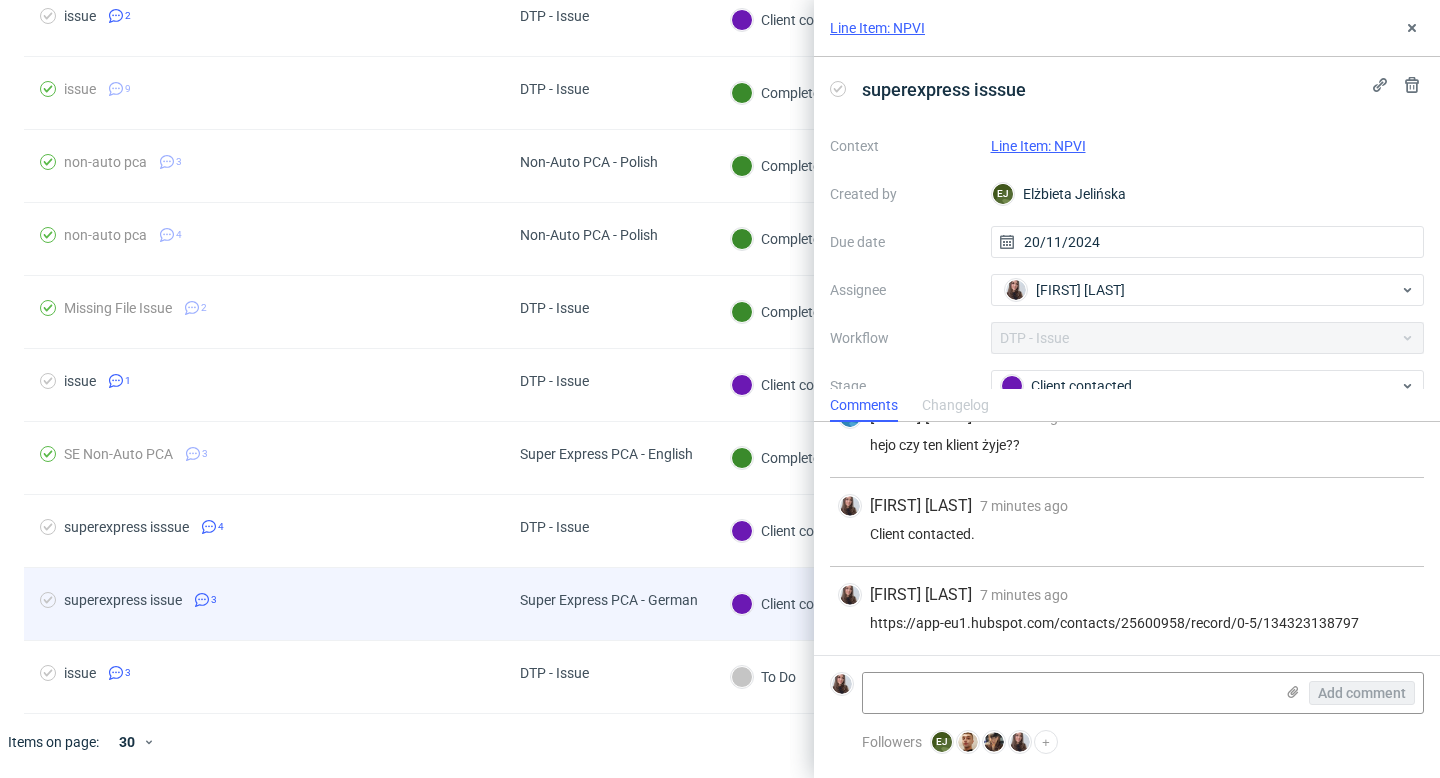 click on "Client contacted" at bounding box center [796, 604] 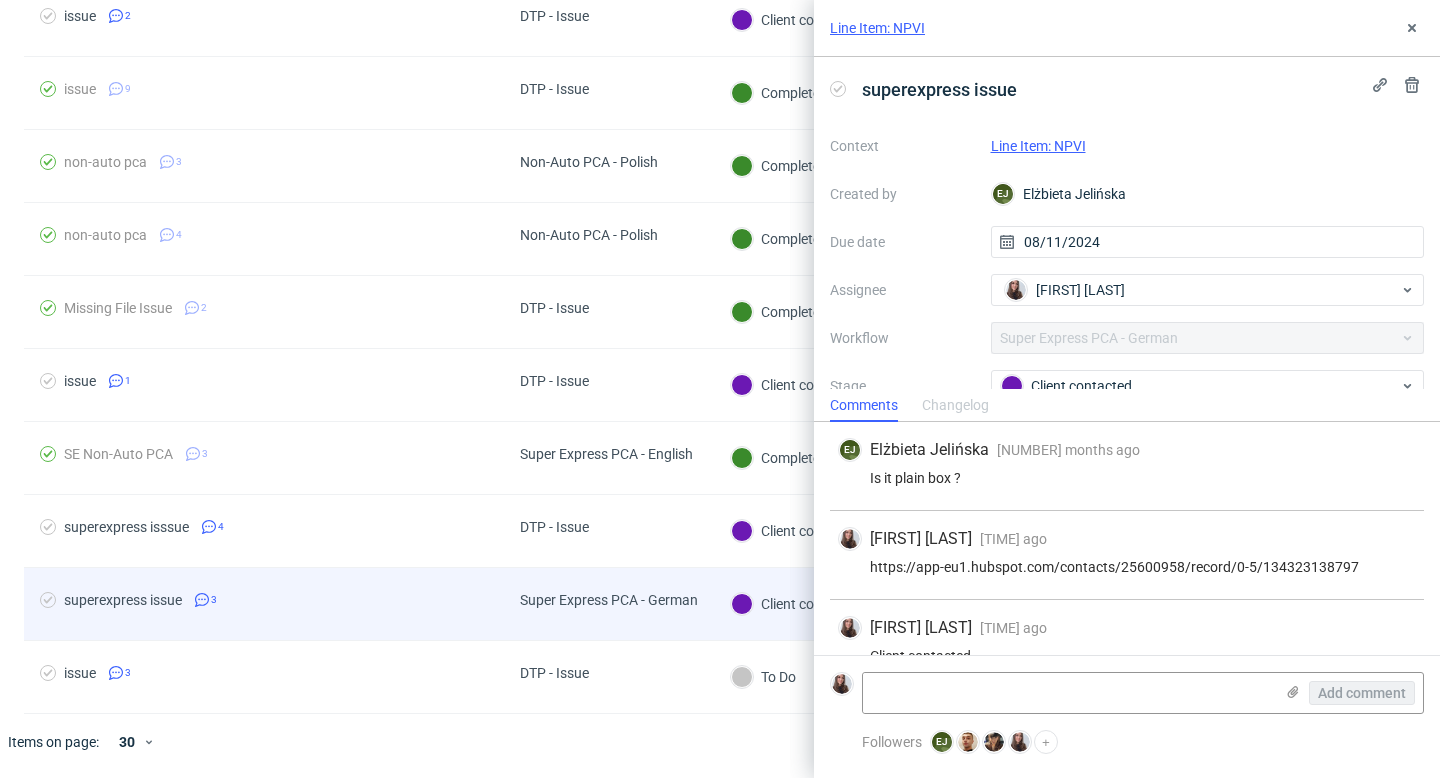 scroll, scrollTop: 33, scrollLeft: 0, axis: vertical 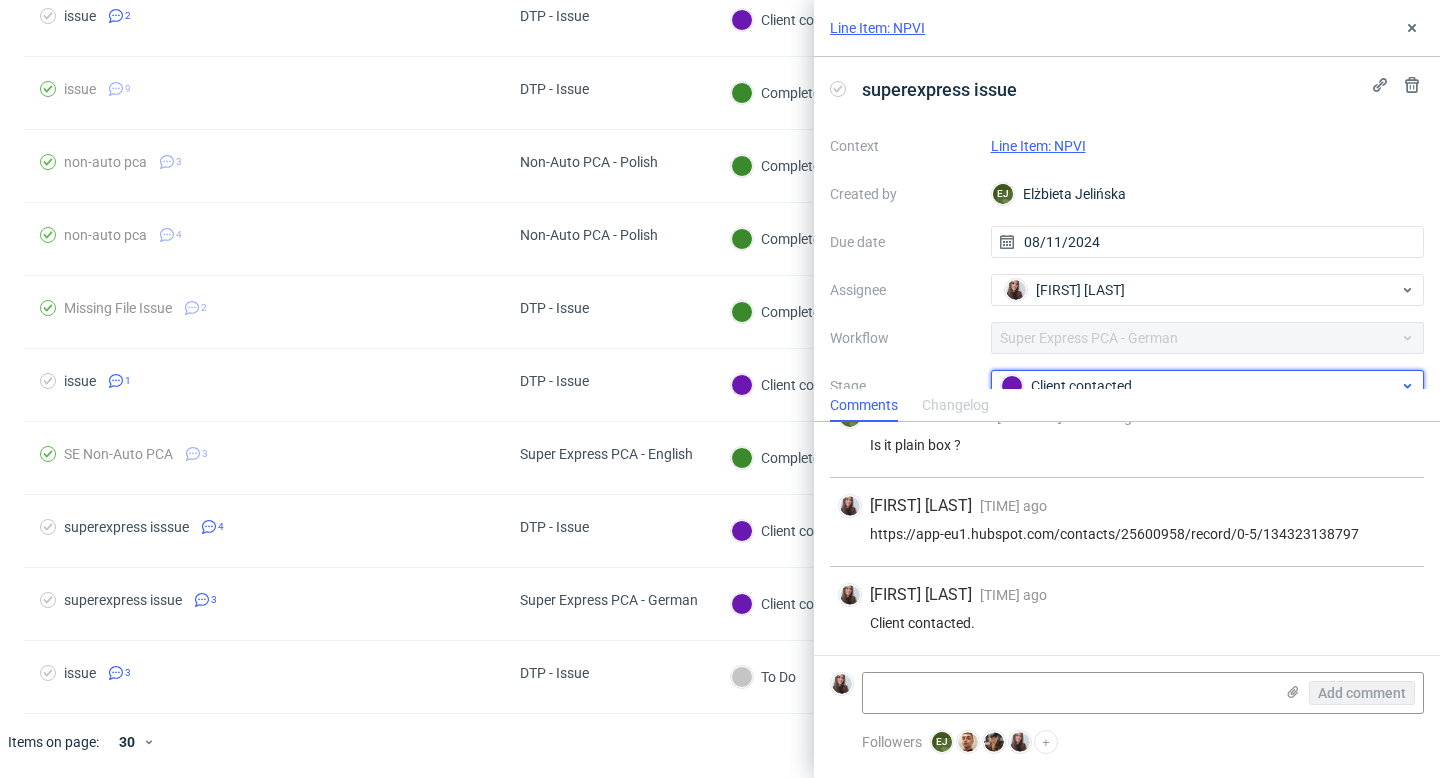 click on "Client contacted" at bounding box center [1200, 386] 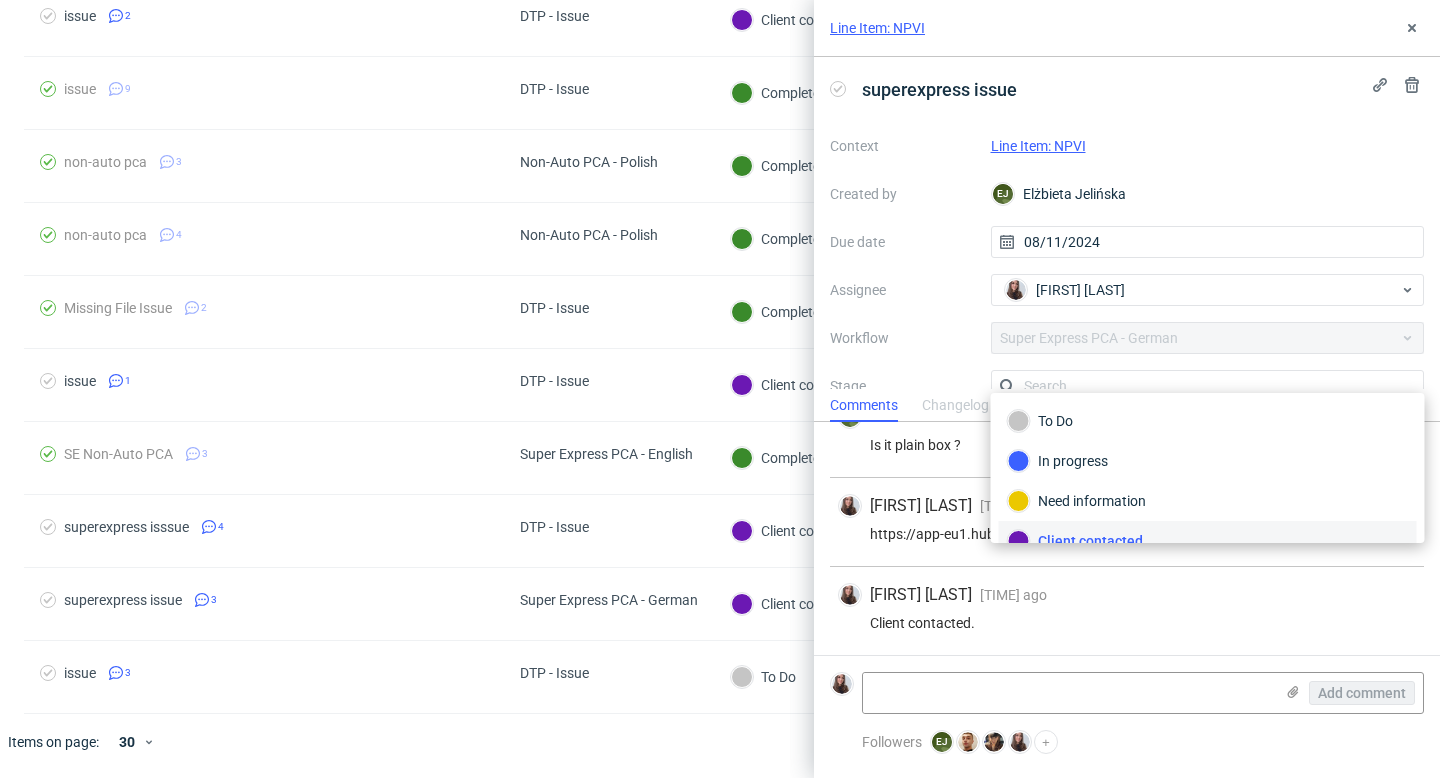 scroll, scrollTop: 13, scrollLeft: 0, axis: vertical 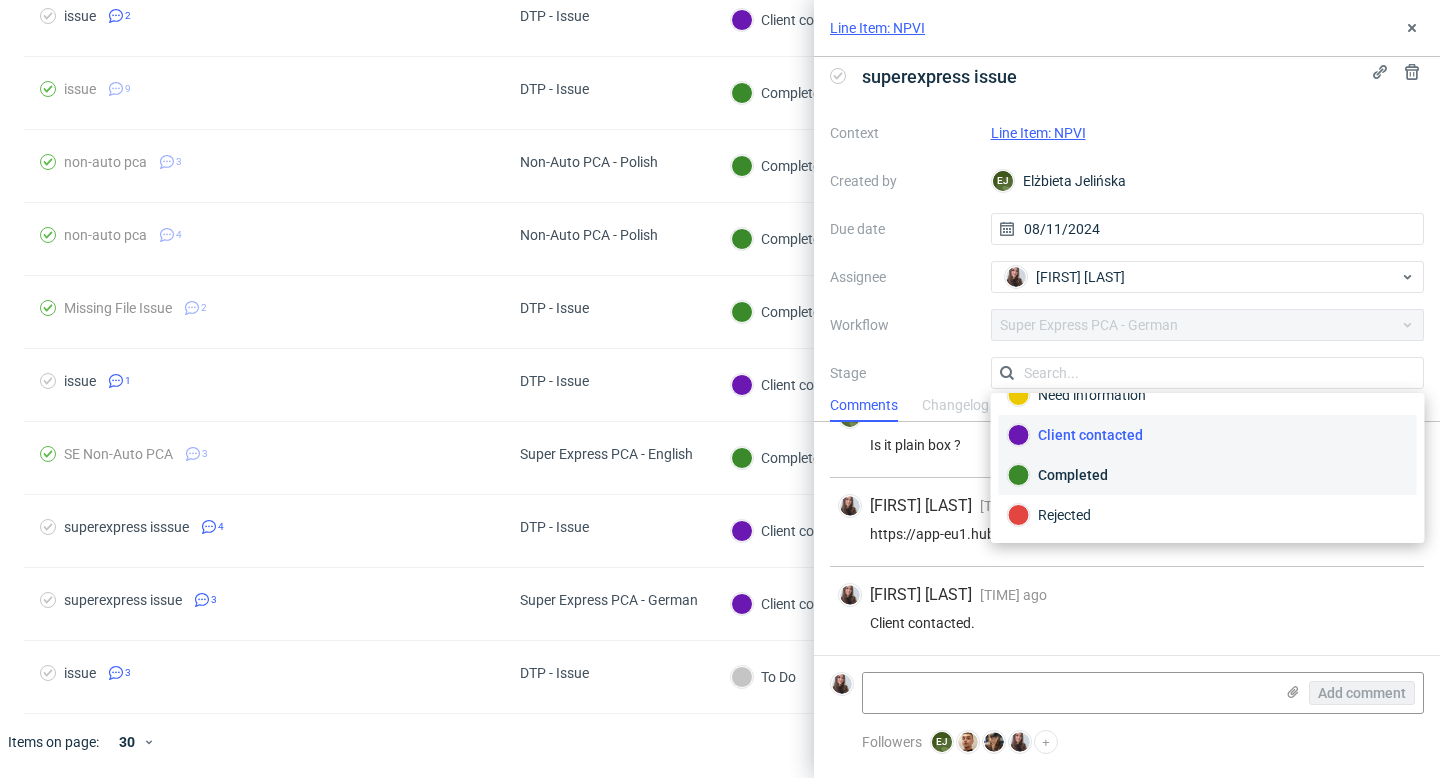 click on "Completed" at bounding box center (1208, 475) 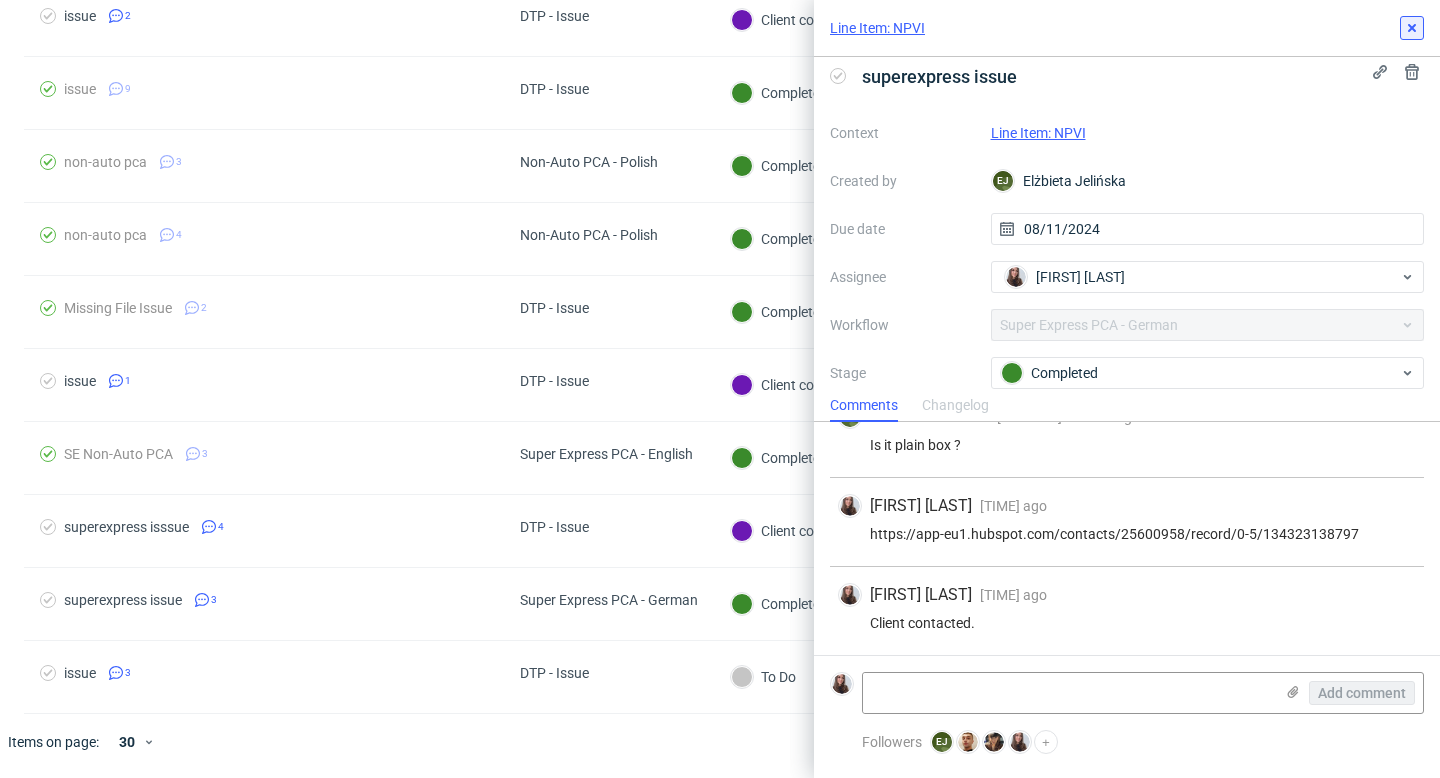click 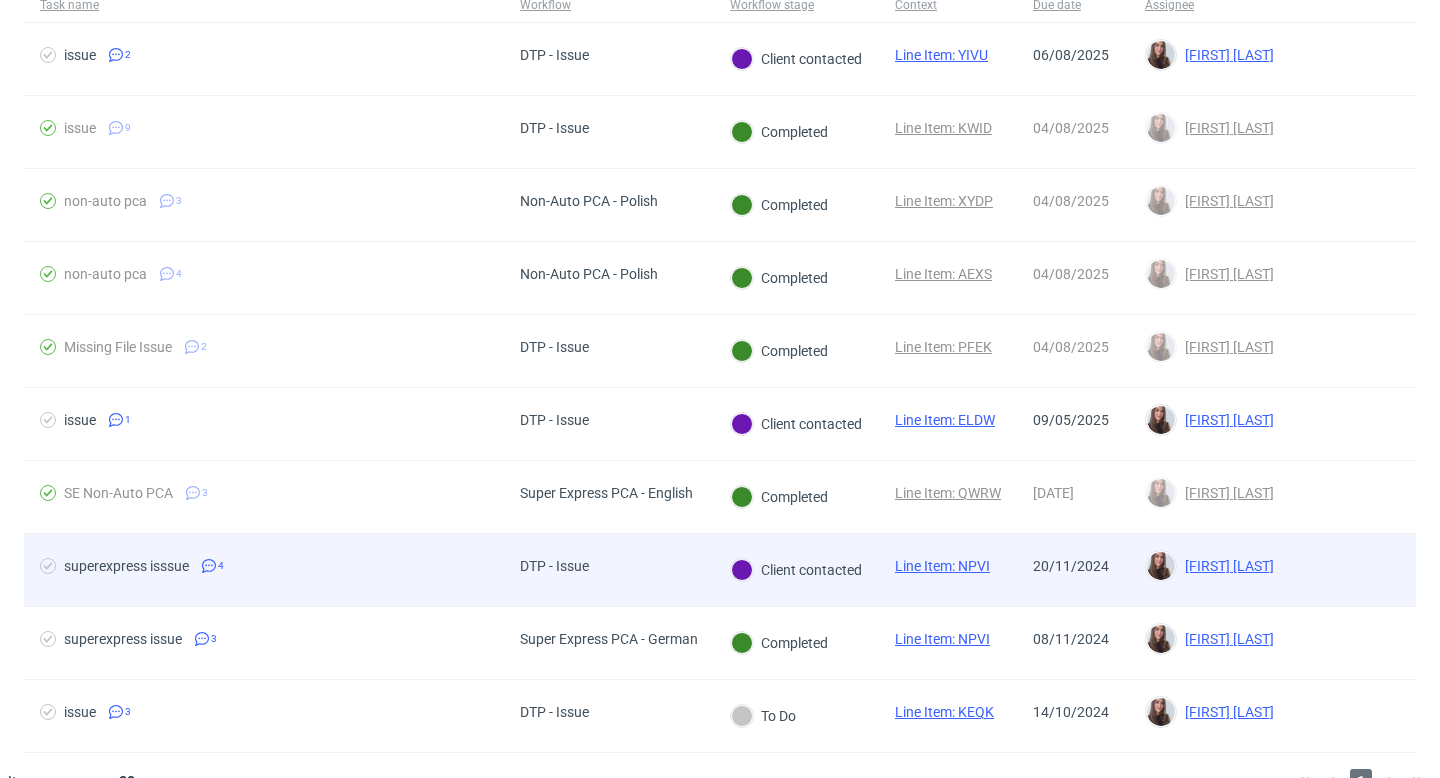 scroll, scrollTop: 211, scrollLeft: 0, axis: vertical 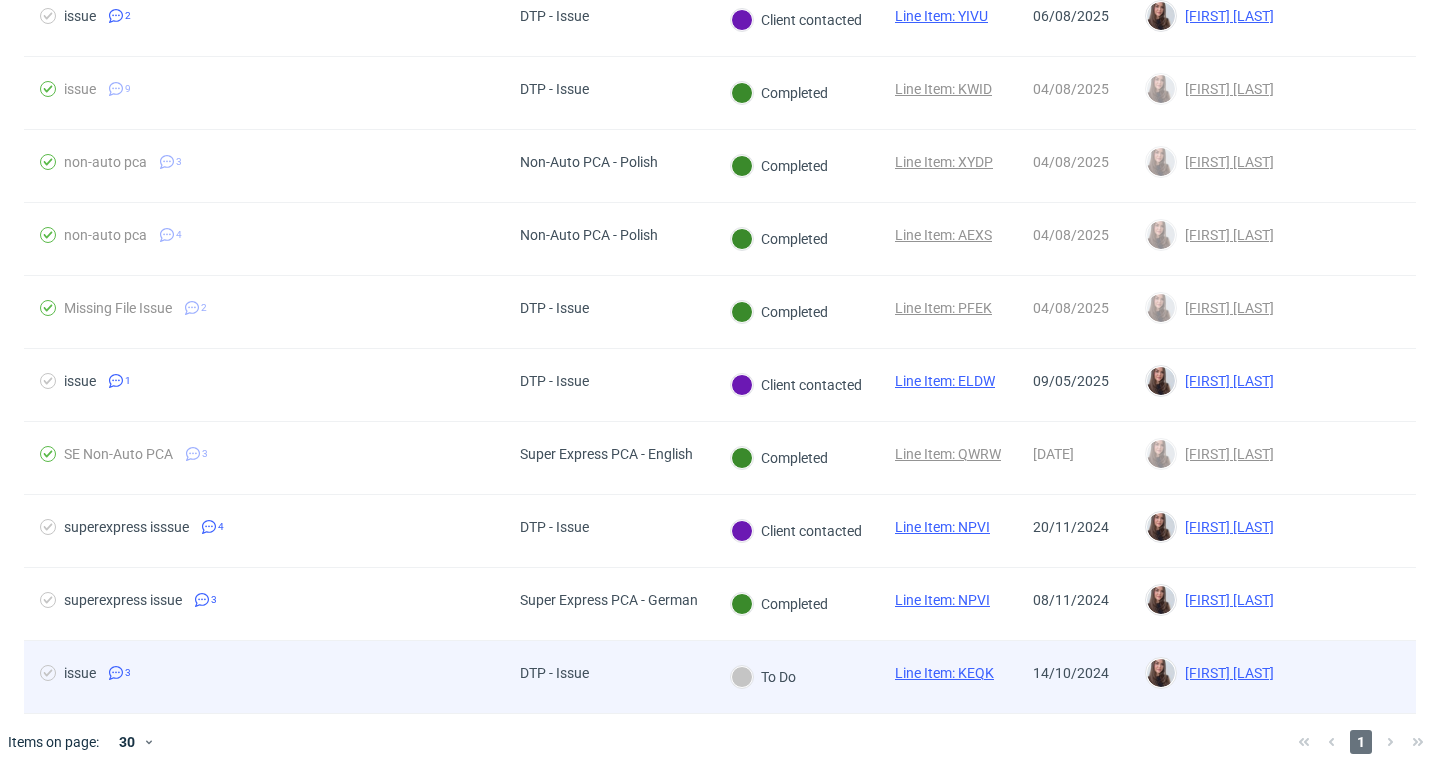 click on "DTP - Issue" at bounding box center [609, 677] 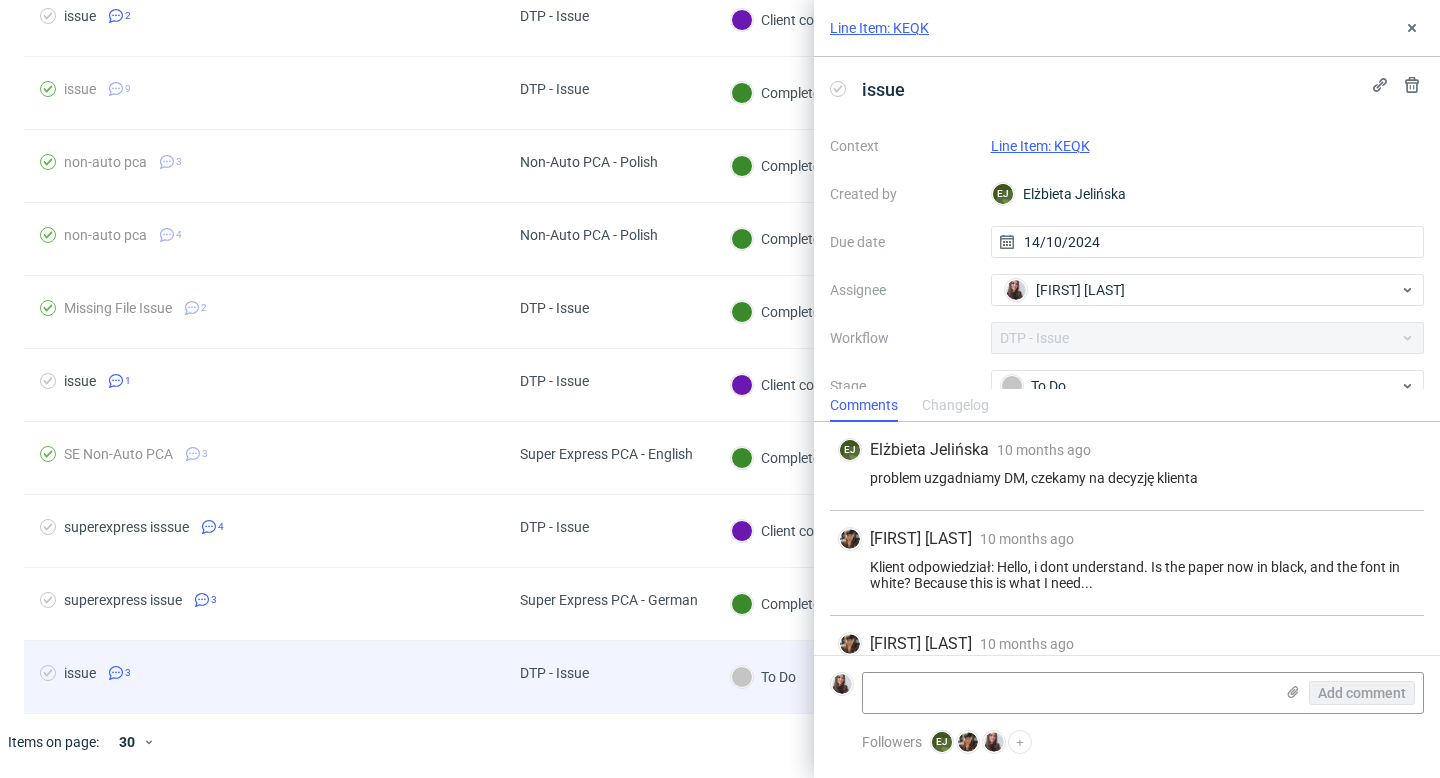 scroll, scrollTop: 49, scrollLeft: 0, axis: vertical 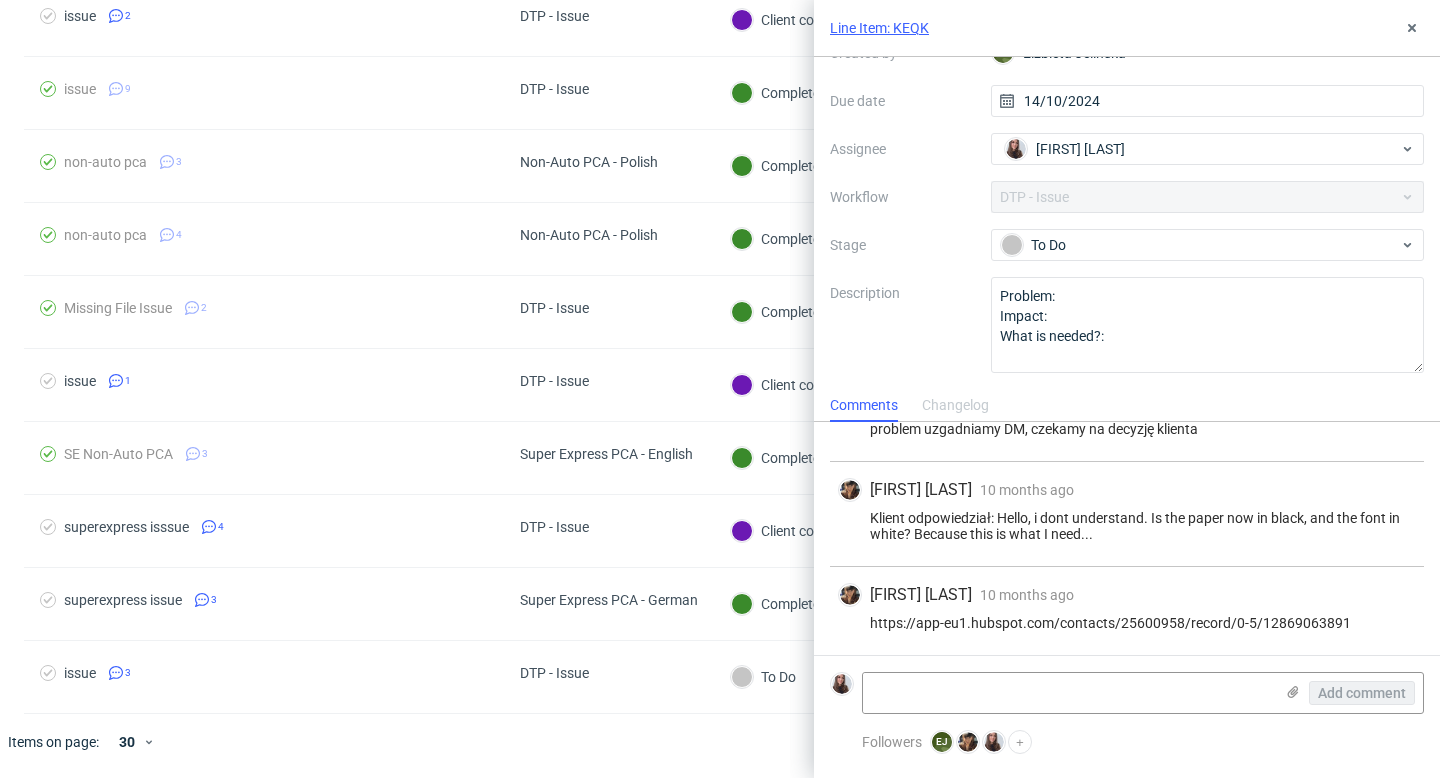 click on "Line Item: KEQK" at bounding box center [879, 28] 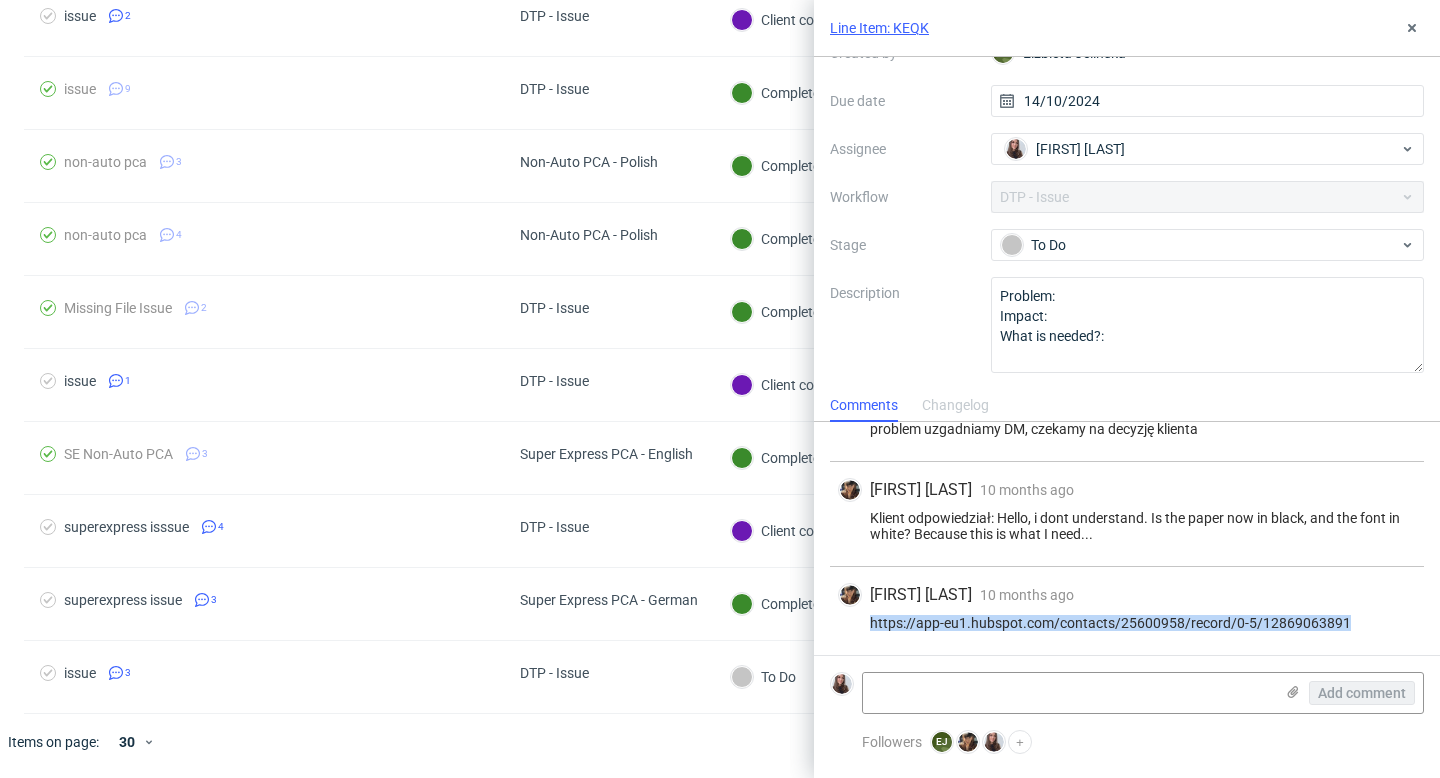 drag, startPoint x: 1344, startPoint y: 617, endPoint x: 864, endPoint y: 623, distance: 480.0375 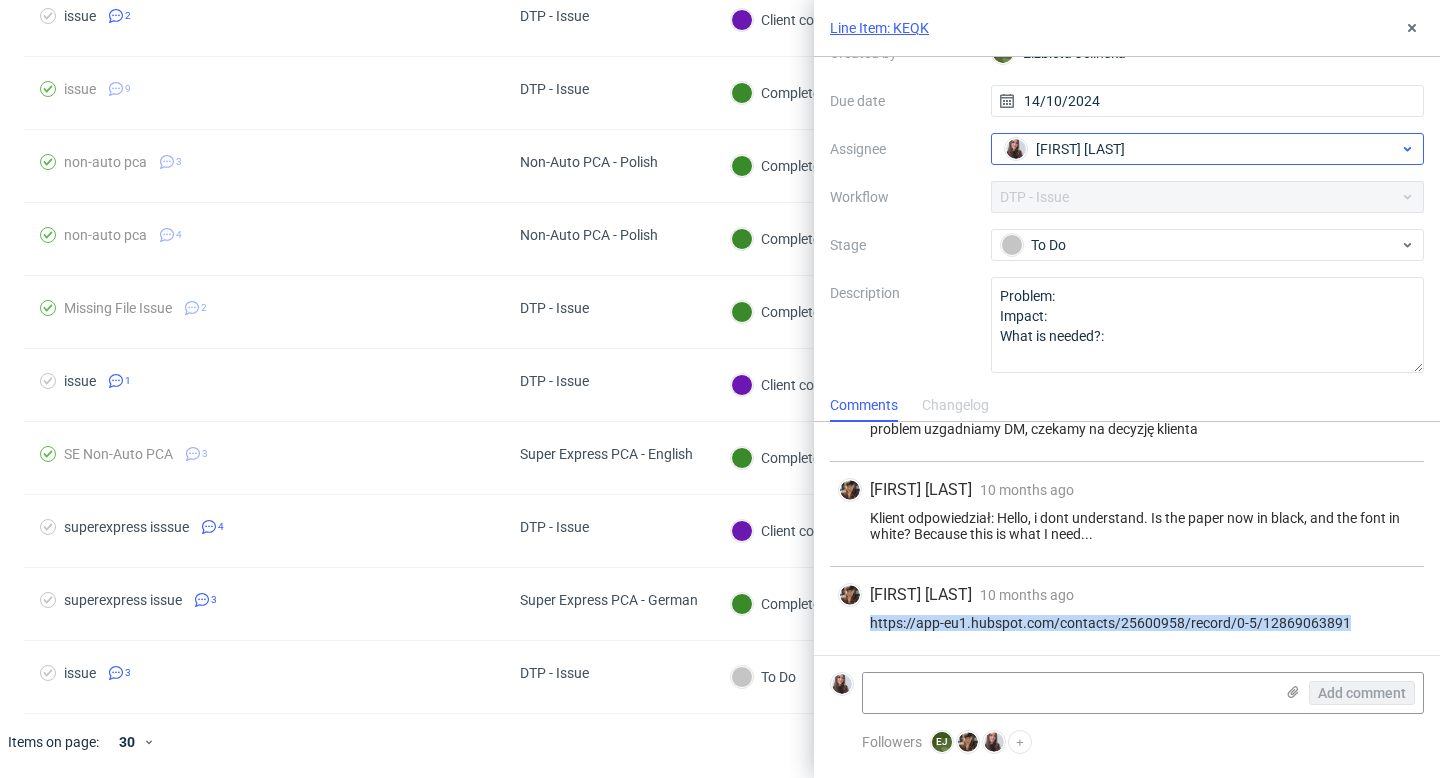 scroll, scrollTop: 0, scrollLeft: 0, axis: both 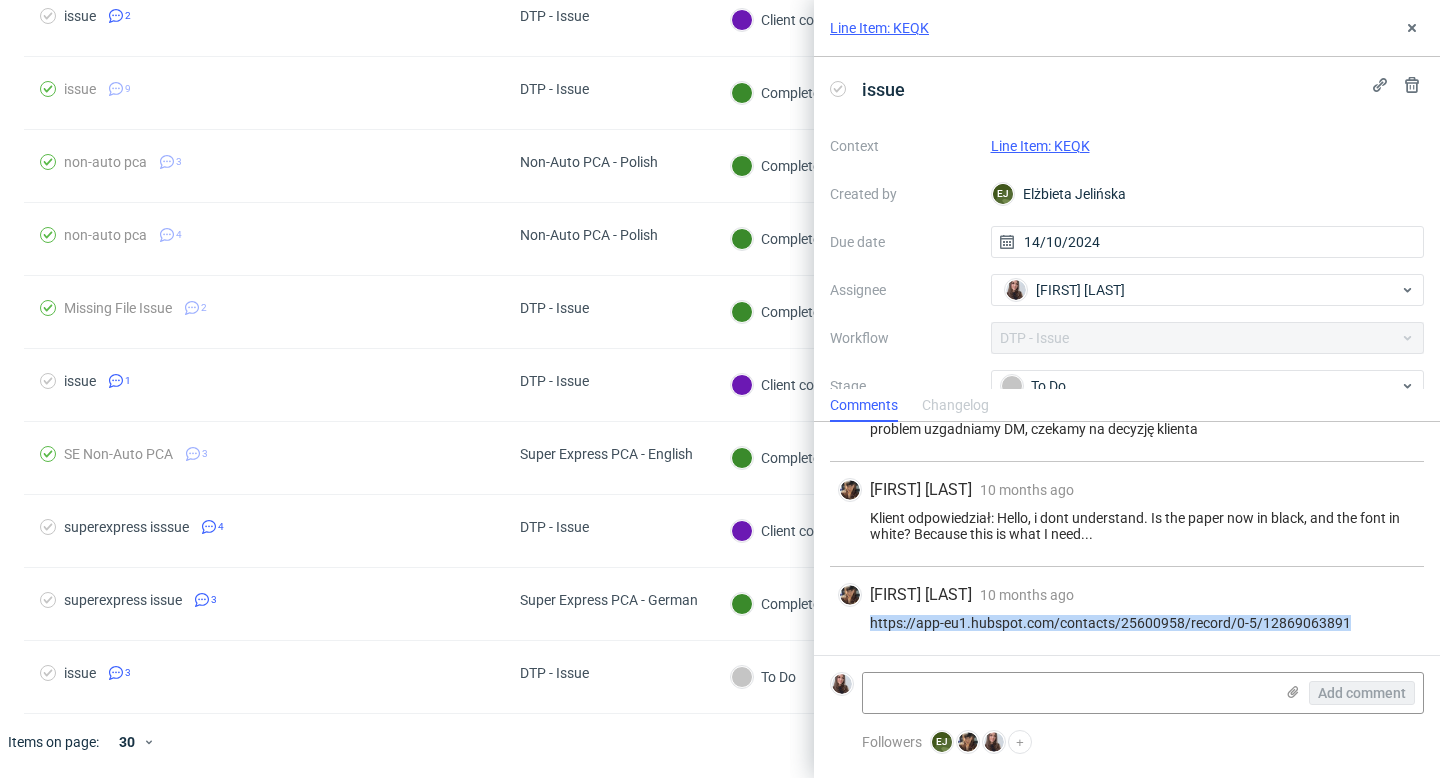 click on "Line Item: KEQK" at bounding box center [1040, 146] 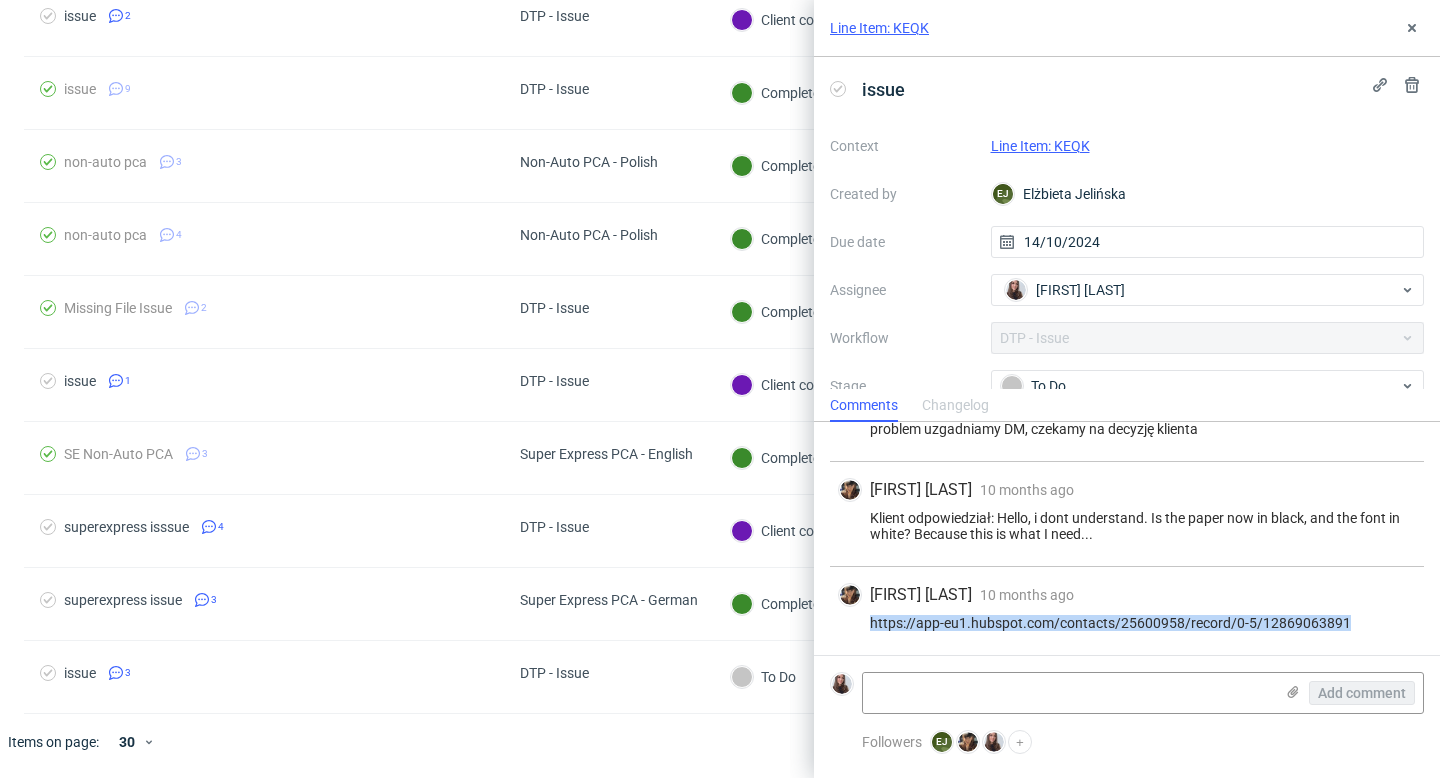 click on "Line Item: KEQK" at bounding box center [1040, 146] 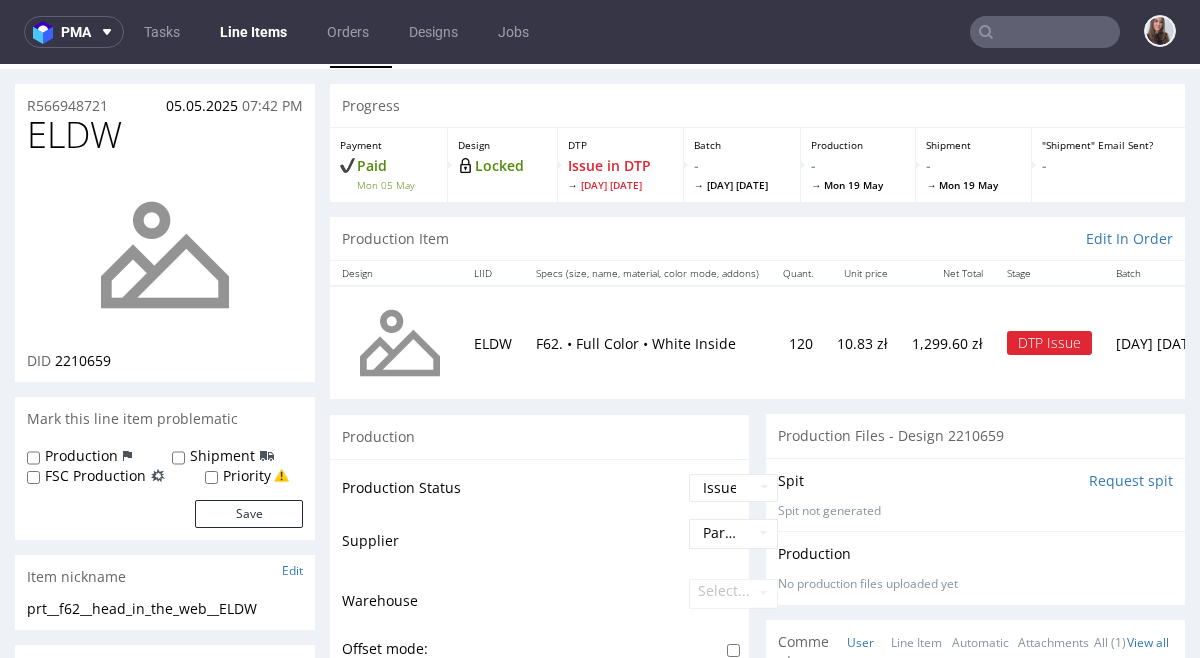 scroll, scrollTop: 0, scrollLeft: 0, axis: both 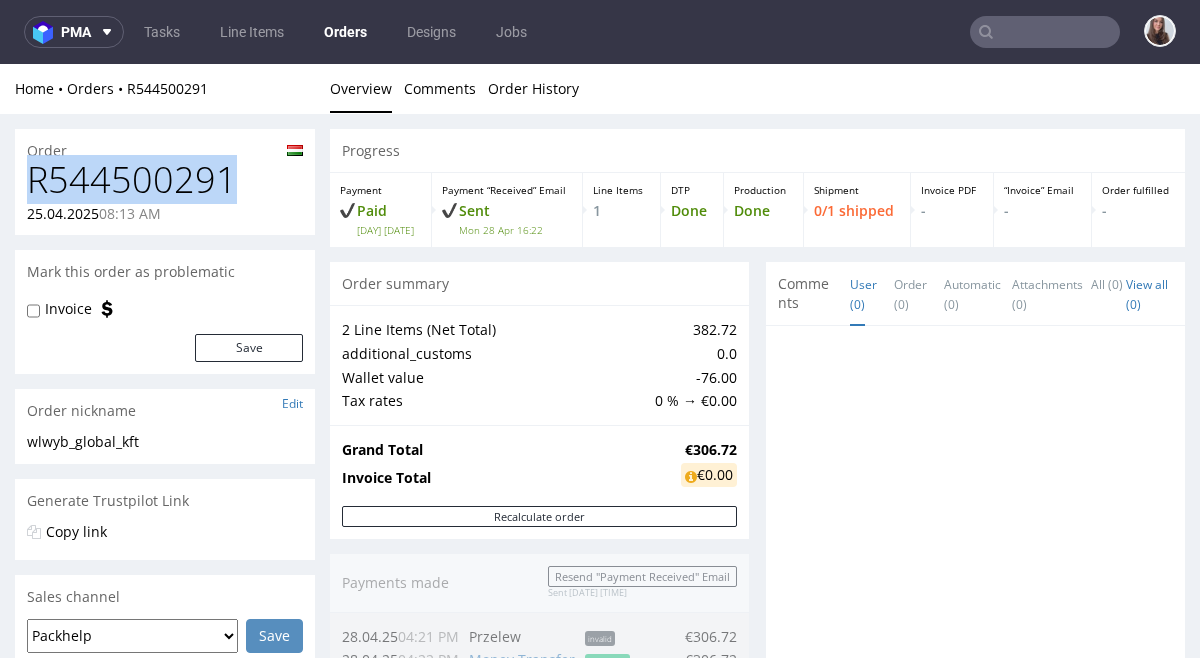 drag, startPoint x: 243, startPoint y: 180, endPoint x: 30, endPoint y: 182, distance: 213.00938 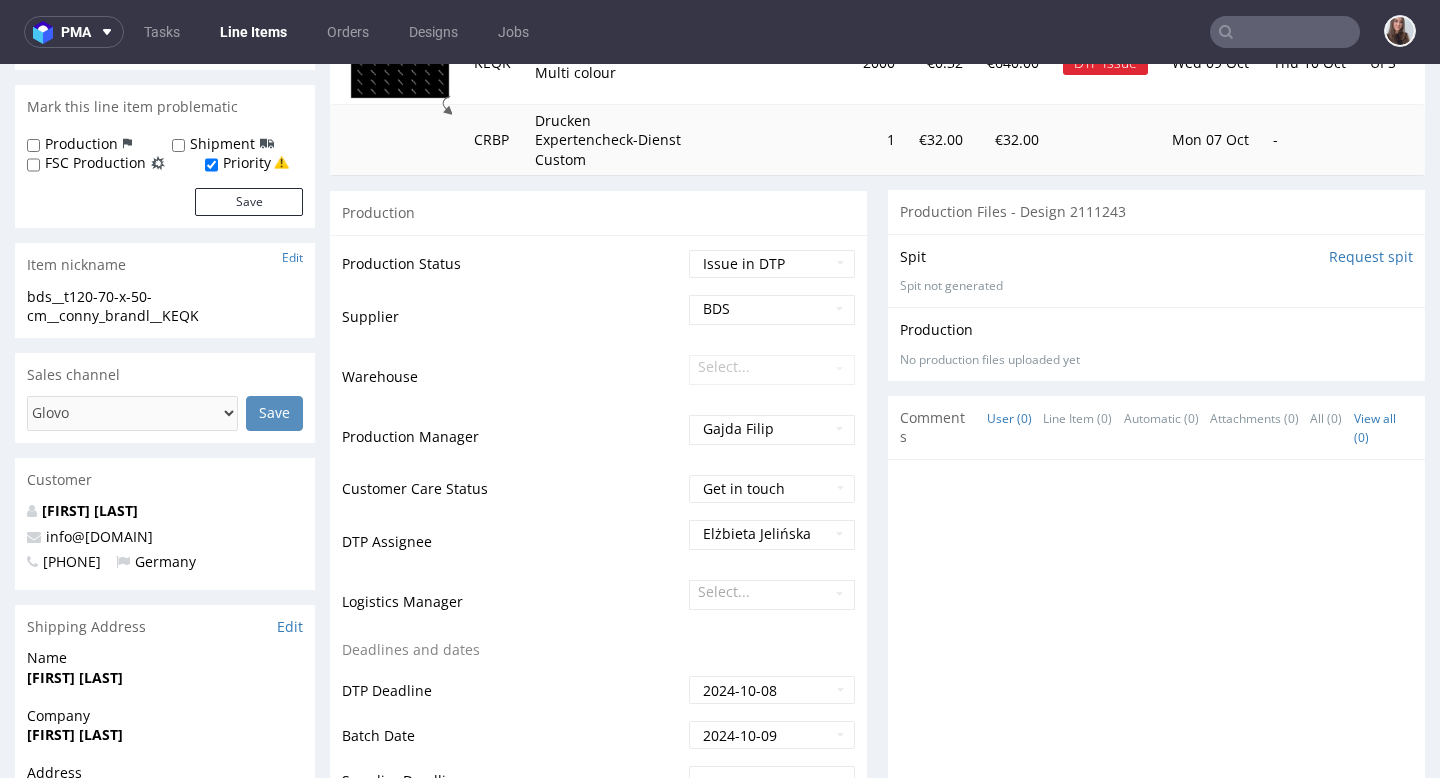 scroll, scrollTop: 0, scrollLeft: 0, axis: both 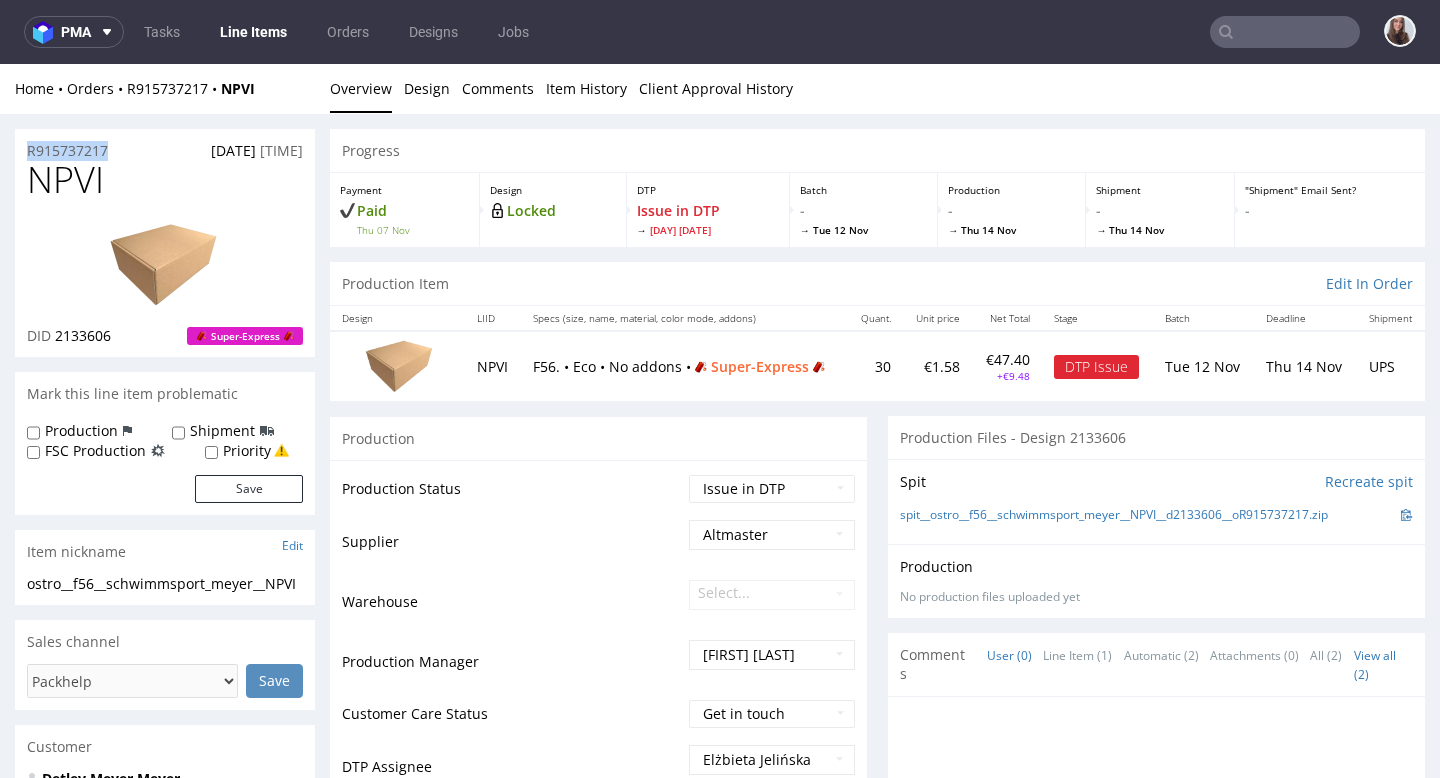 drag, startPoint x: 117, startPoint y: 151, endPoint x: 20, endPoint y: 148, distance: 97.04638 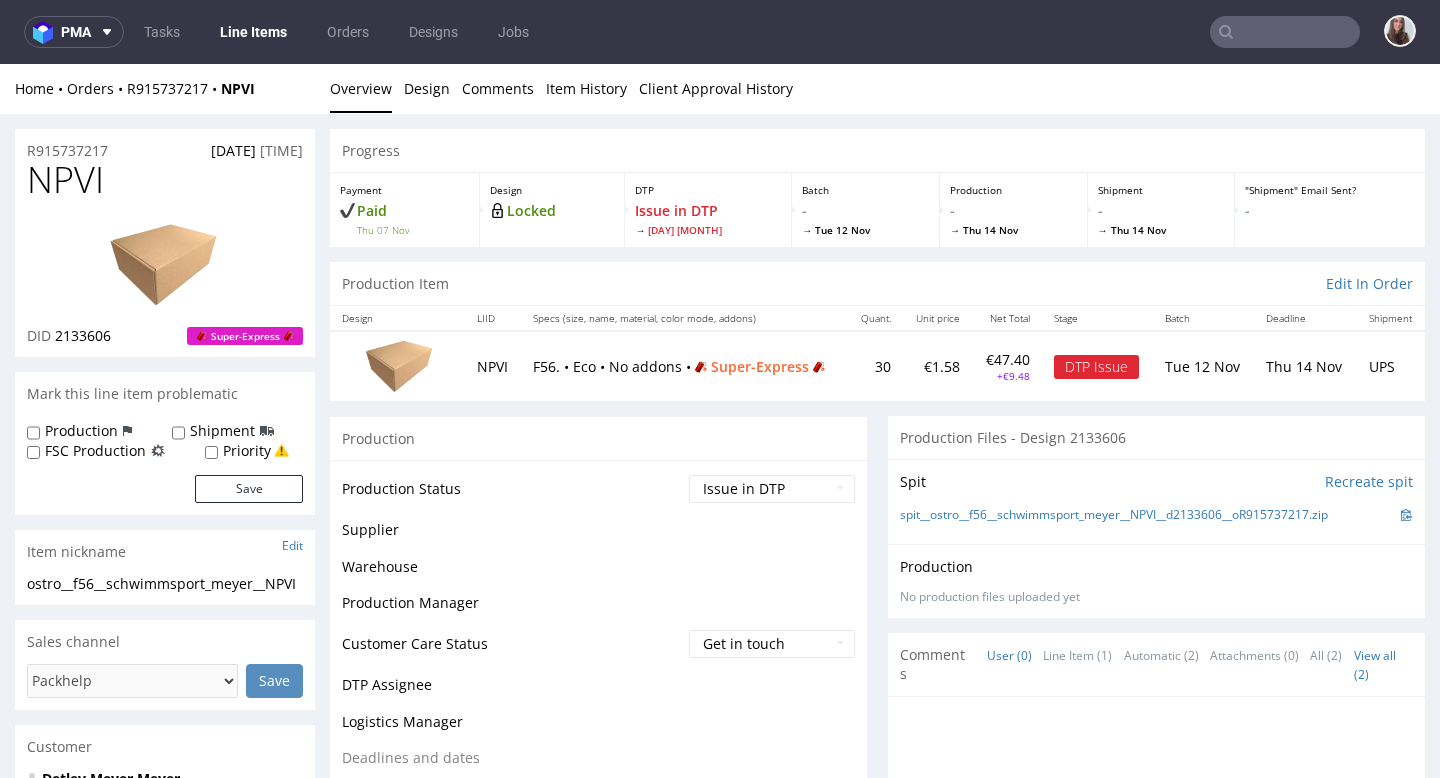scroll, scrollTop: 0, scrollLeft: 0, axis: both 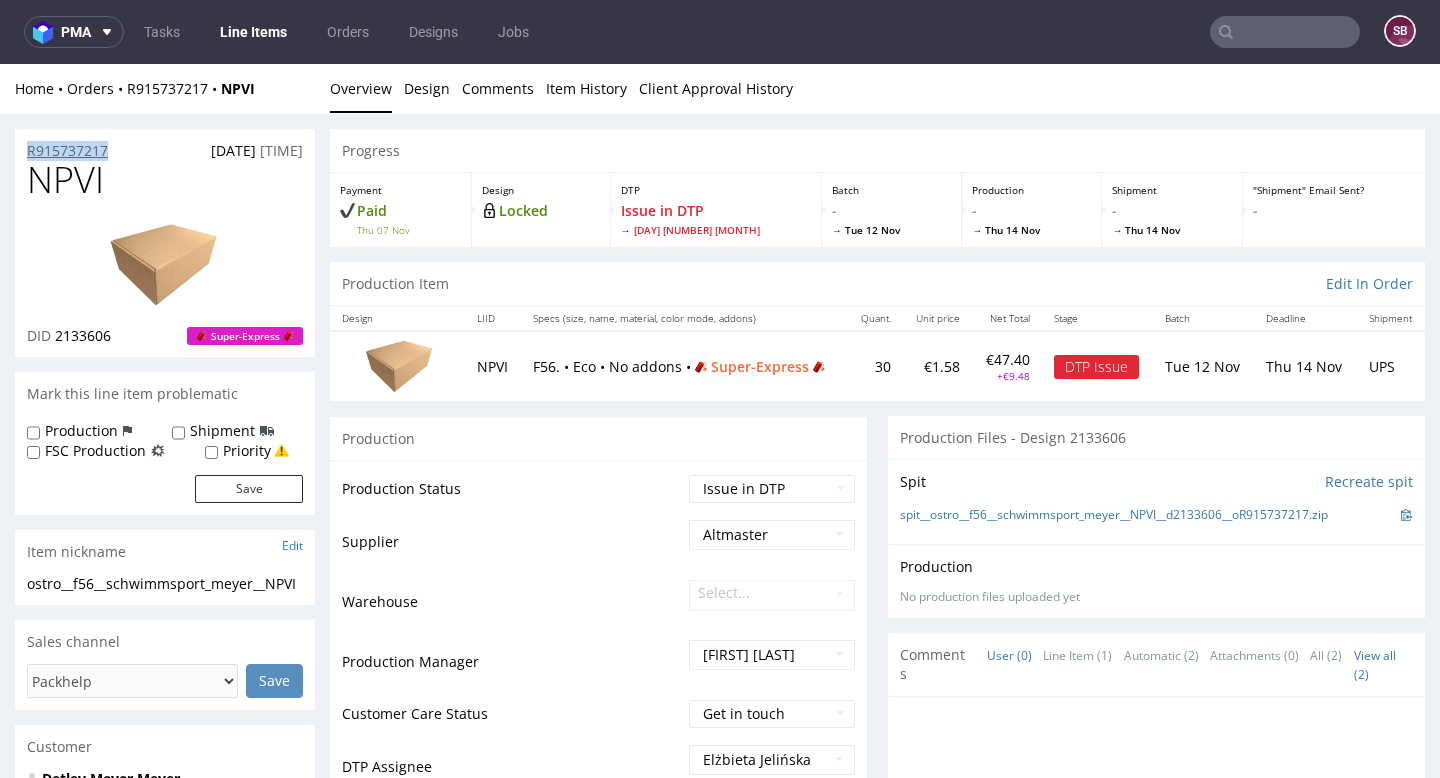 drag, startPoint x: 130, startPoint y: 148, endPoint x: 29, endPoint y: 151, distance: 101.04455 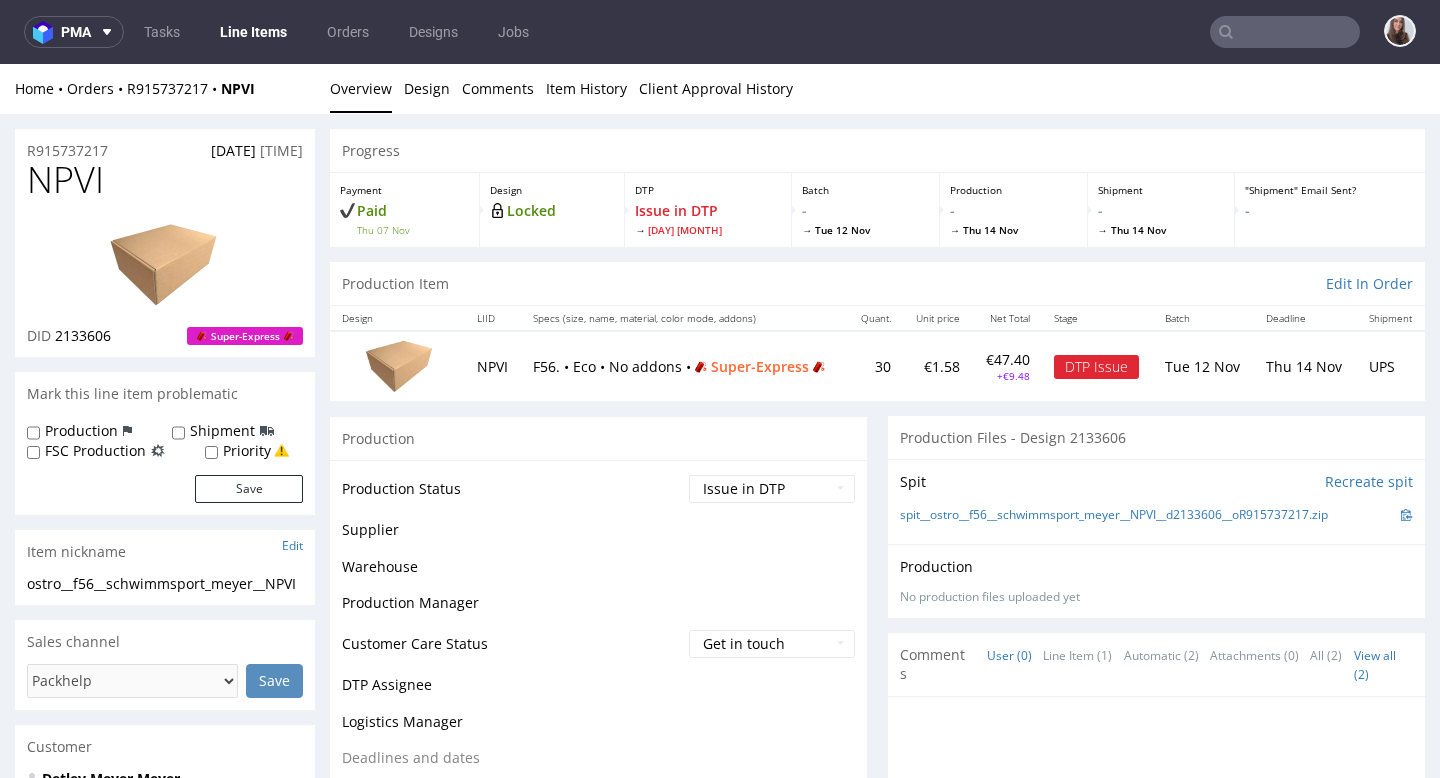scroll, scrollTop: 0, scrollLeft: 0, axis: both 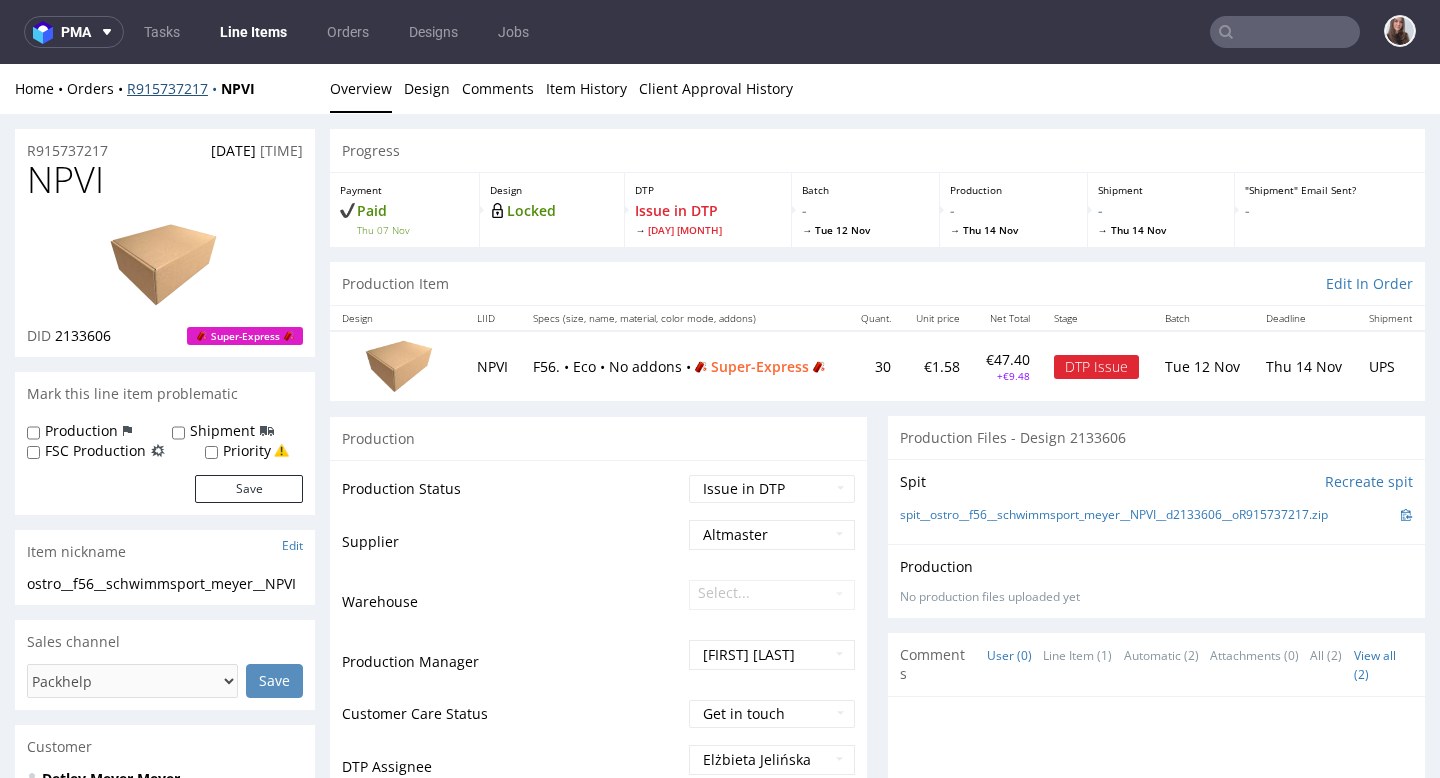drag, startPoint x: 207, startPoint y: 82, endPoint x: 191, endPoint y: 106, distance: 28.84441 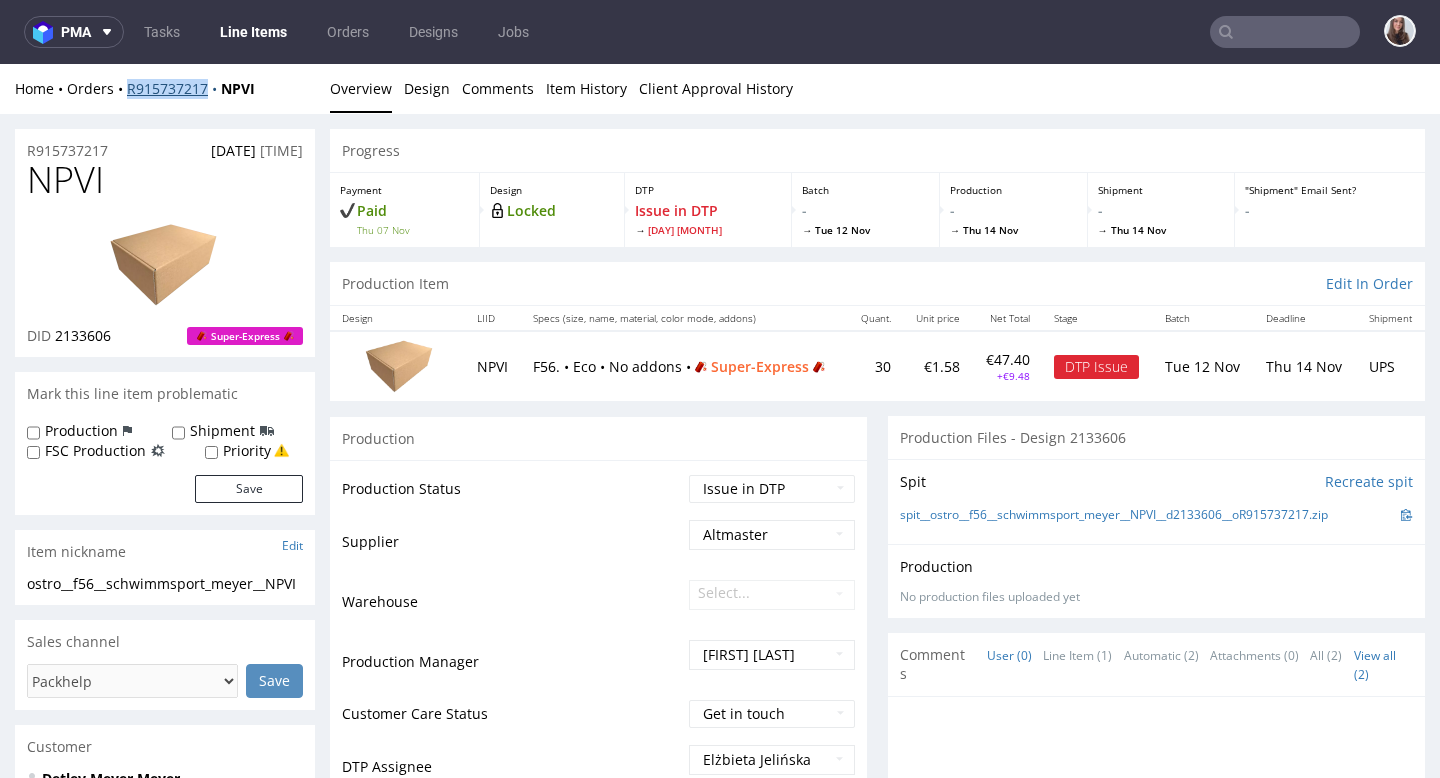 drag, startPoint x: 208, startPoint y: 98, endPoint x: 126, endPoint y: 96, distance: 82.02438 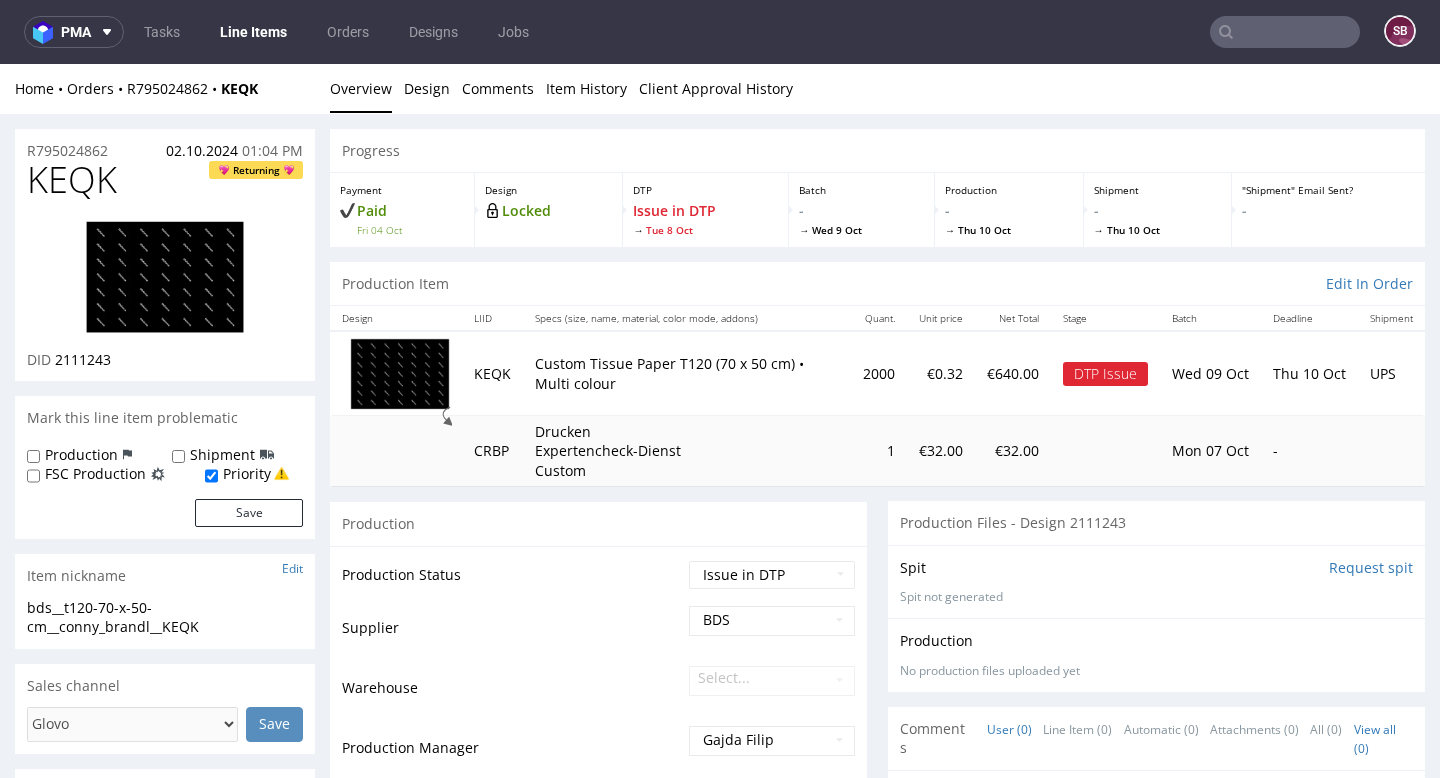 scroll, scrollTop: 0, scrollLeft: 0, axis: both 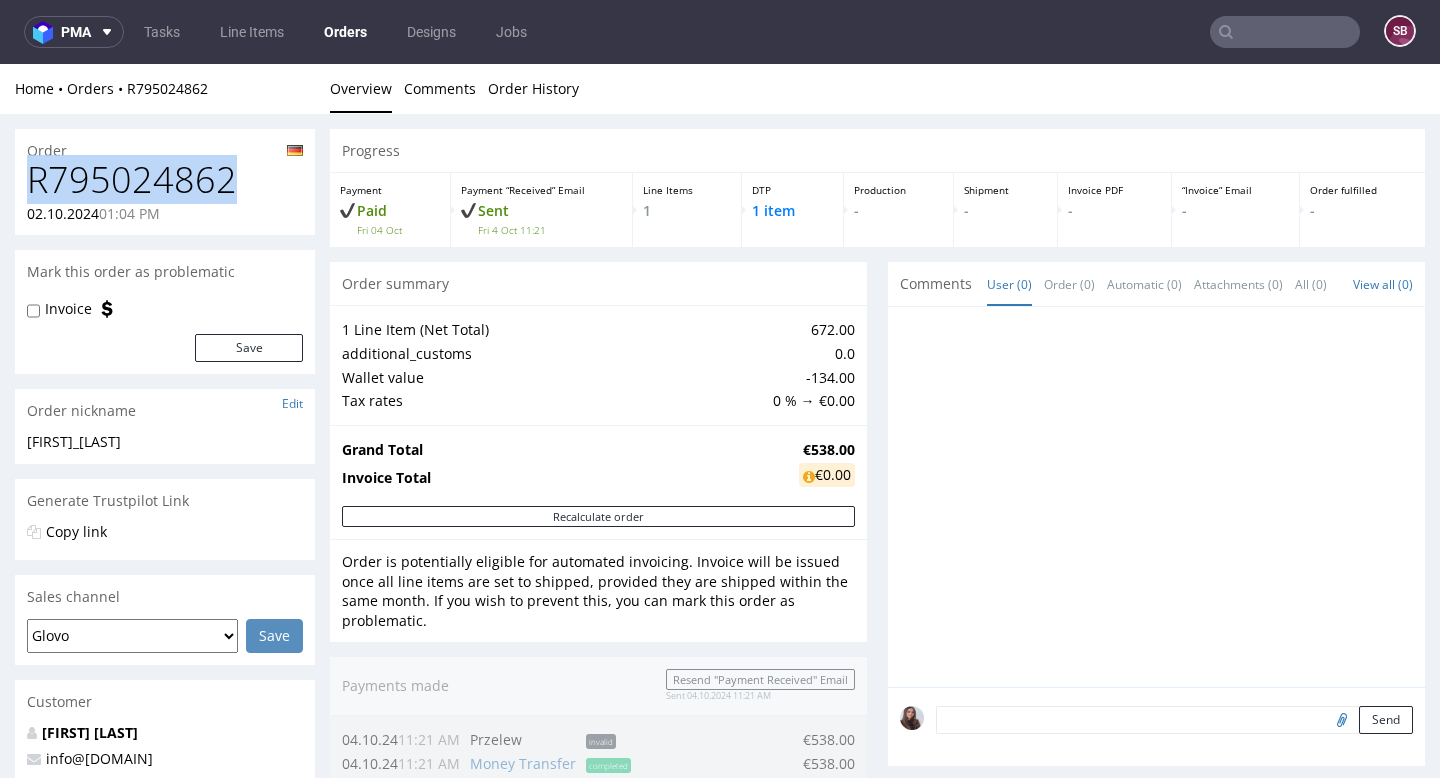 drag, startPoint x: 258, startPoint y: 187, endPoint x: 16, endPoint y: 179, distance: 242.1322 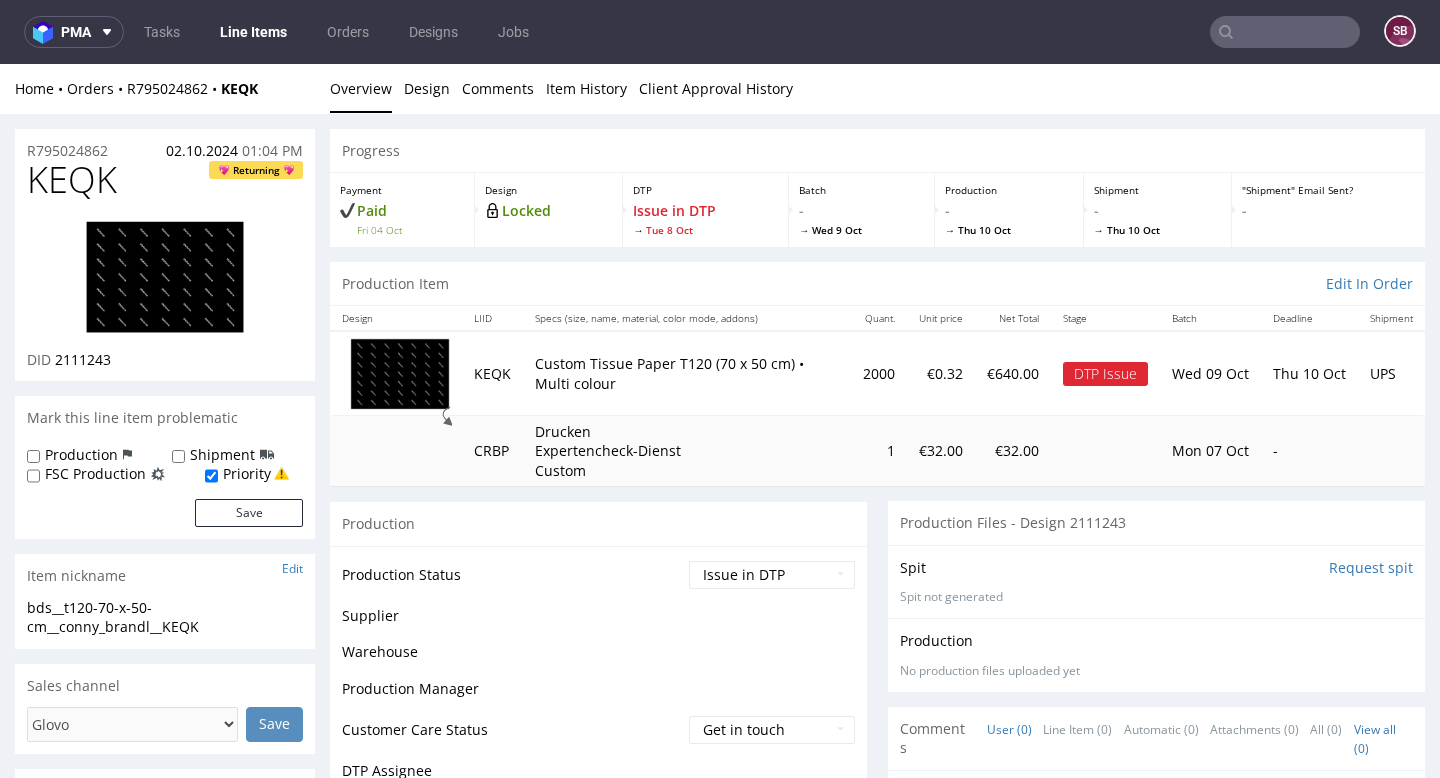 scroll, scrollTop: 0, scrollLeft: 0, axis: both 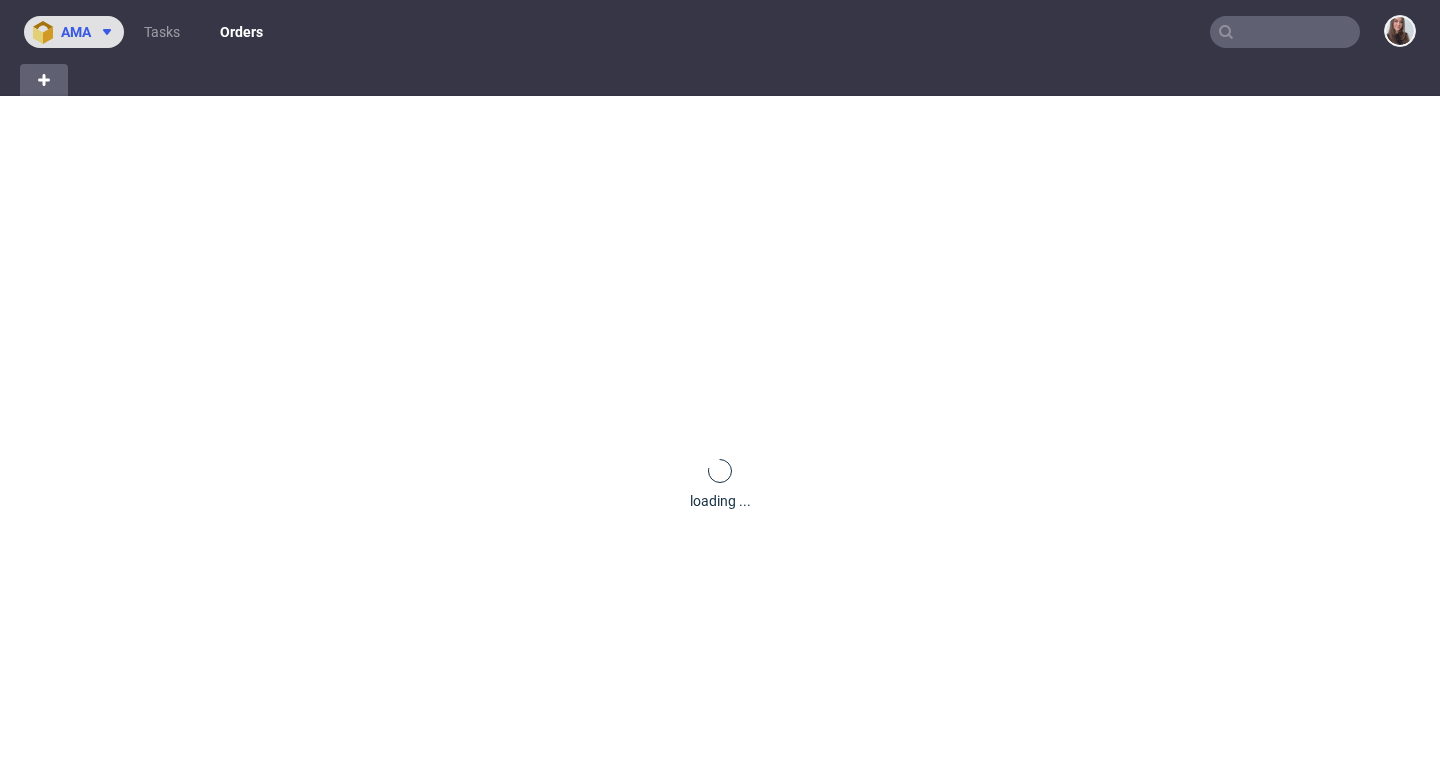 click at bounding box center [103, 32] 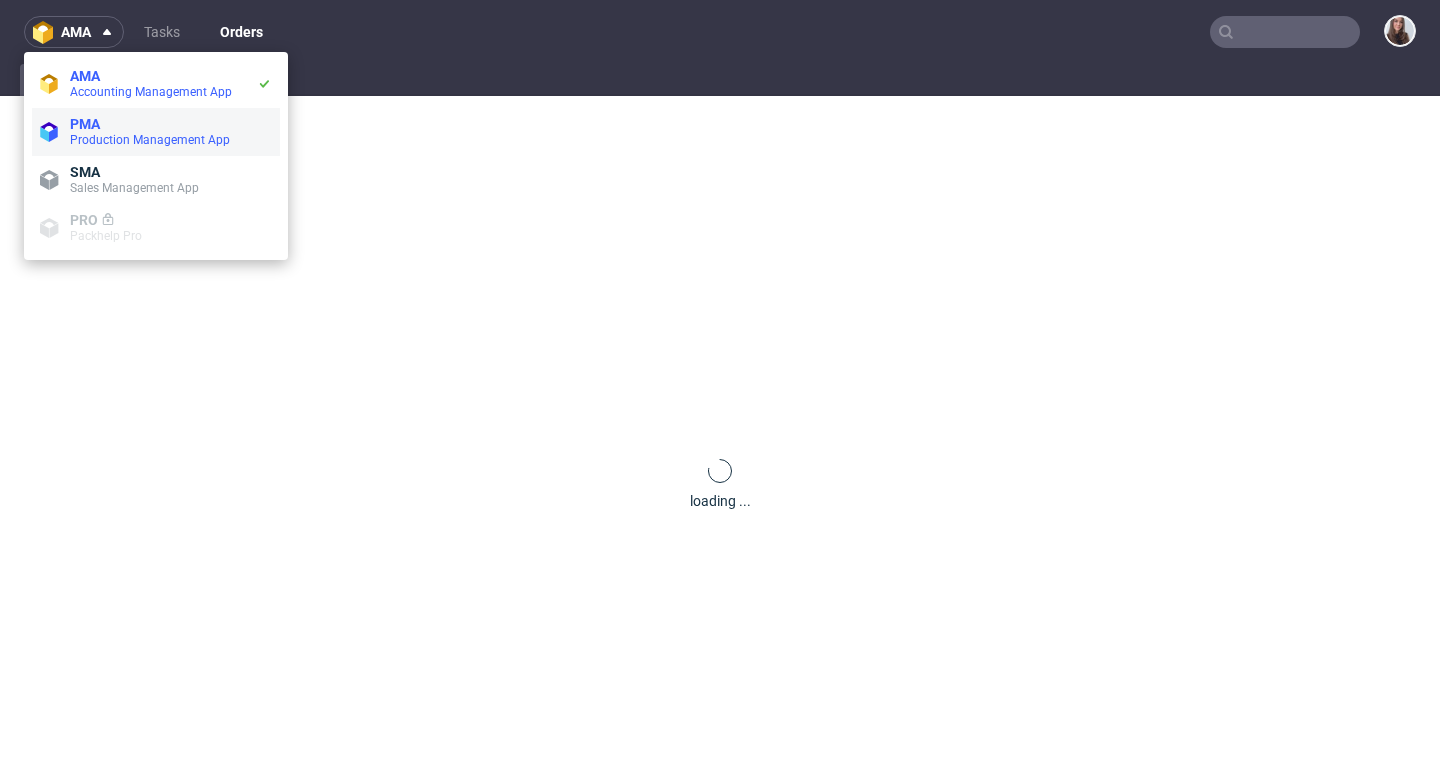 click on "PMA" at bounding box center (171, 124) 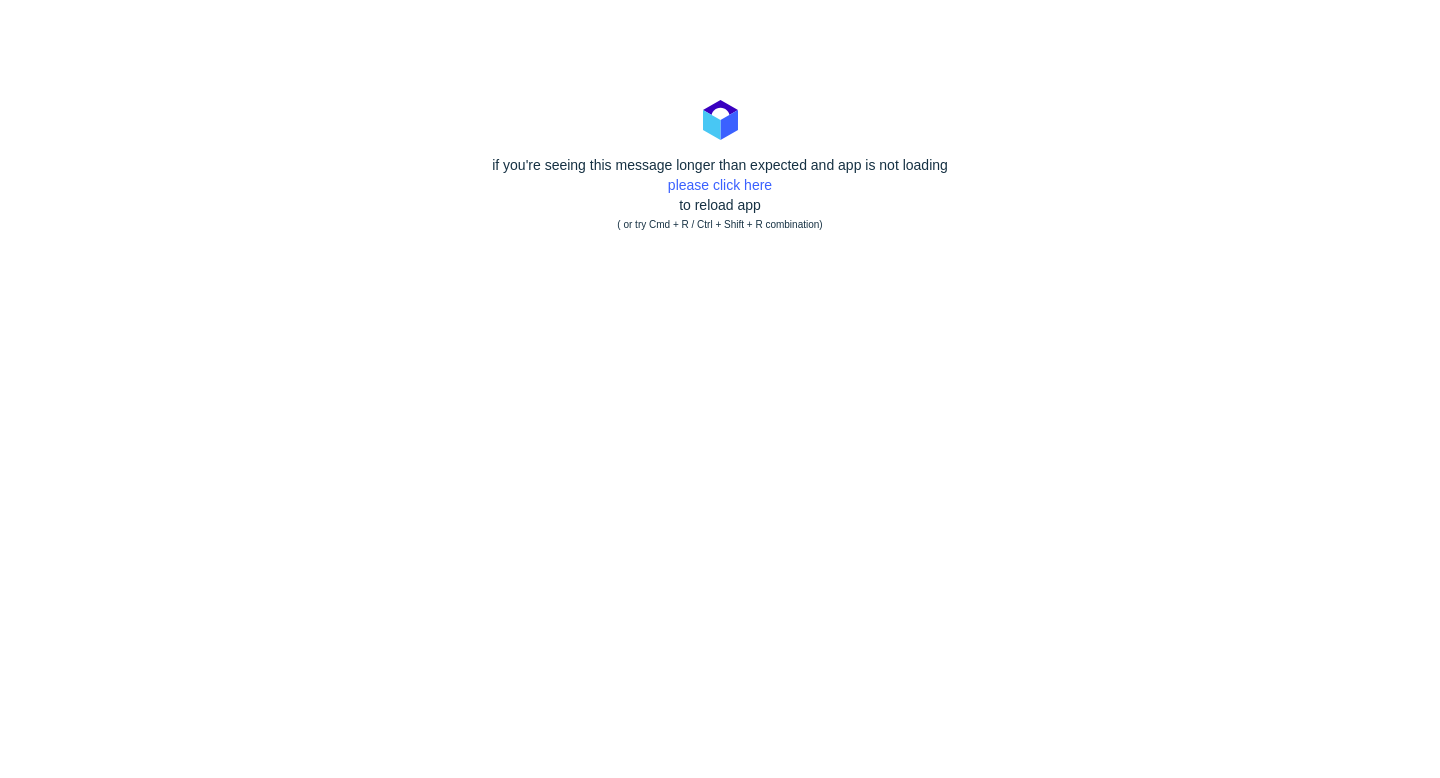 scroll, scrollTop: 0, scrollLeft: 0, axis: both 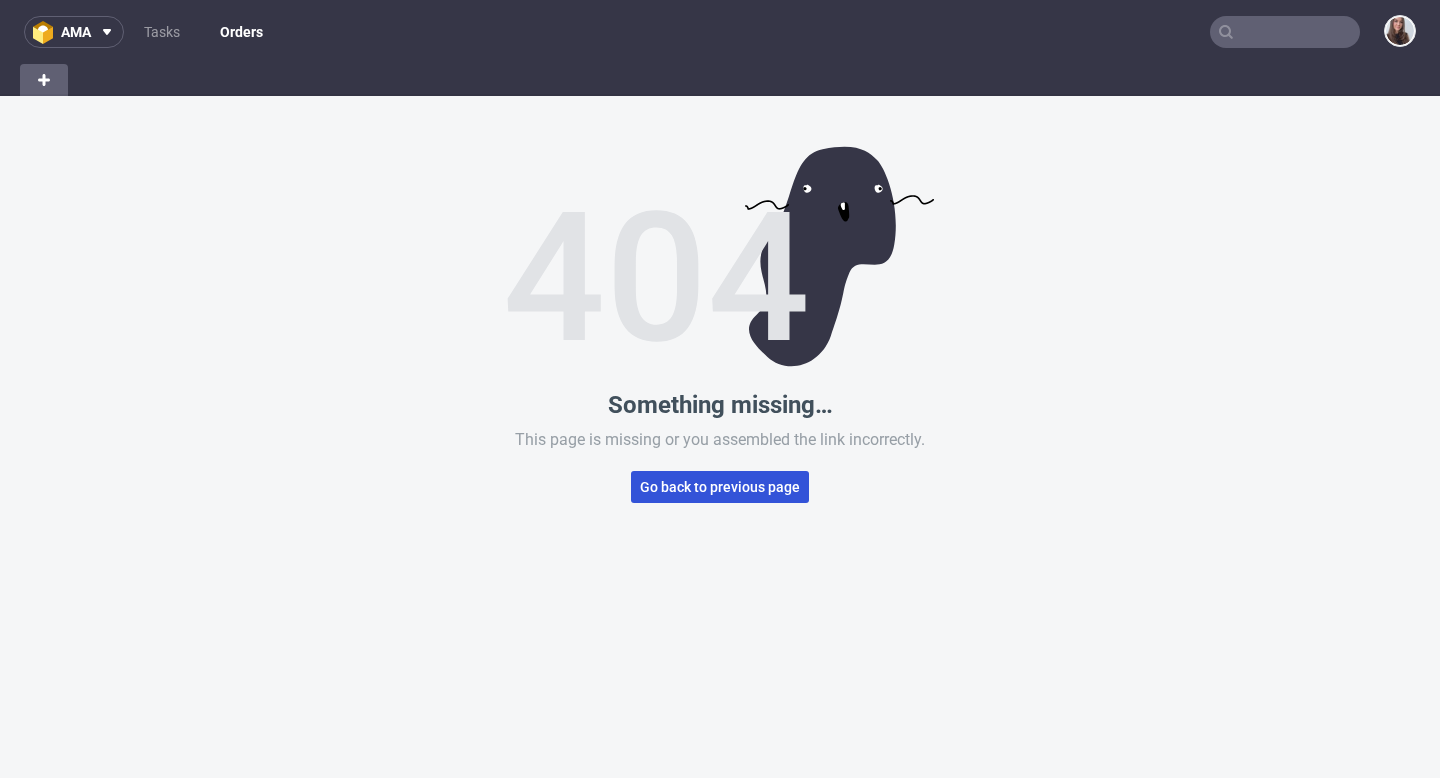 click on "Go back to previous page" at bounding box center (720, 487) 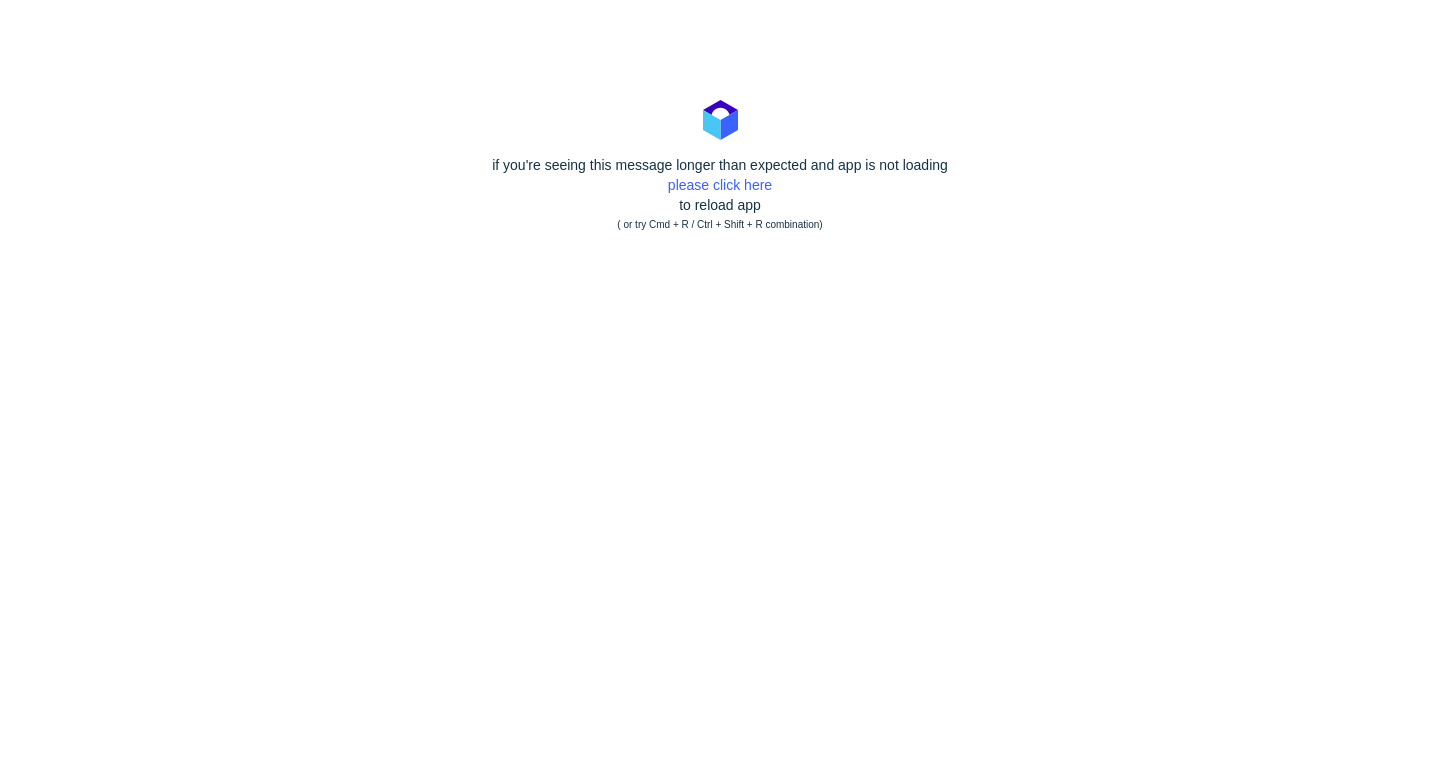 scroll, scrollTop: 0, scrollLeft: 0, axis: both 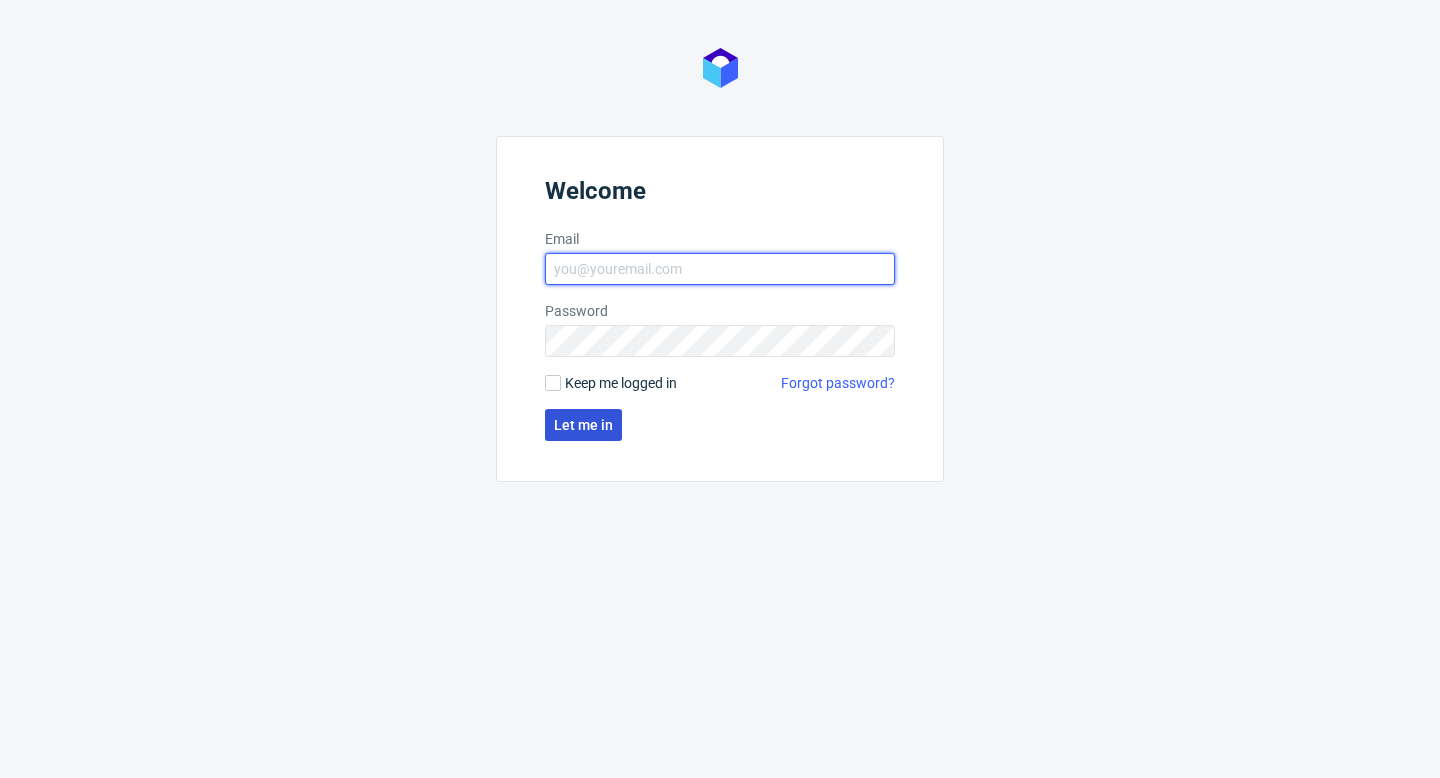 type on "[EMAIL]" 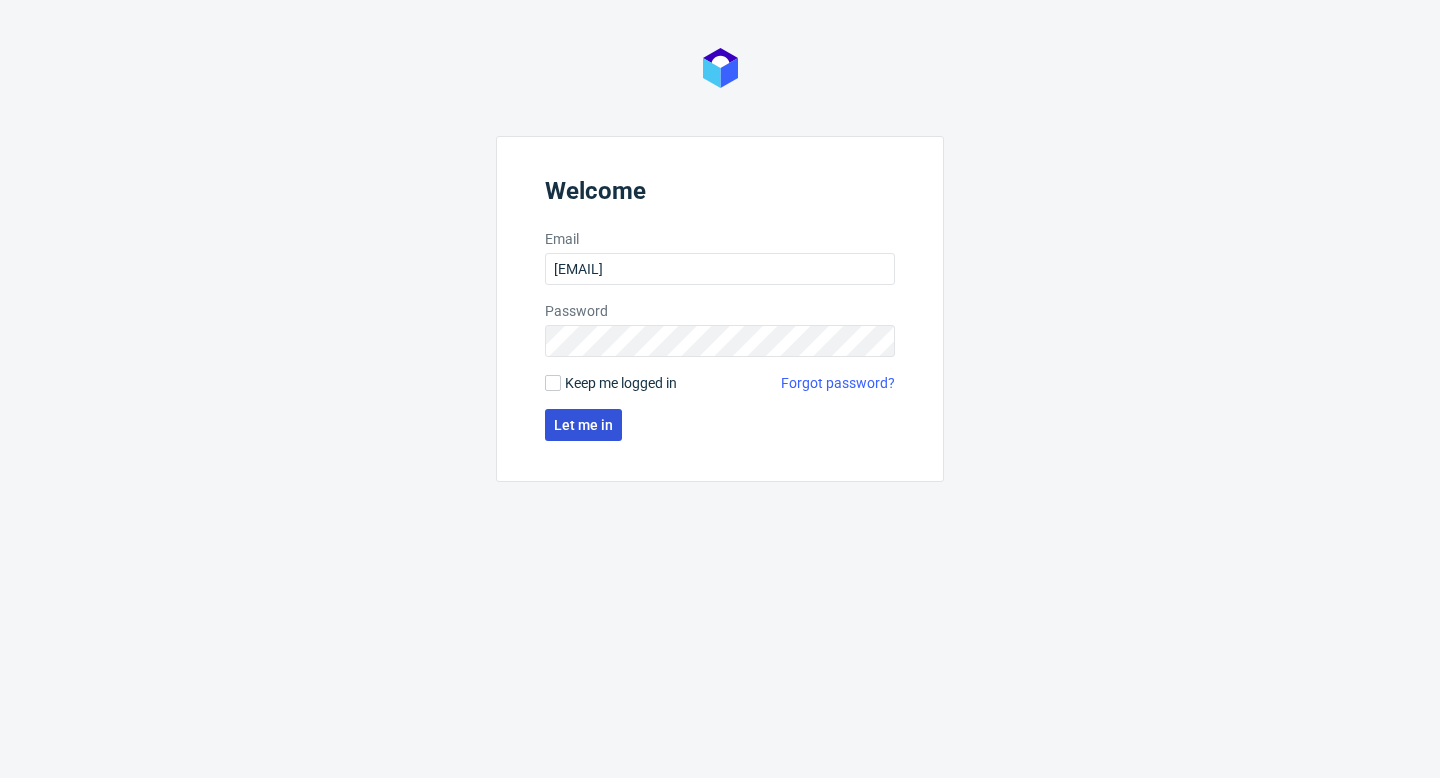 click on "Let me in" at bounding box center [583, 425] 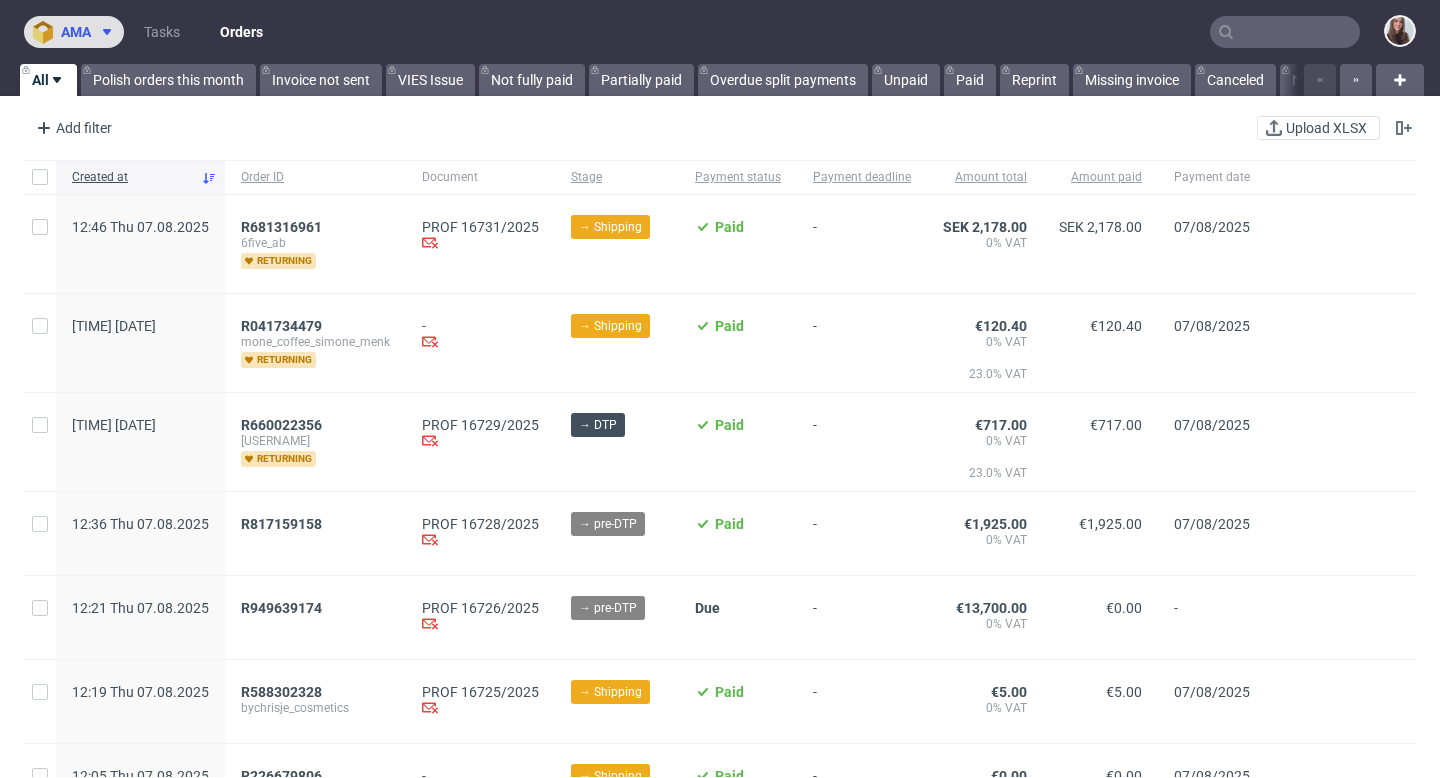 click 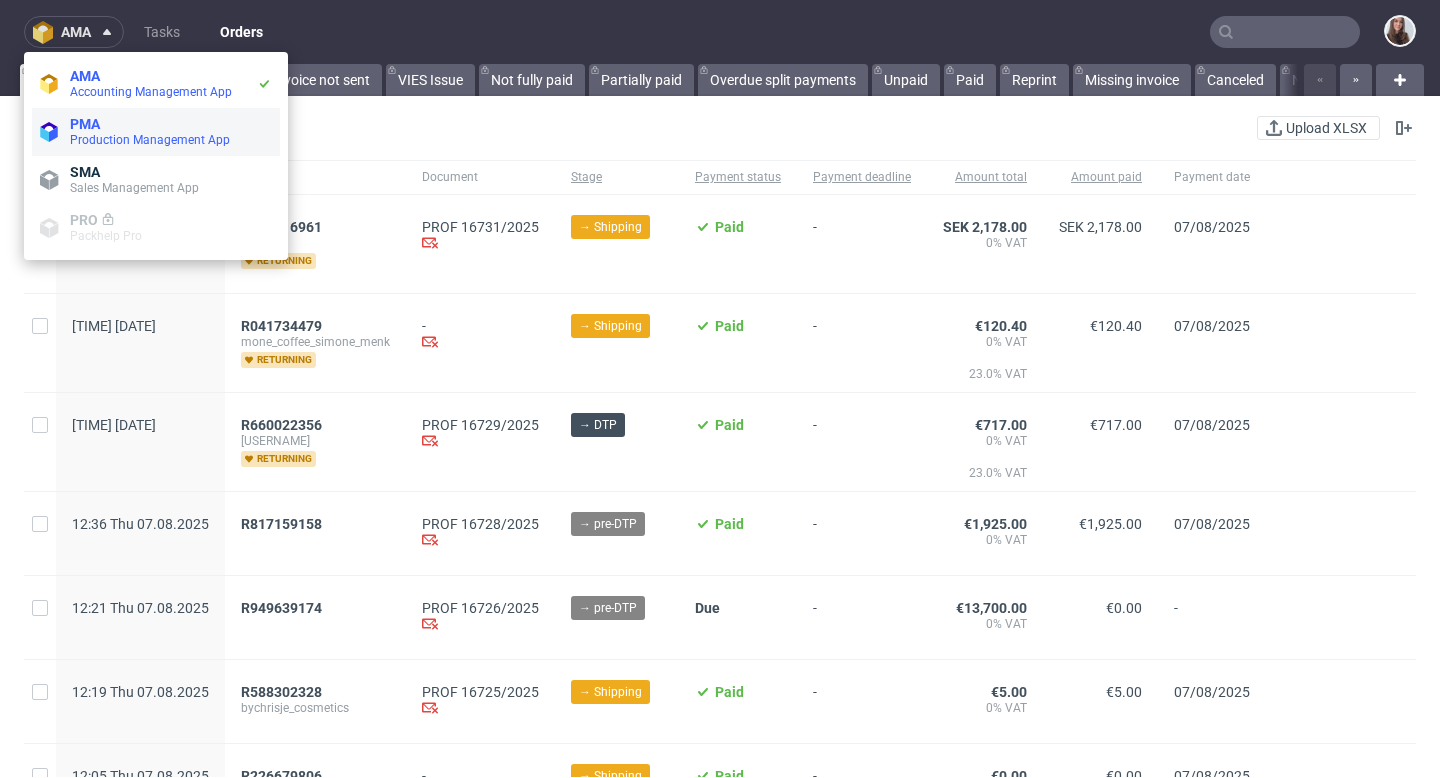 click on "Production Management App" at bounding box center (150, 140) 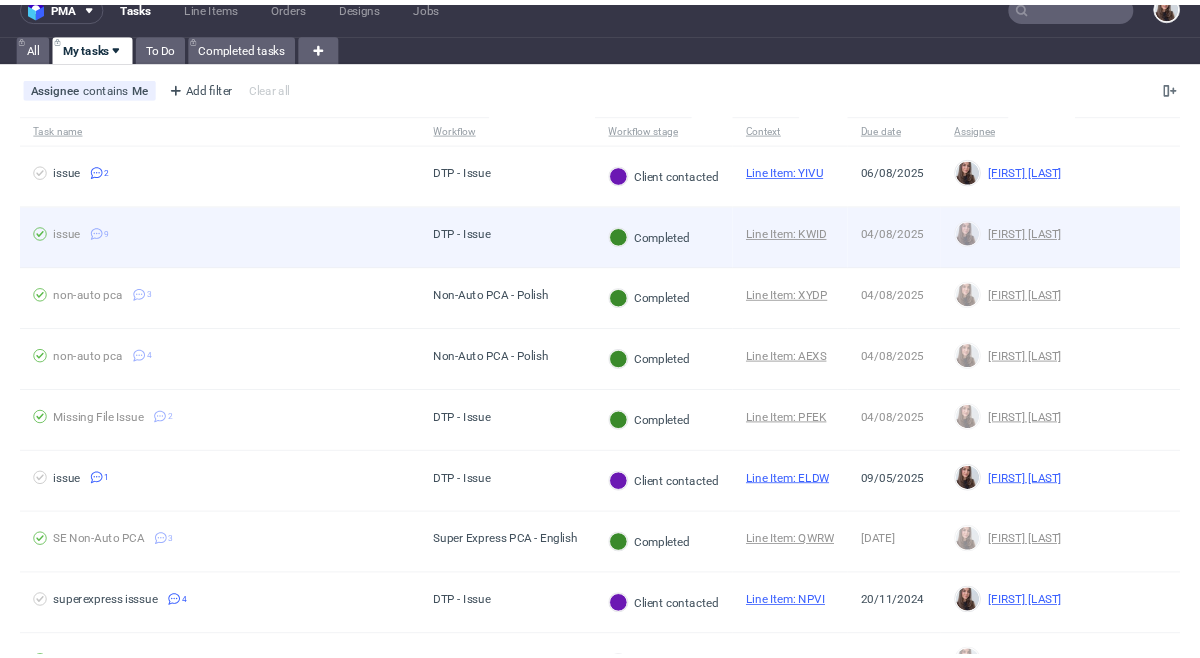 scroll, scrollTop: 29, scrollLeft: 0, axis: vertical 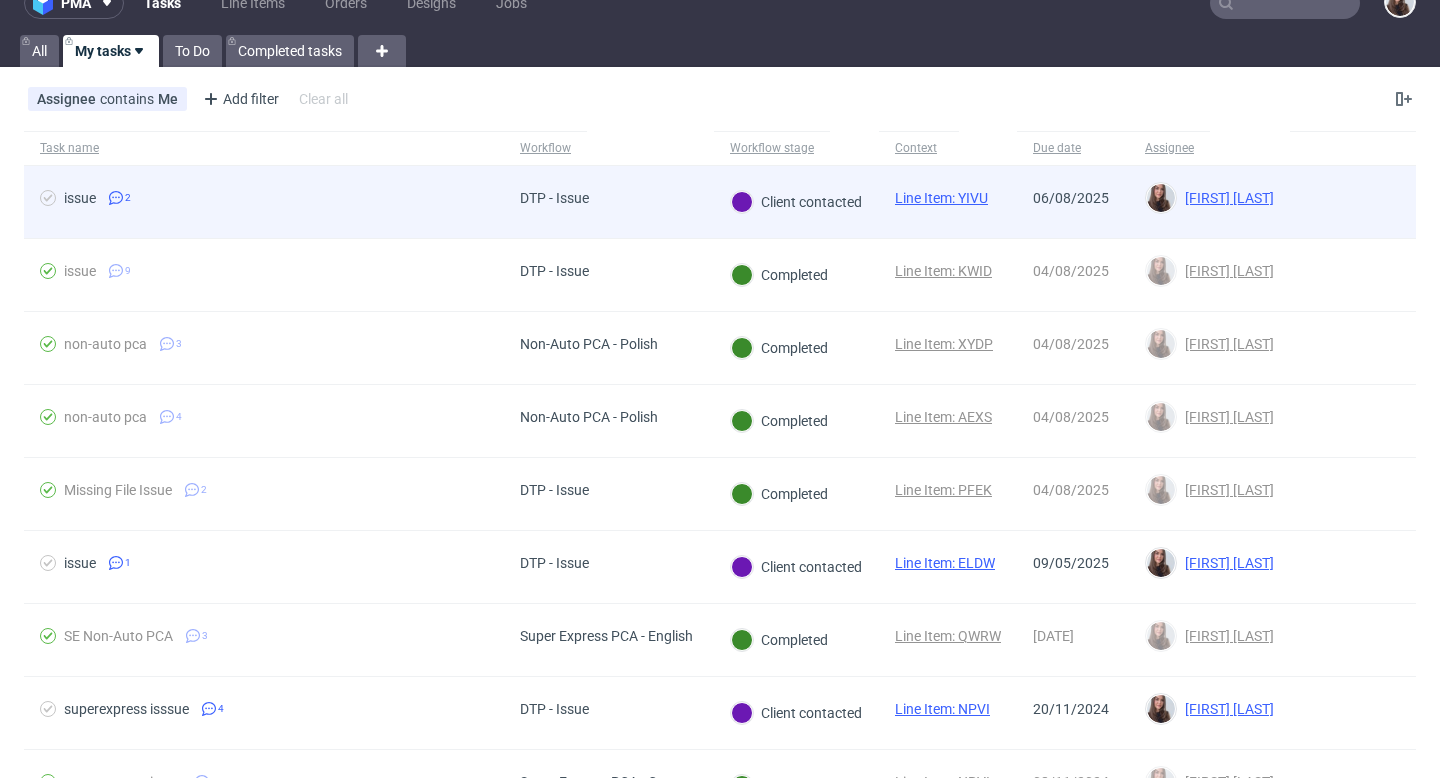 click on "Line Item: YIVU" at bounding box center (941, 198) 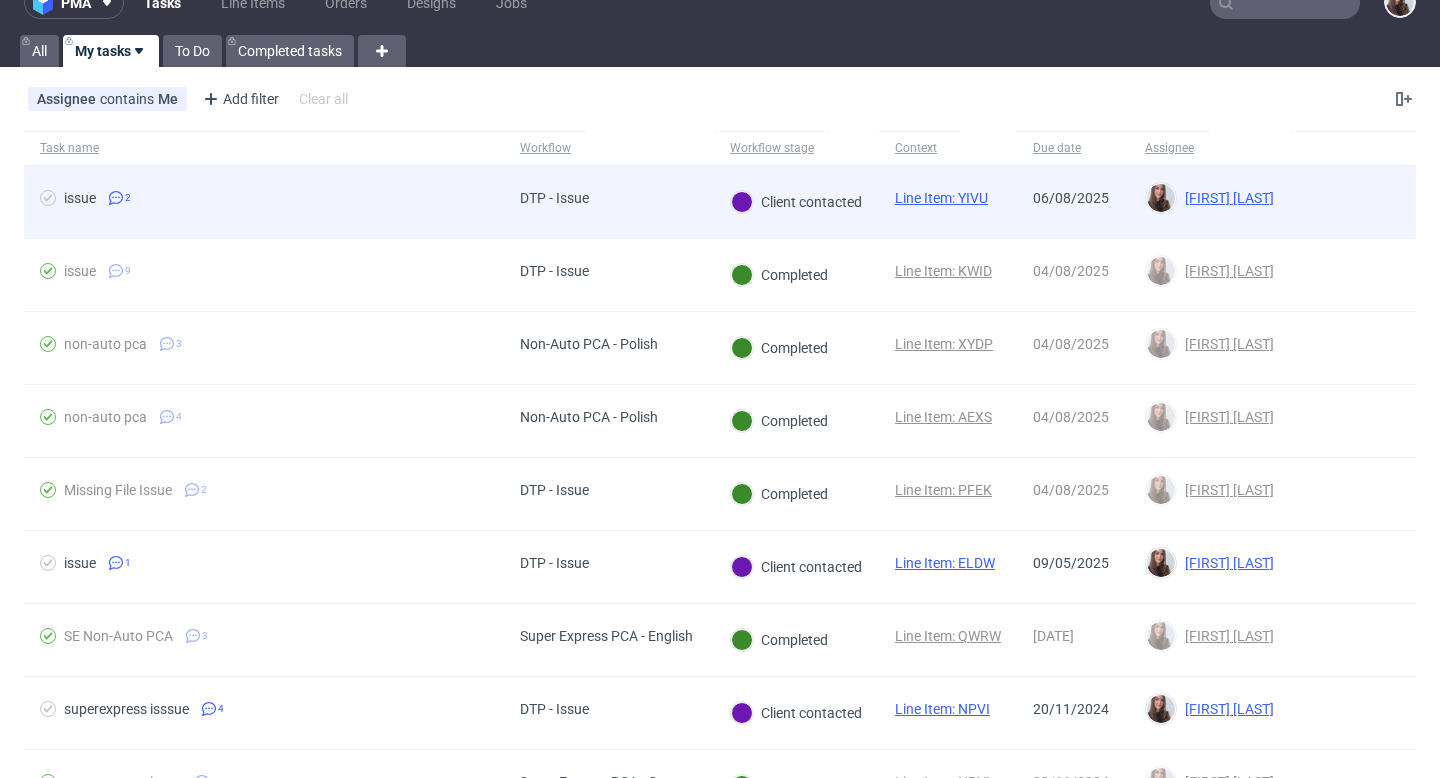 click on "DTP - Issue" at bounding box center (609, 202) 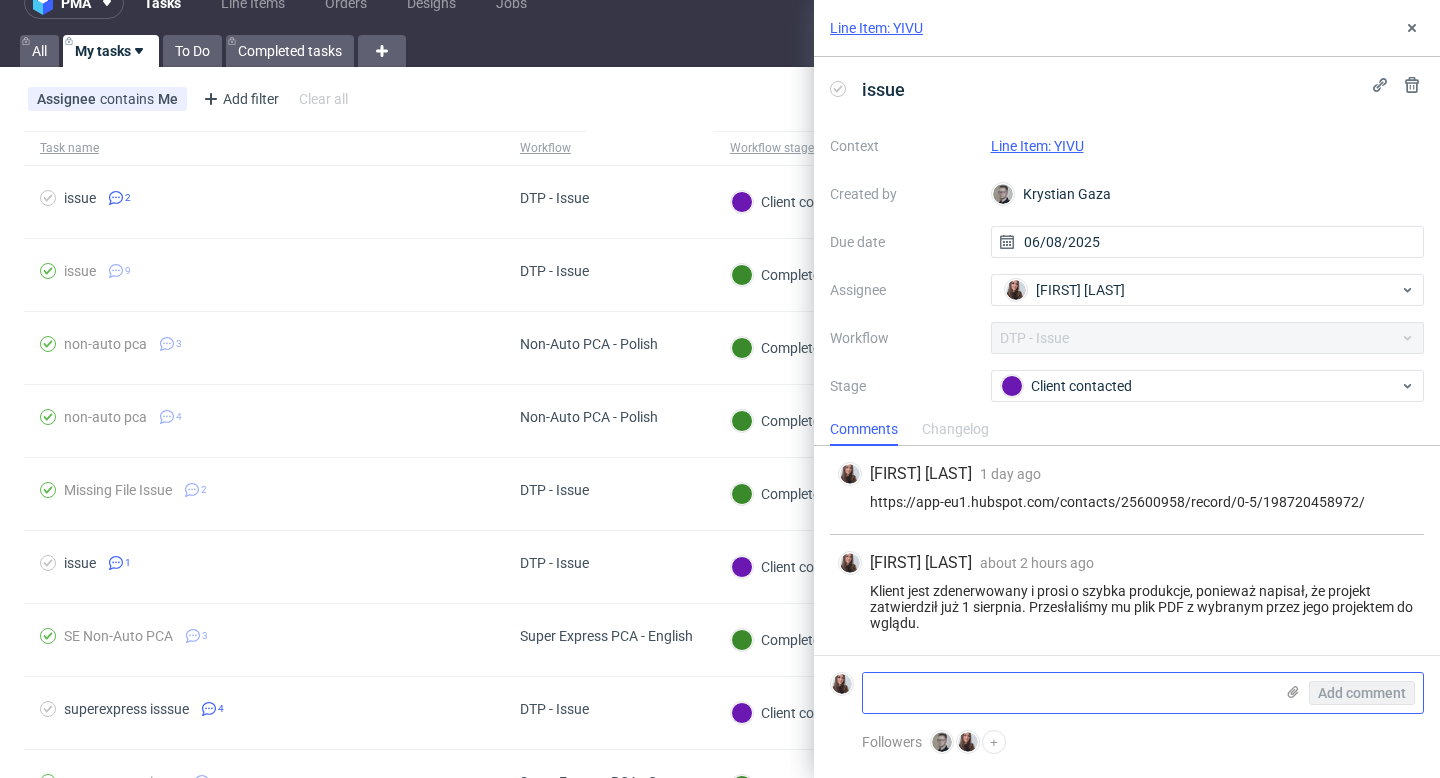 click at bounding box center [1068, 693] 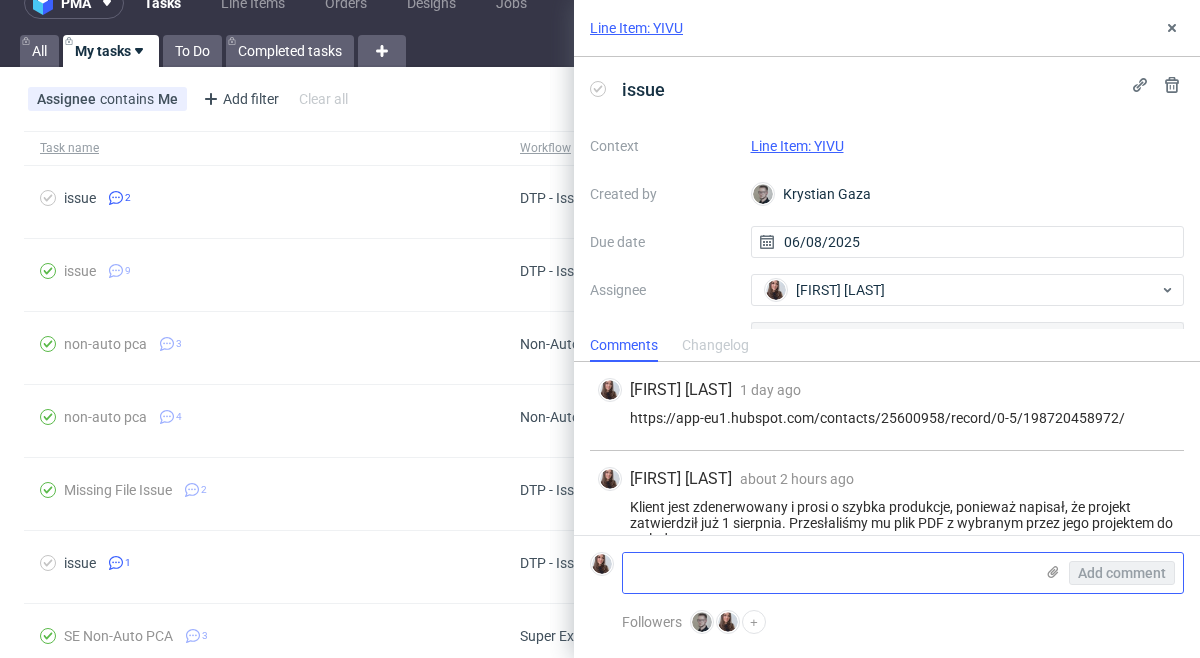 click on "Add comment" at bounding box center (1108, 573) 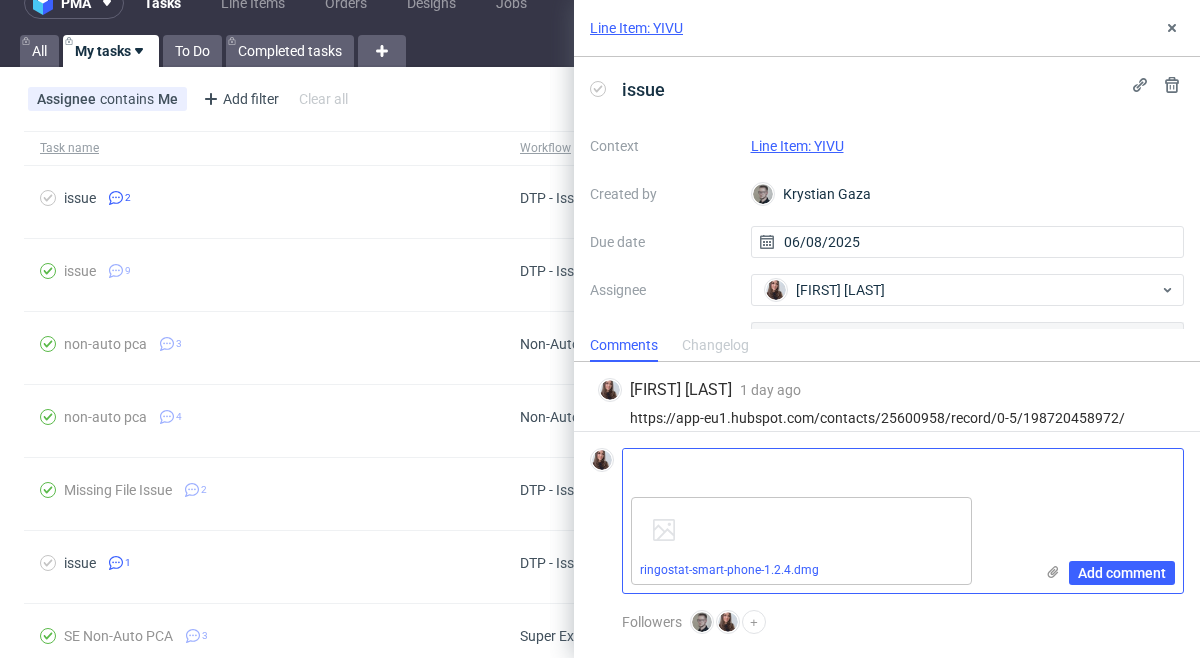 click at bounding box center (828, 469) 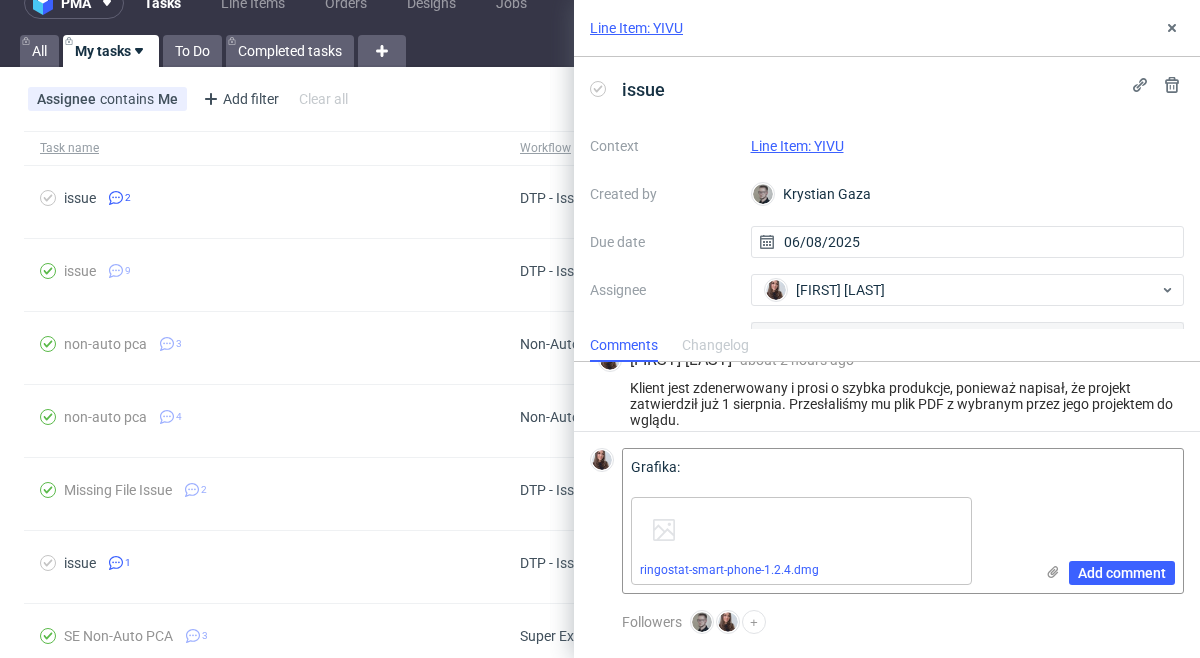 scroll, scrollTop: 127, scrollLeft: 0, axis: vertical 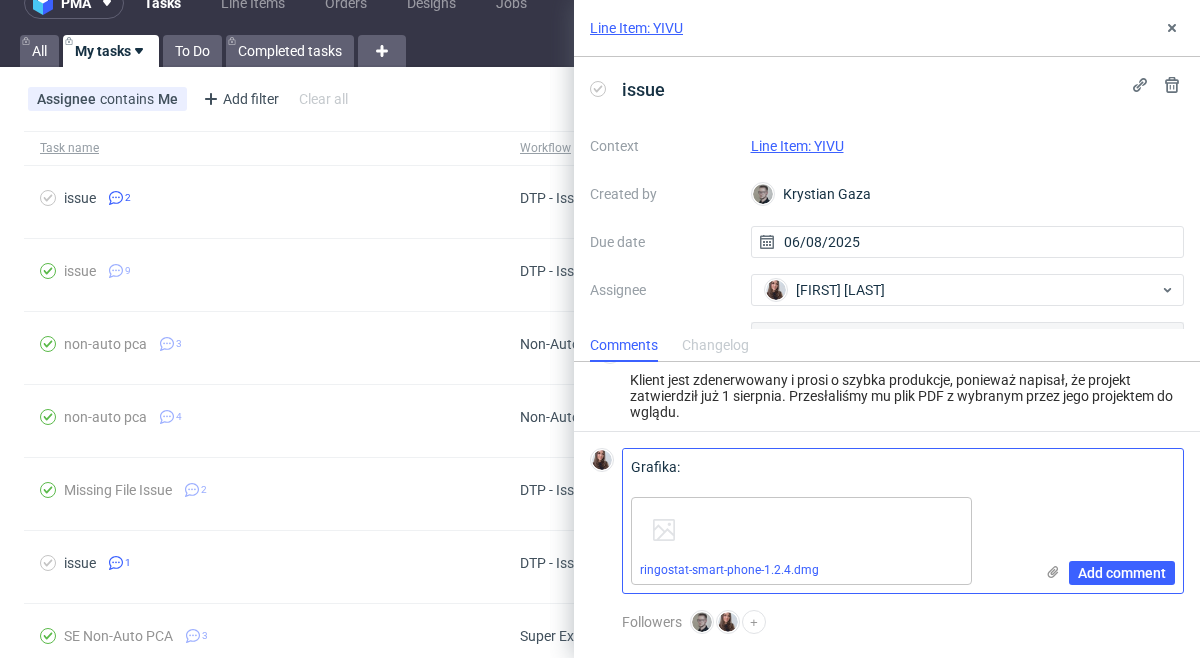 click on "Grafika:" at bounding box center [828, 469] 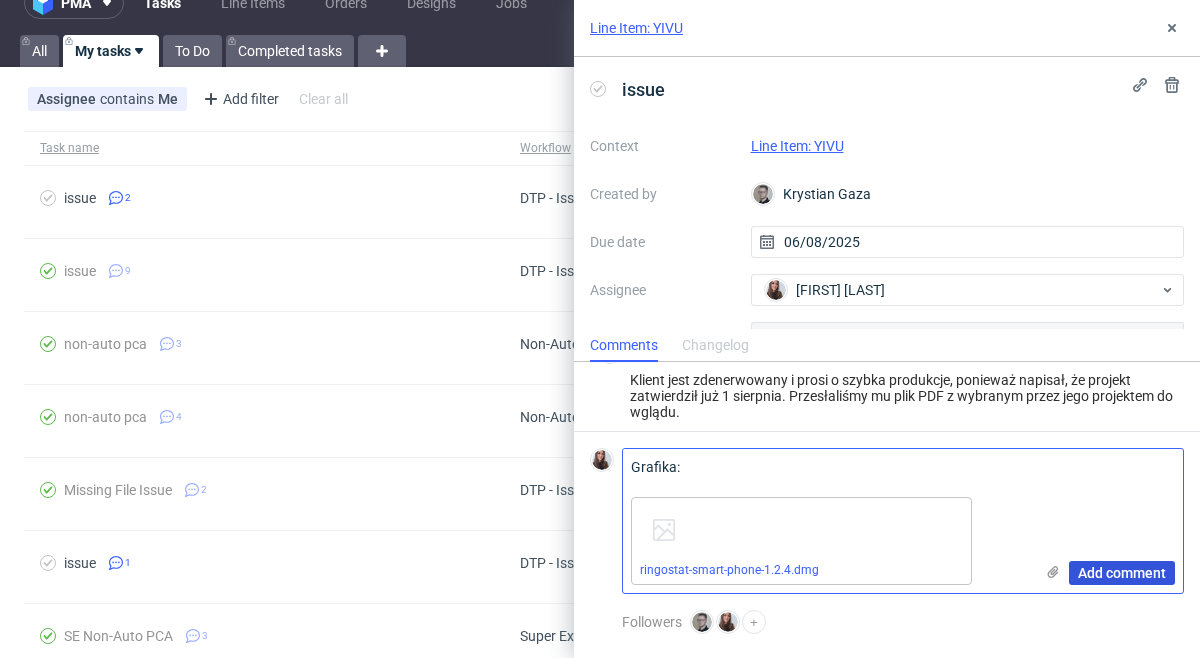 type on "Grafika:" 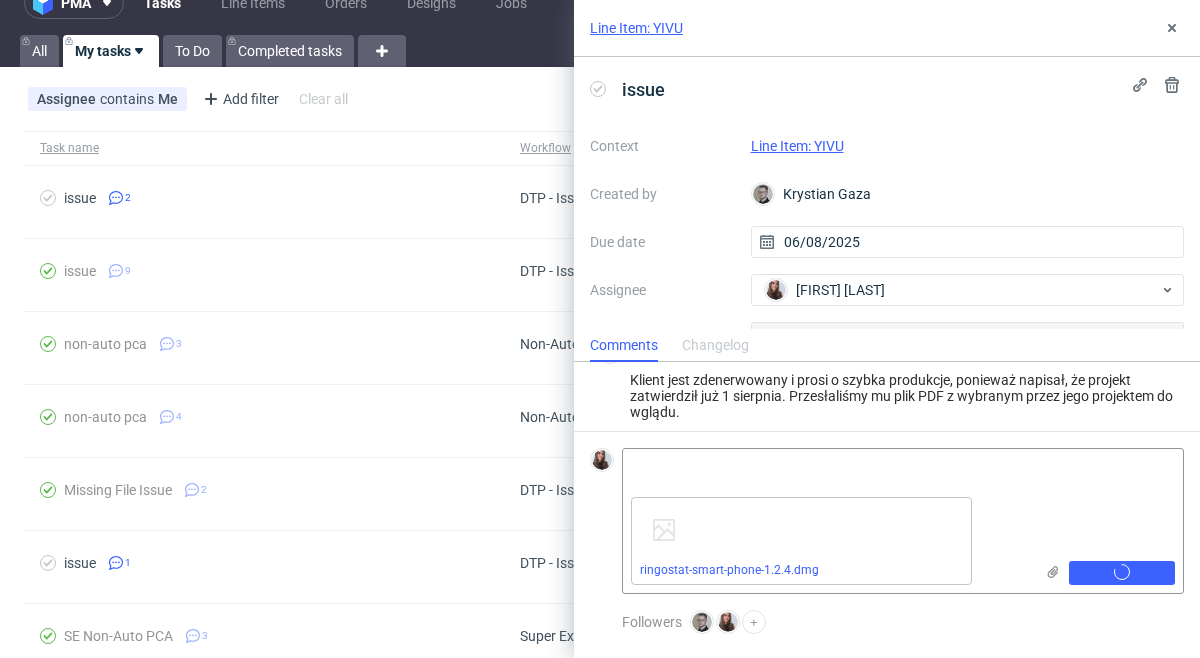 scroll, scrollTop: 213, scrollLeft: 0, axis: vertical 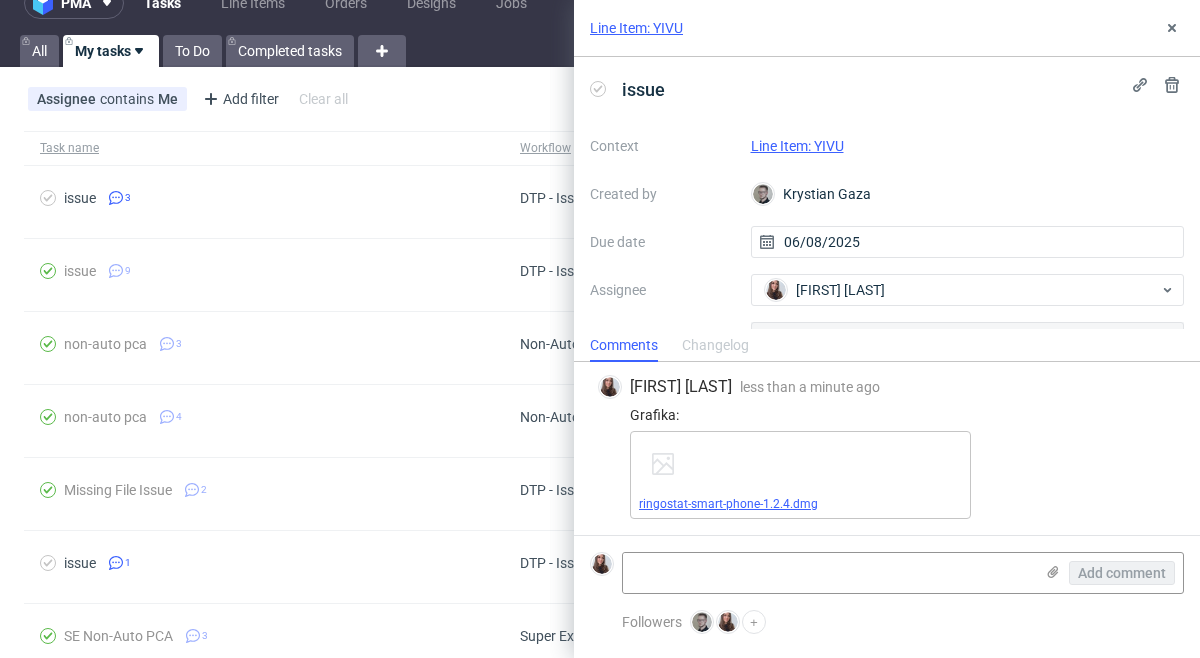 click on "ringostat-smart-phone-1.2.4.dmg" at bounding box center [728, 504] 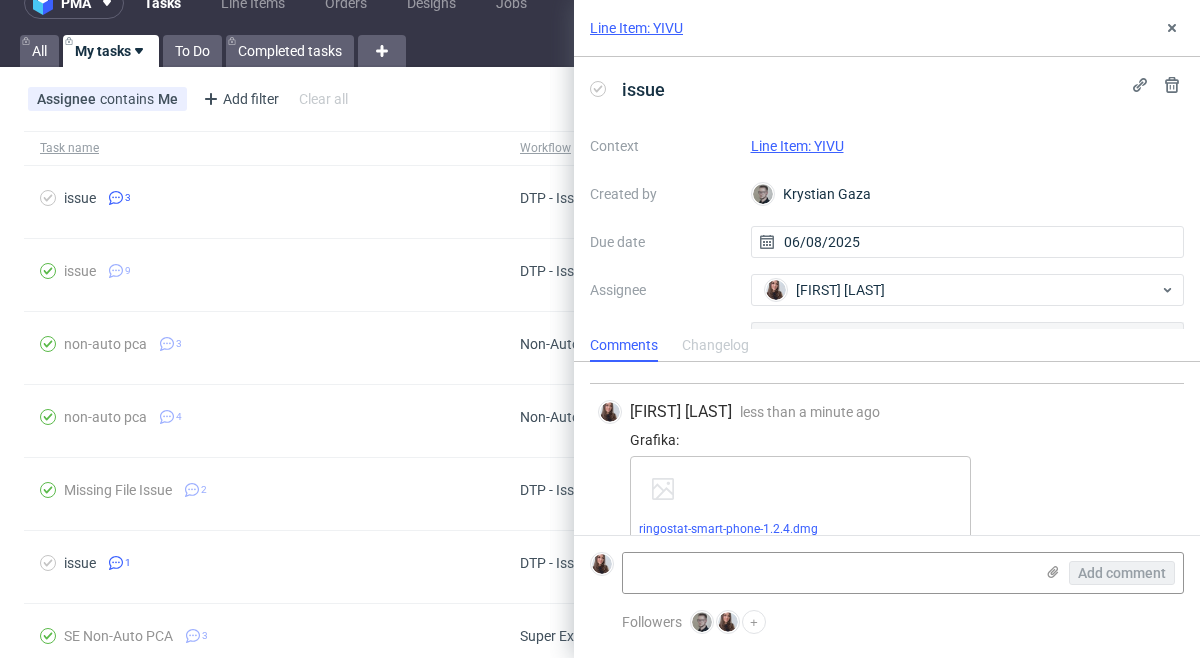 scroll, scrollTop: 213, scrollLeft: 0, axis: vertical 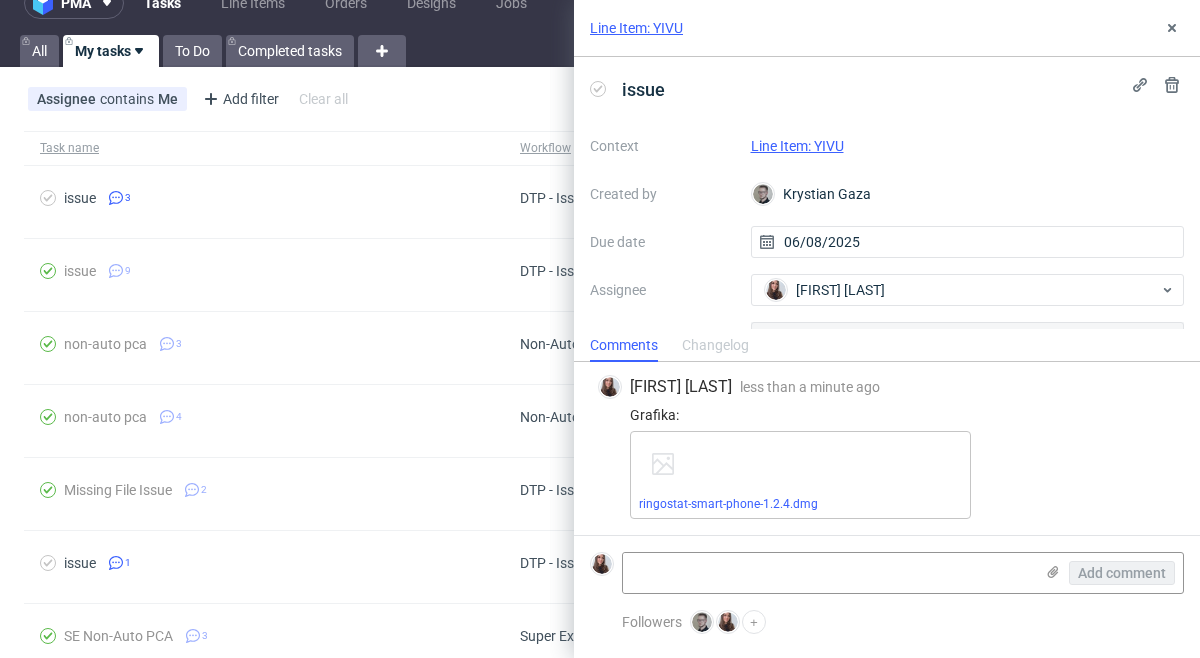click on "ringostat-smart-phone-1.2.4.dmg" at bounding box center [800, 475] 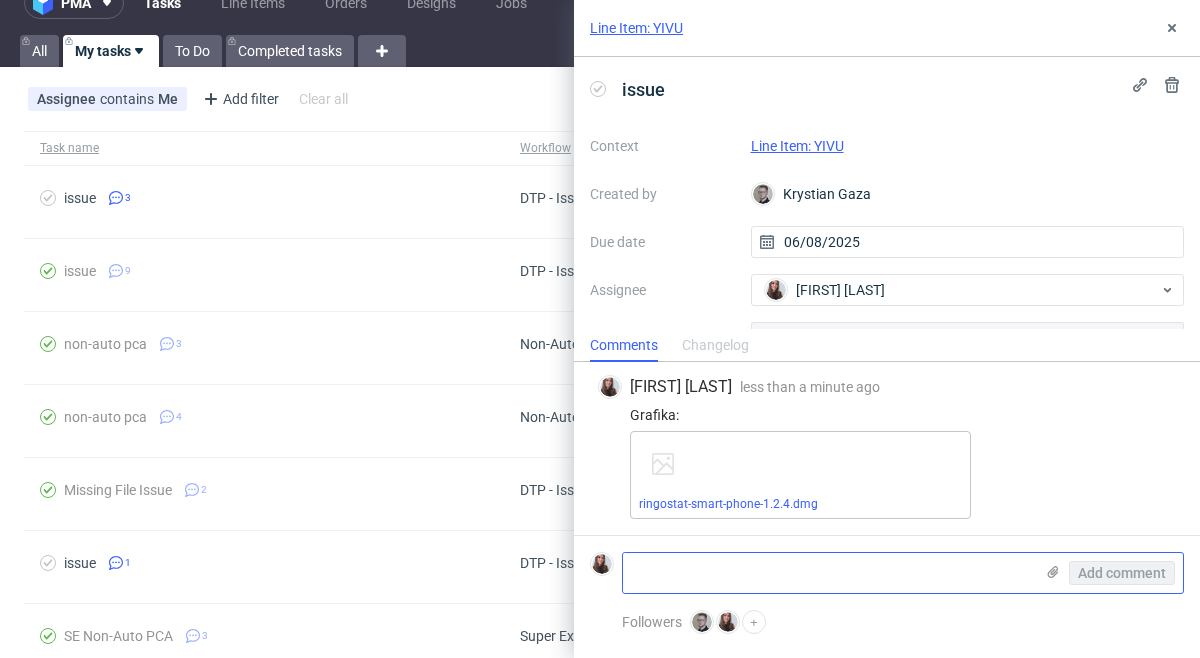 click at bounding box center [828, 573] 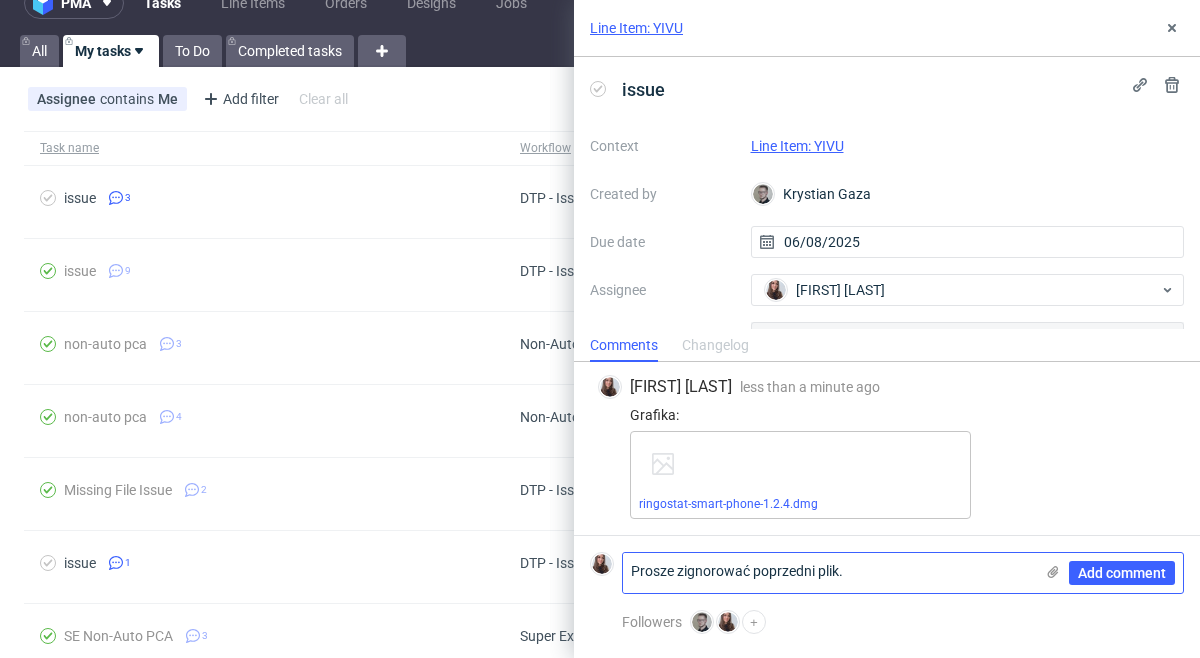 scroll, scrollTop: 0, scrollLeft: 0, axis: both 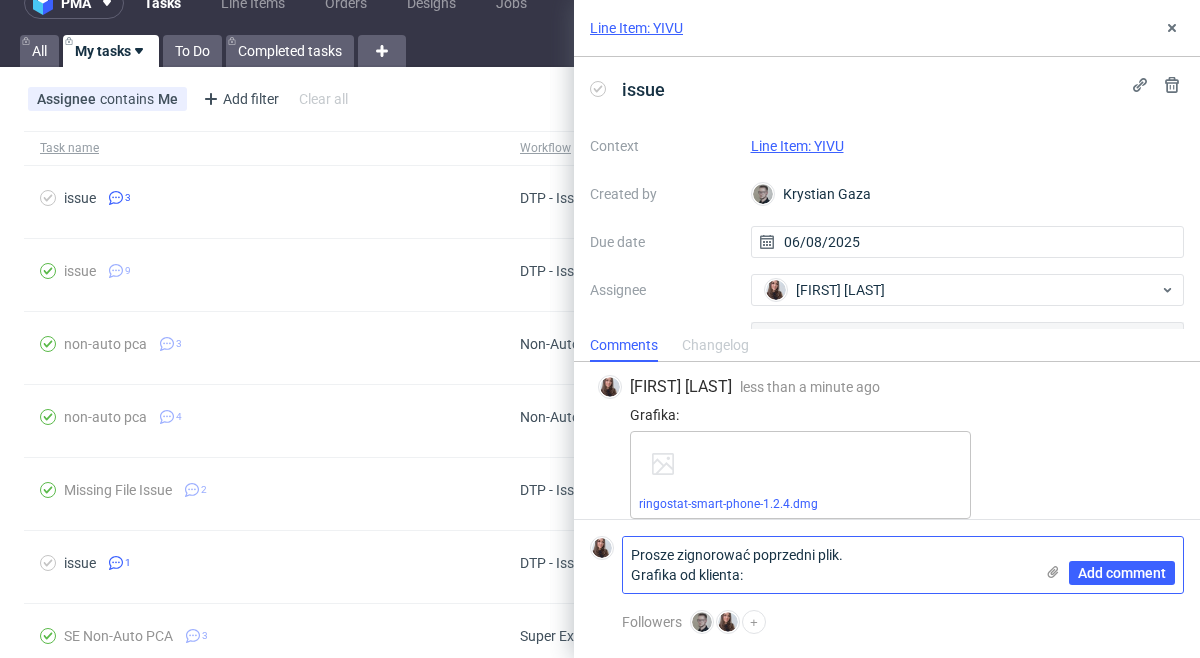 type on "Prosze zignorować poprzedni plik.
Grafika od klienta:" 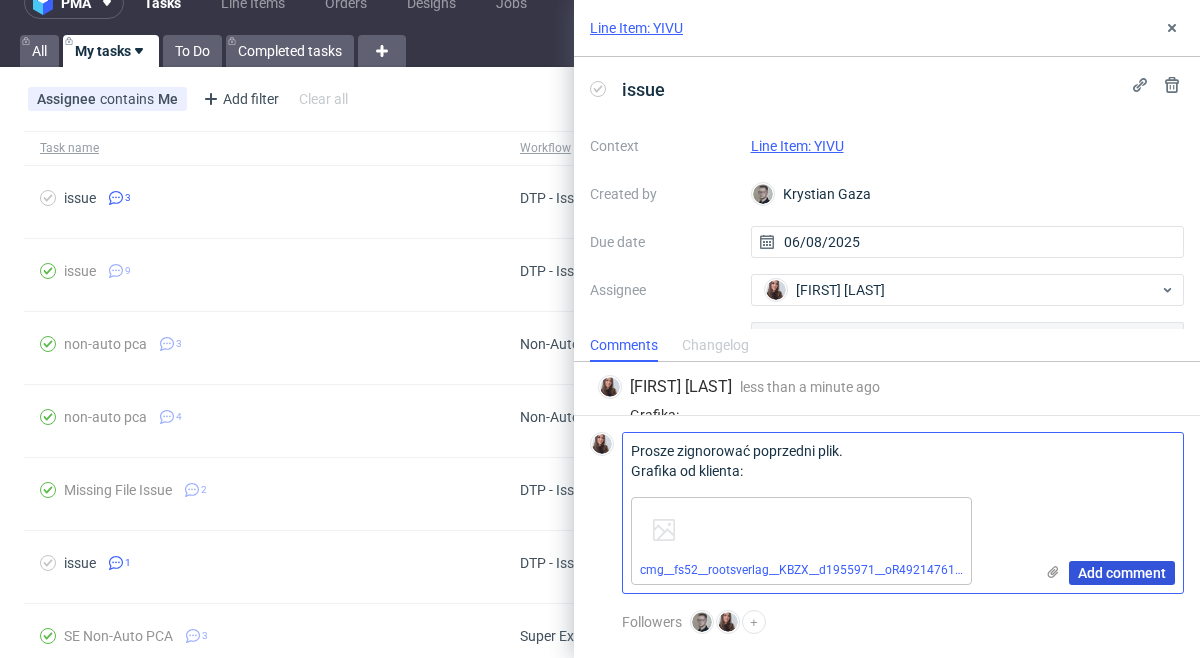 click on "Add comment" at bounding box center (1122, 573) 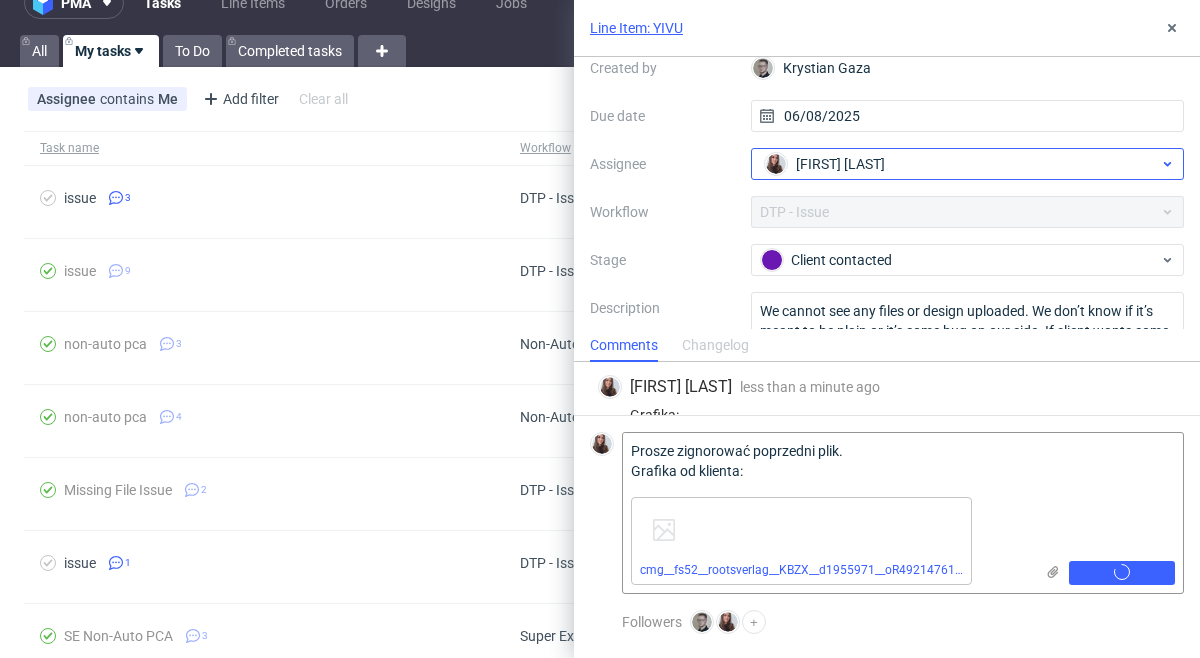 scroll, scrollTop: 201, scrollLeft: 0, axis: vertical 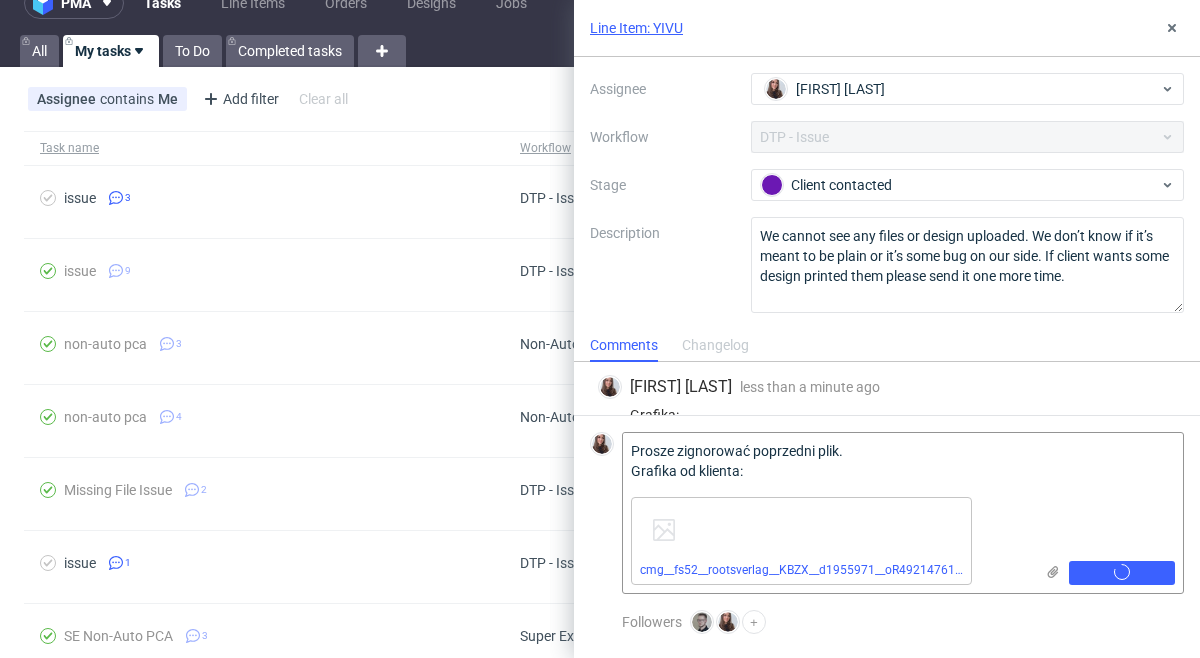type 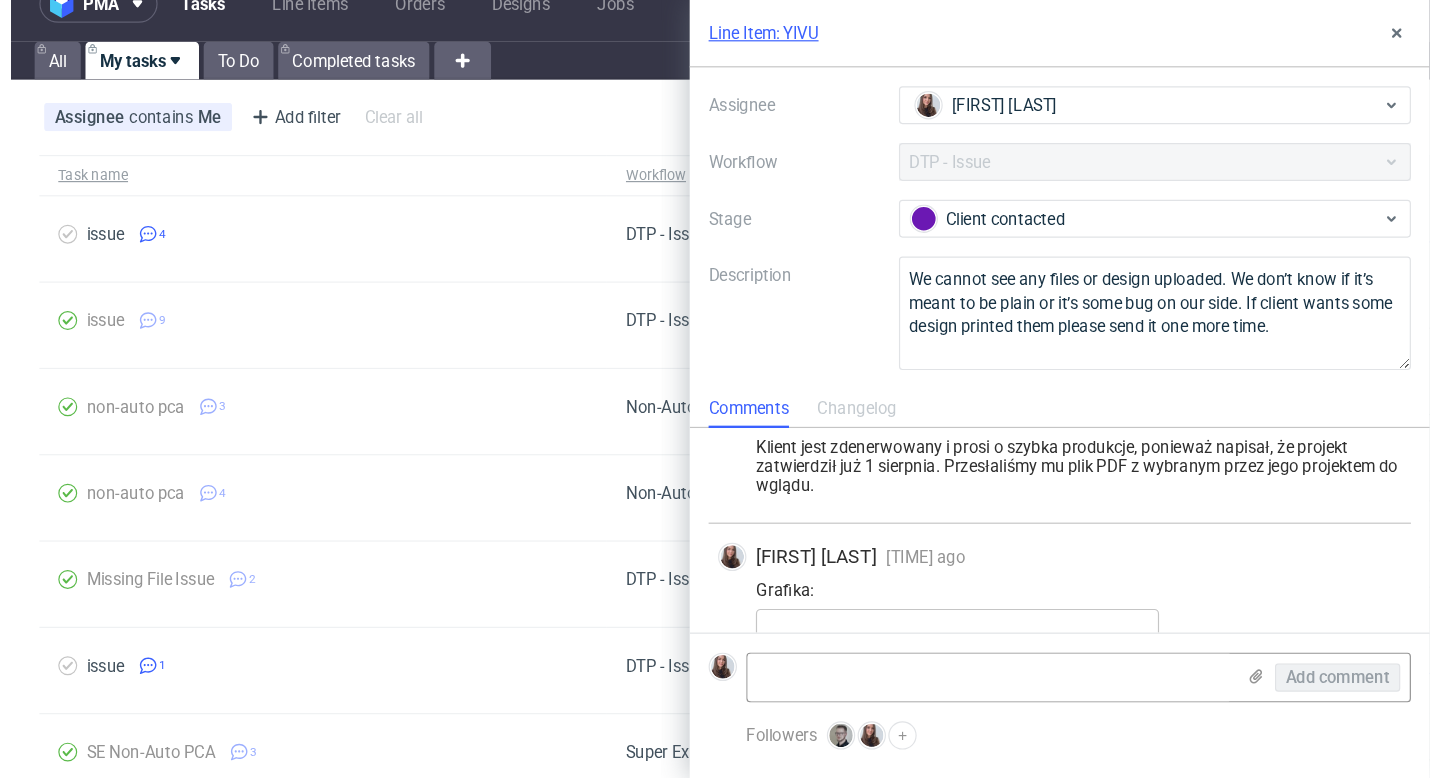 scroll, scrollTop: 406, scrollLeft: 0, axis: vertical 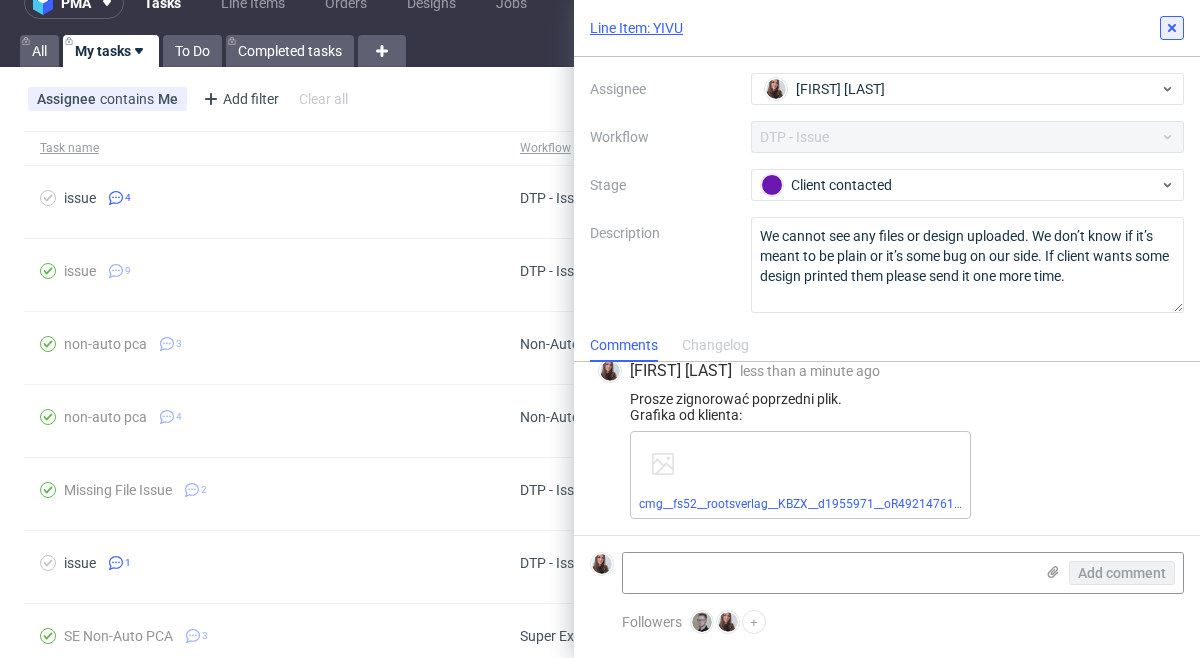 click 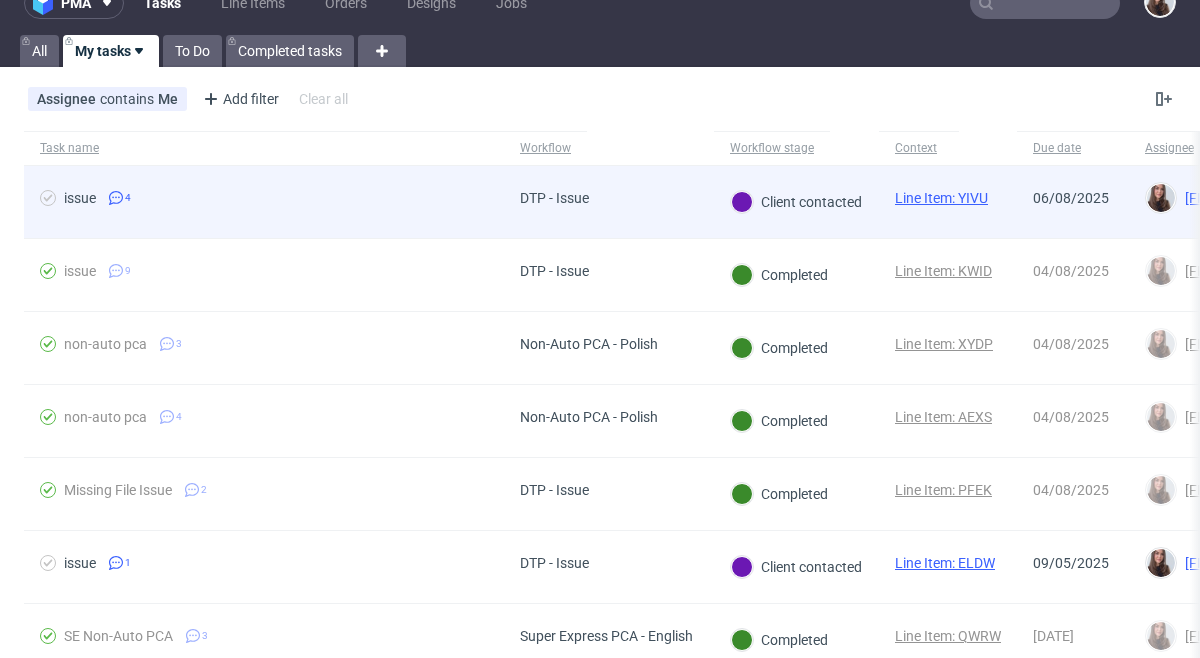 click on "Line Item: YIVU" at bounding box center [941, 198] 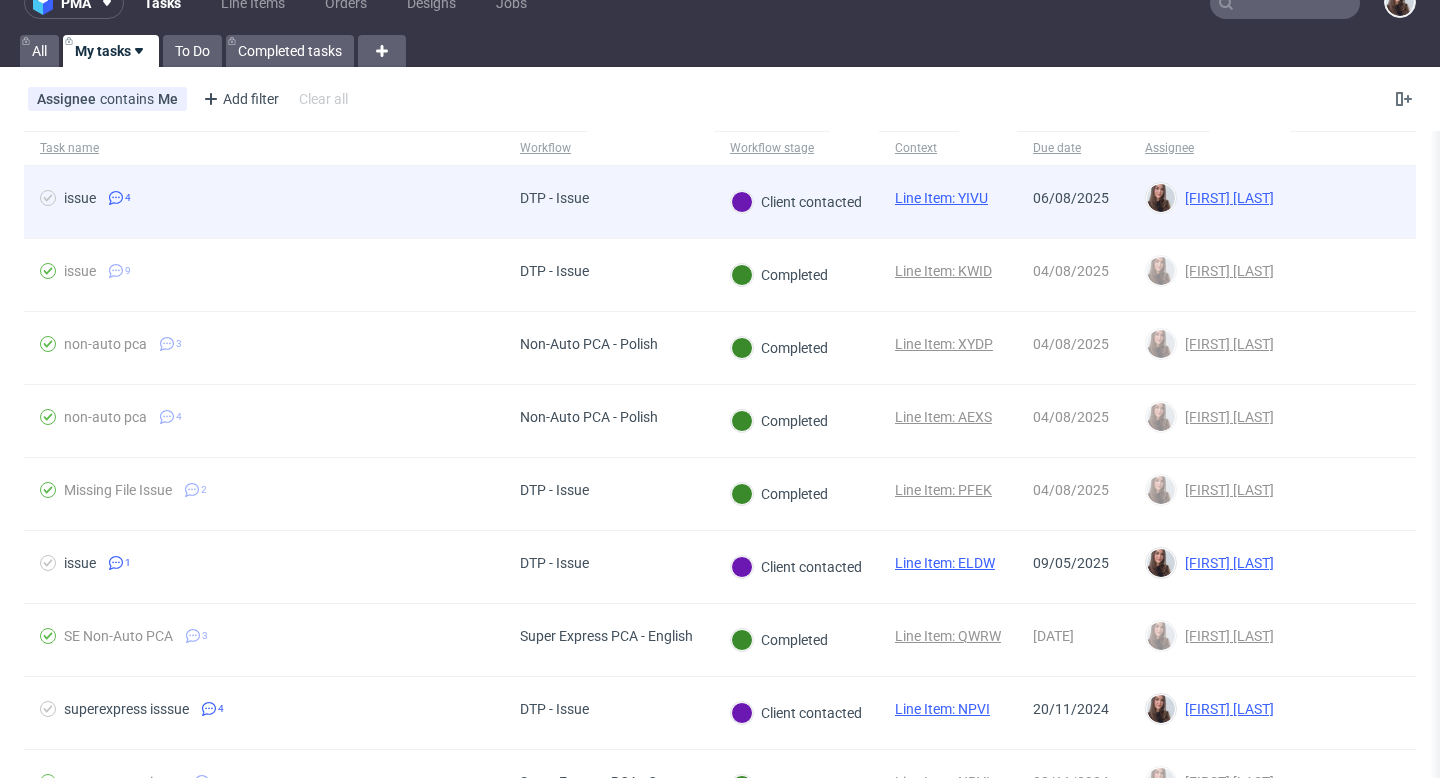 scroll, scrollTop: 141, scrollLeft: 0, axis: vertical 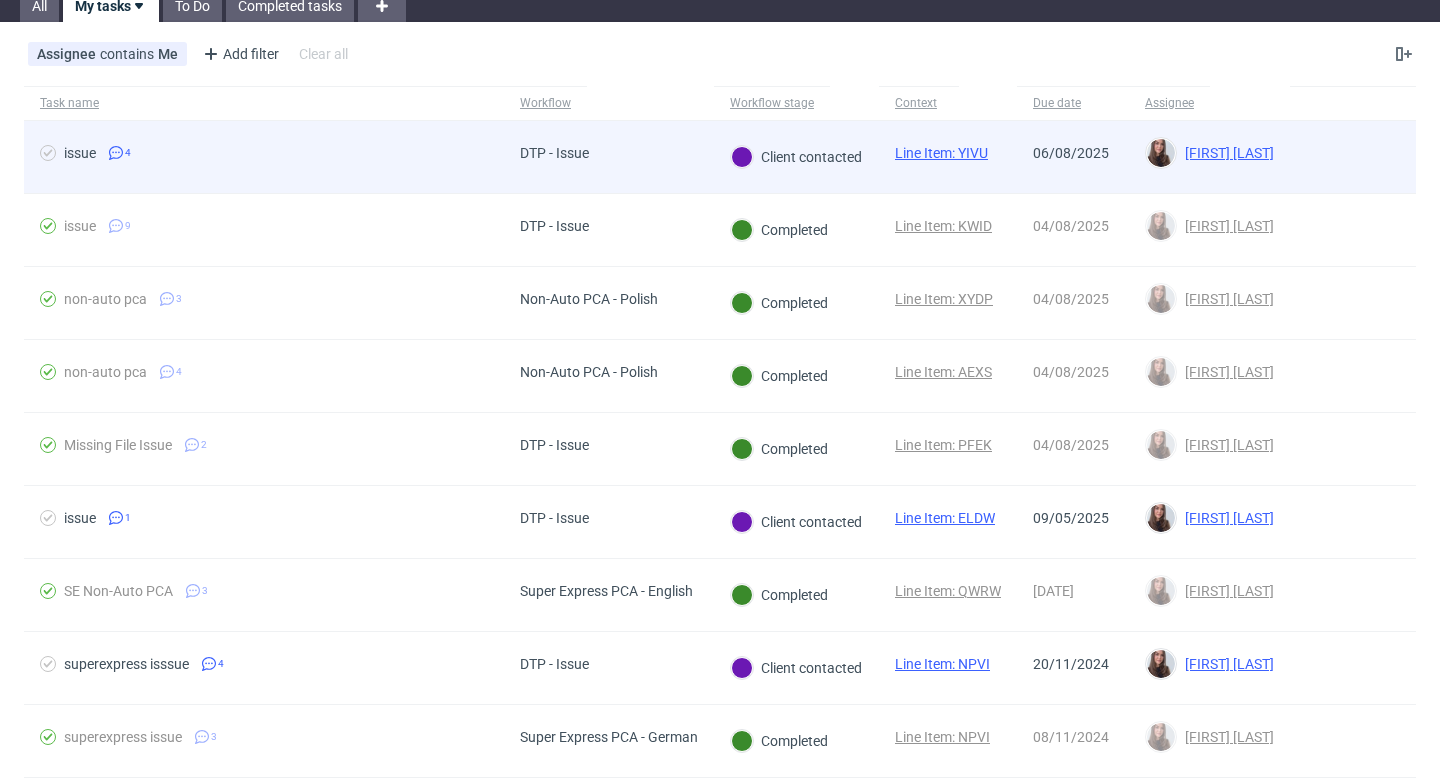 click on "Client contacted" at bounding box center [796, 157] 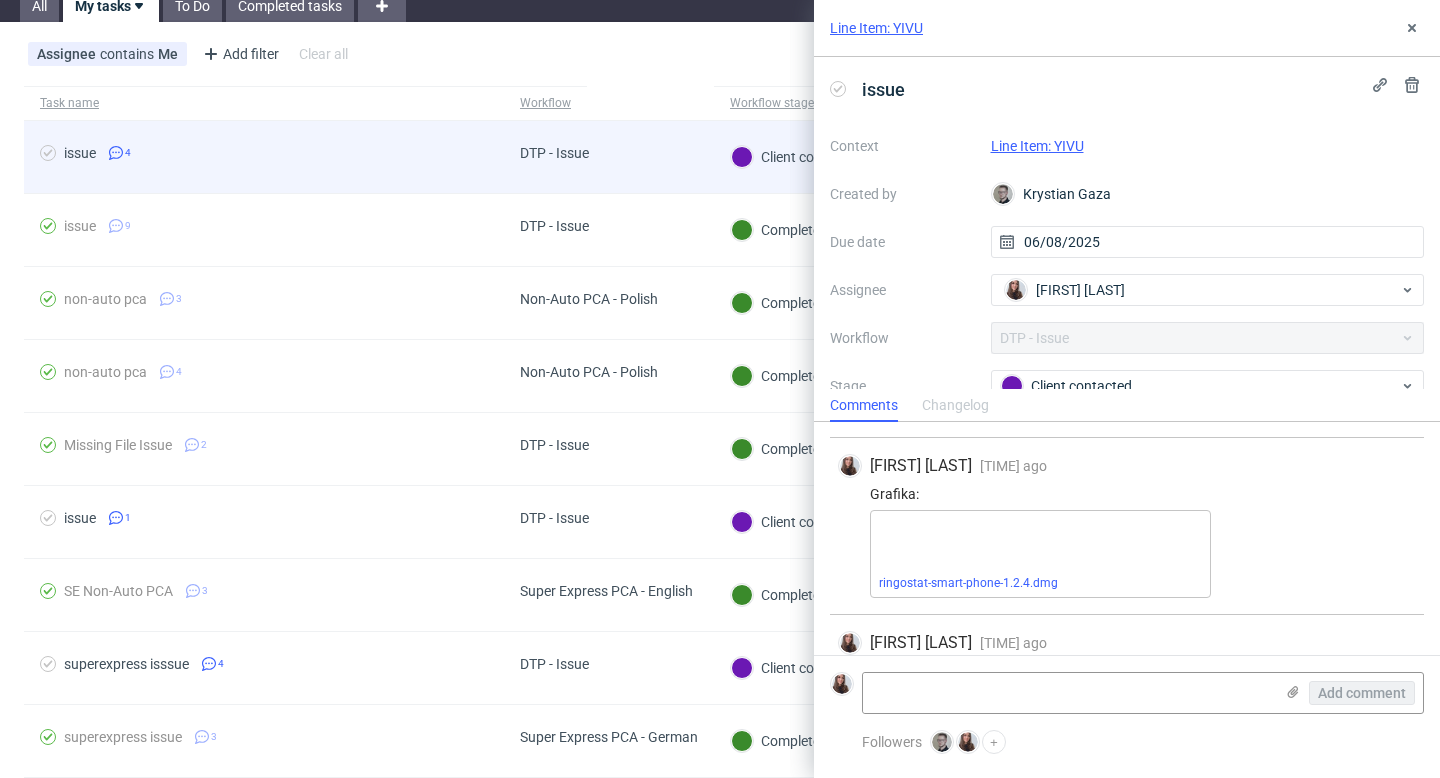 scroll, scrollTop: 346, scrollLeft: 0, axis: vertical 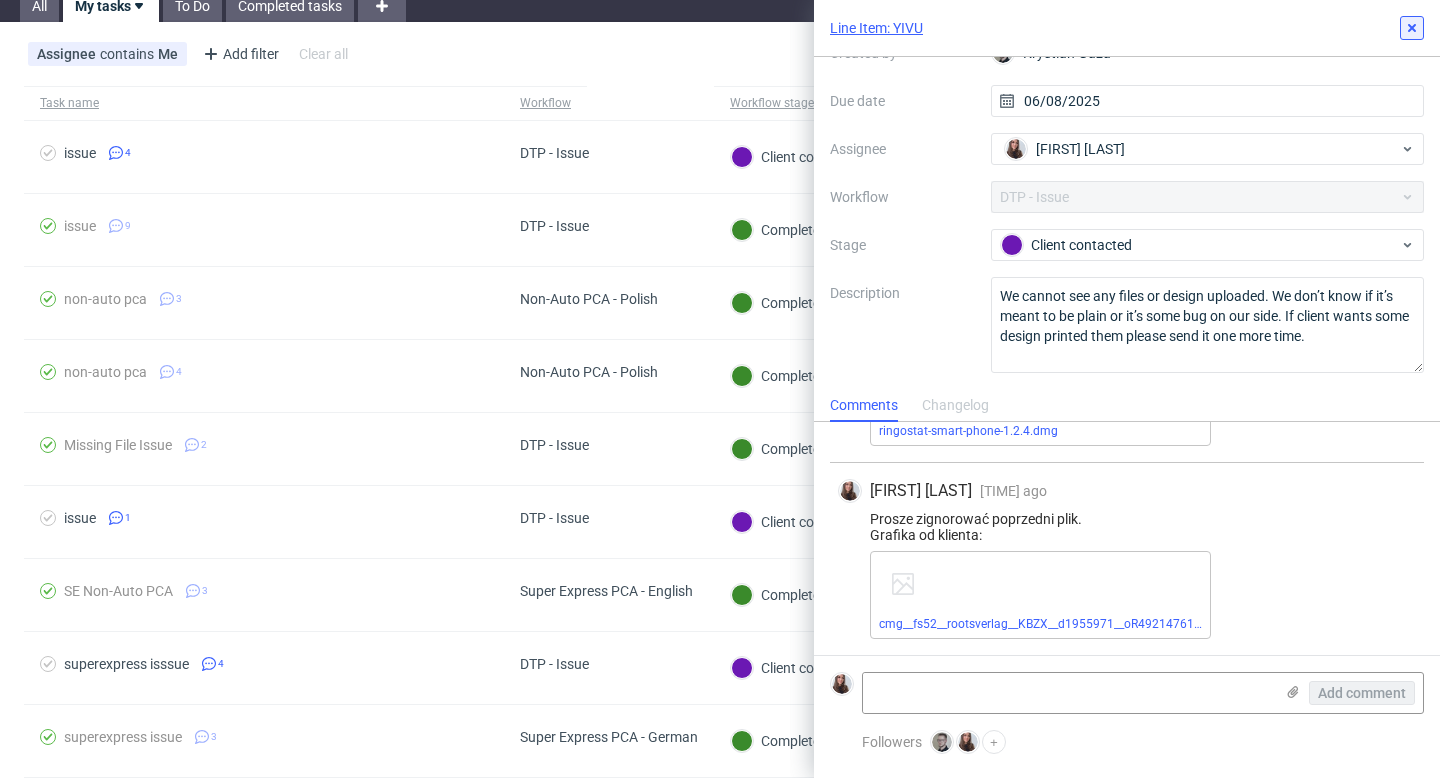 click 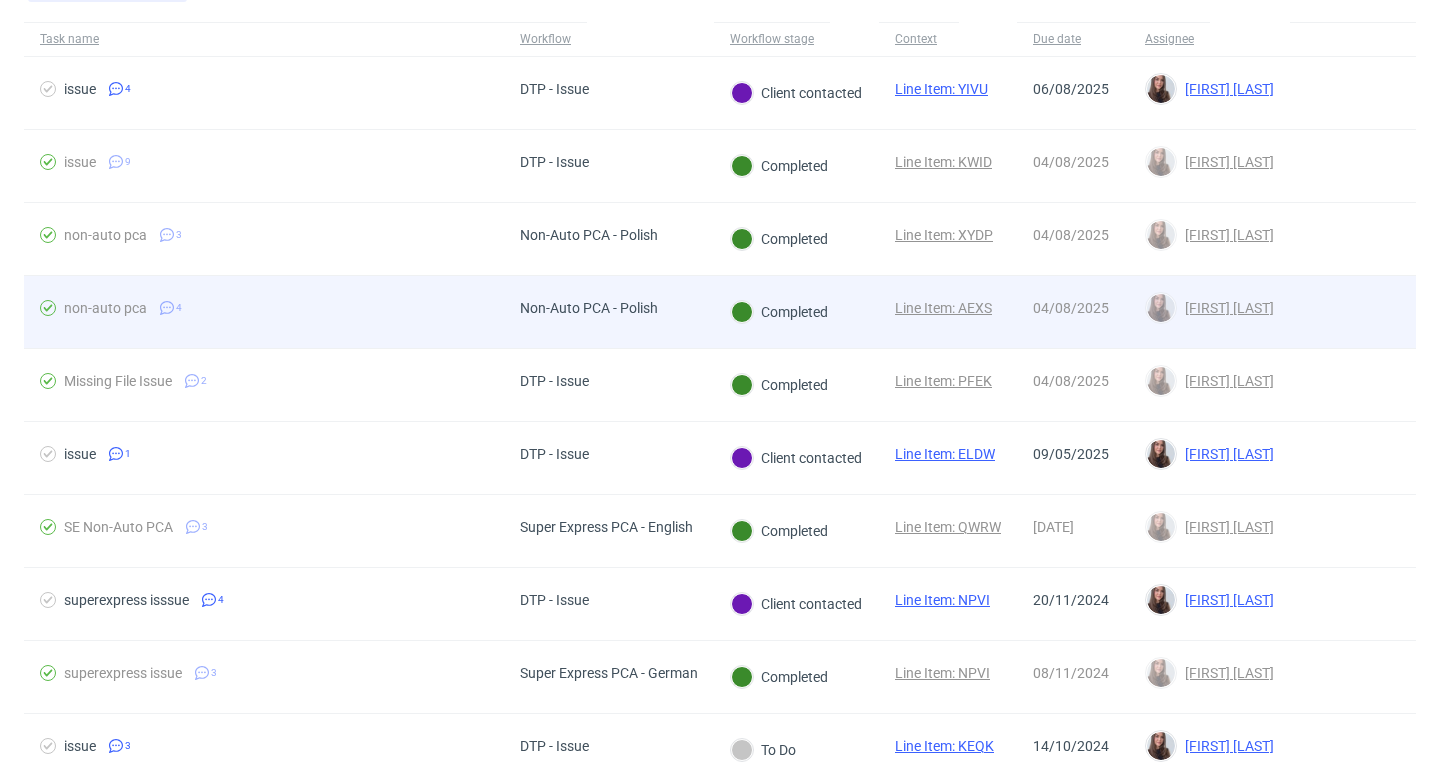 scroll, scrollTop: 0, scrollLeft: 0, axis: both 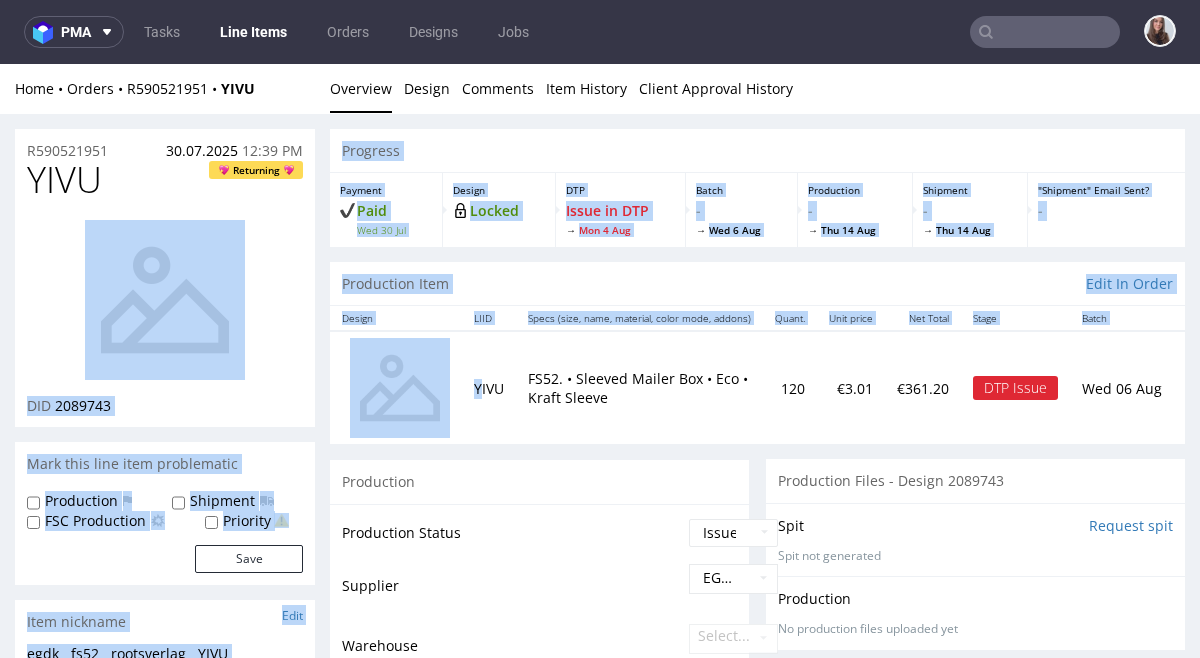 drag, startPoint x: 483, startPoint y: 394, endPoint x: 284, endPoint y: 136, distance: 325.8297 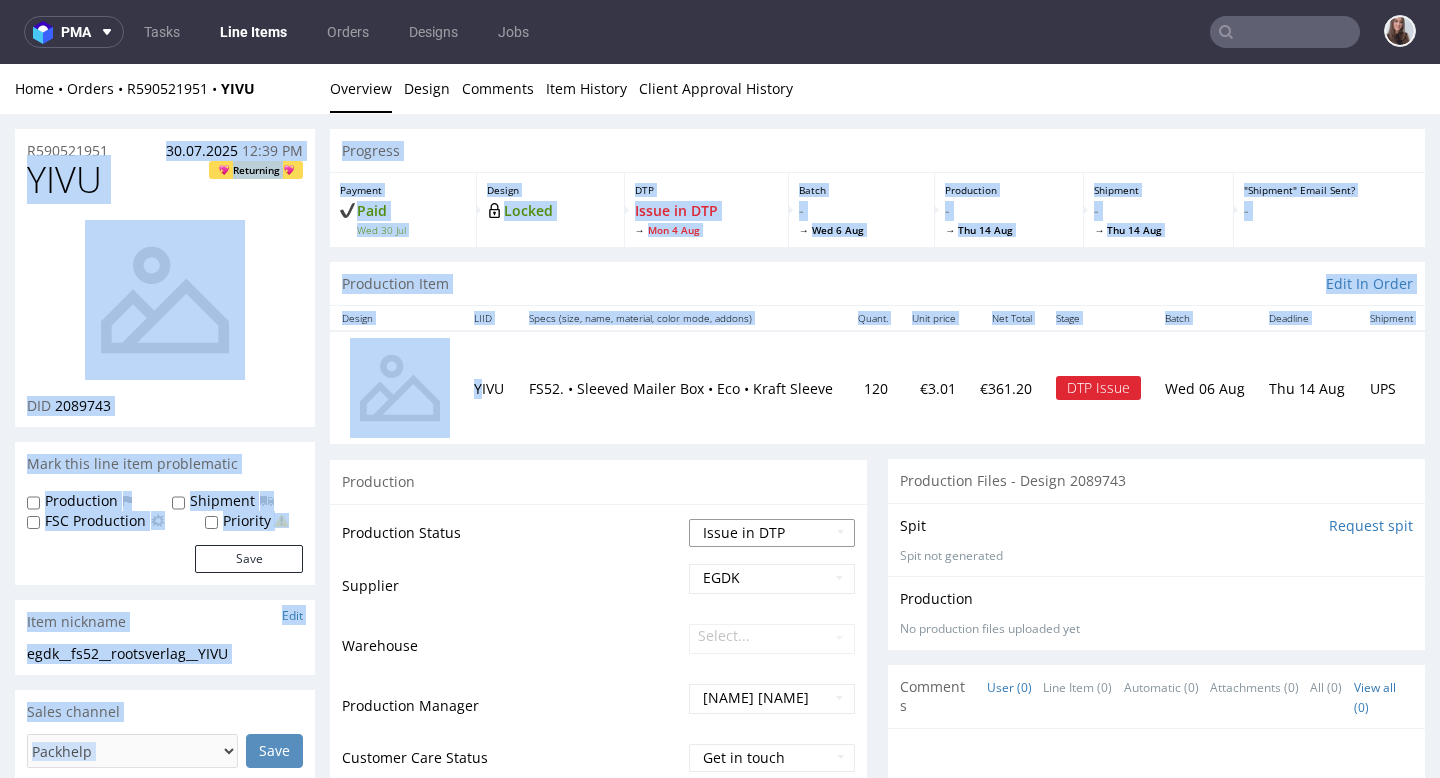 click on "Waiting for Artwork
Waiting for Diecut
Waiting for Mockup Waiting for DTP
Waiting for DTP Double Check
DTP DC Done
In DTP
Issue in DTP
DTP Client Approval Needed
DTP Client Approval Pending
DTP Client Approval Rejected
Back for DTP
DTP Verification Needed
DTP Production Ready In Production
Sent to Fulfillment
Issue in Production
Sent to Warehouse Fulfillment
Production Complete" at bounding box center (772, 533) 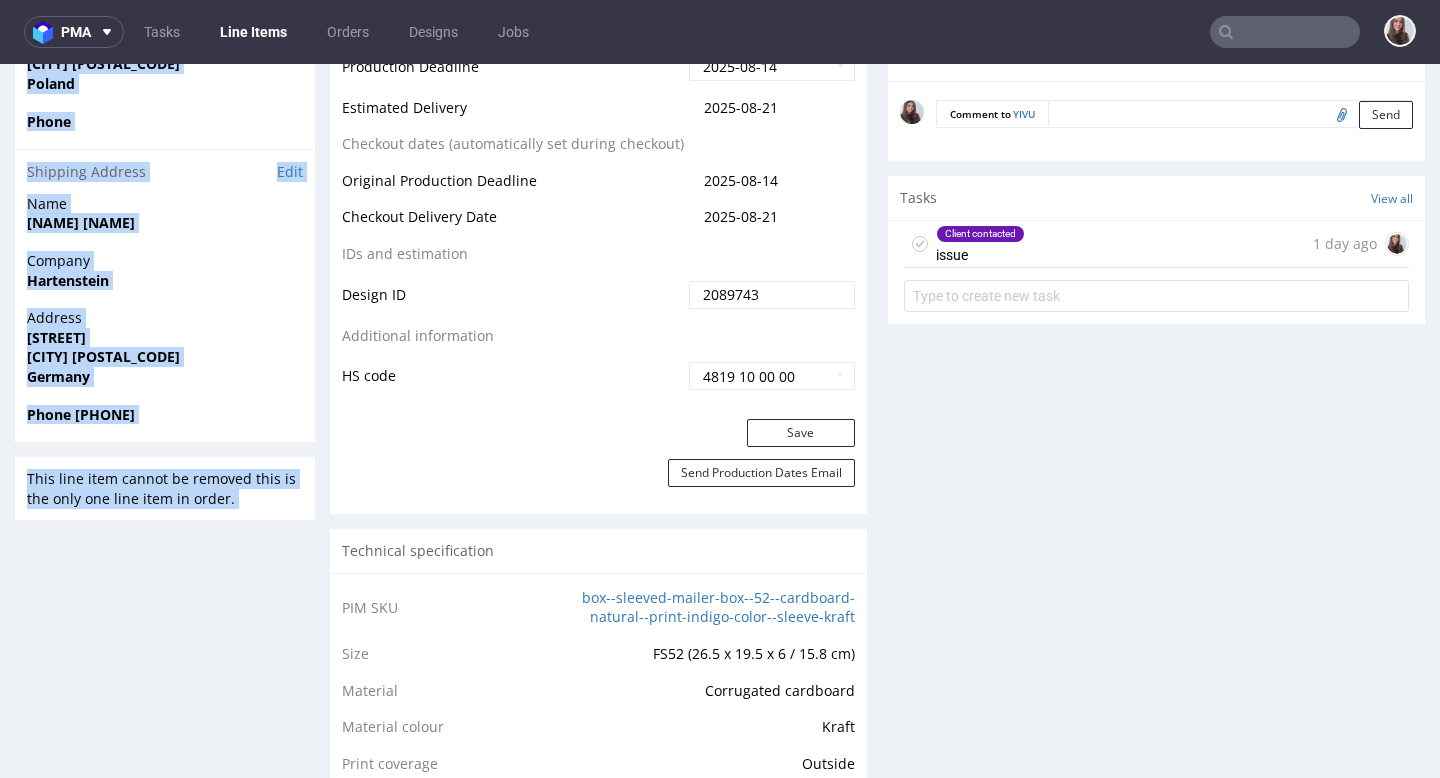 scroll, scrollTop: 1029, scrollLeft: 0, axis: vertical 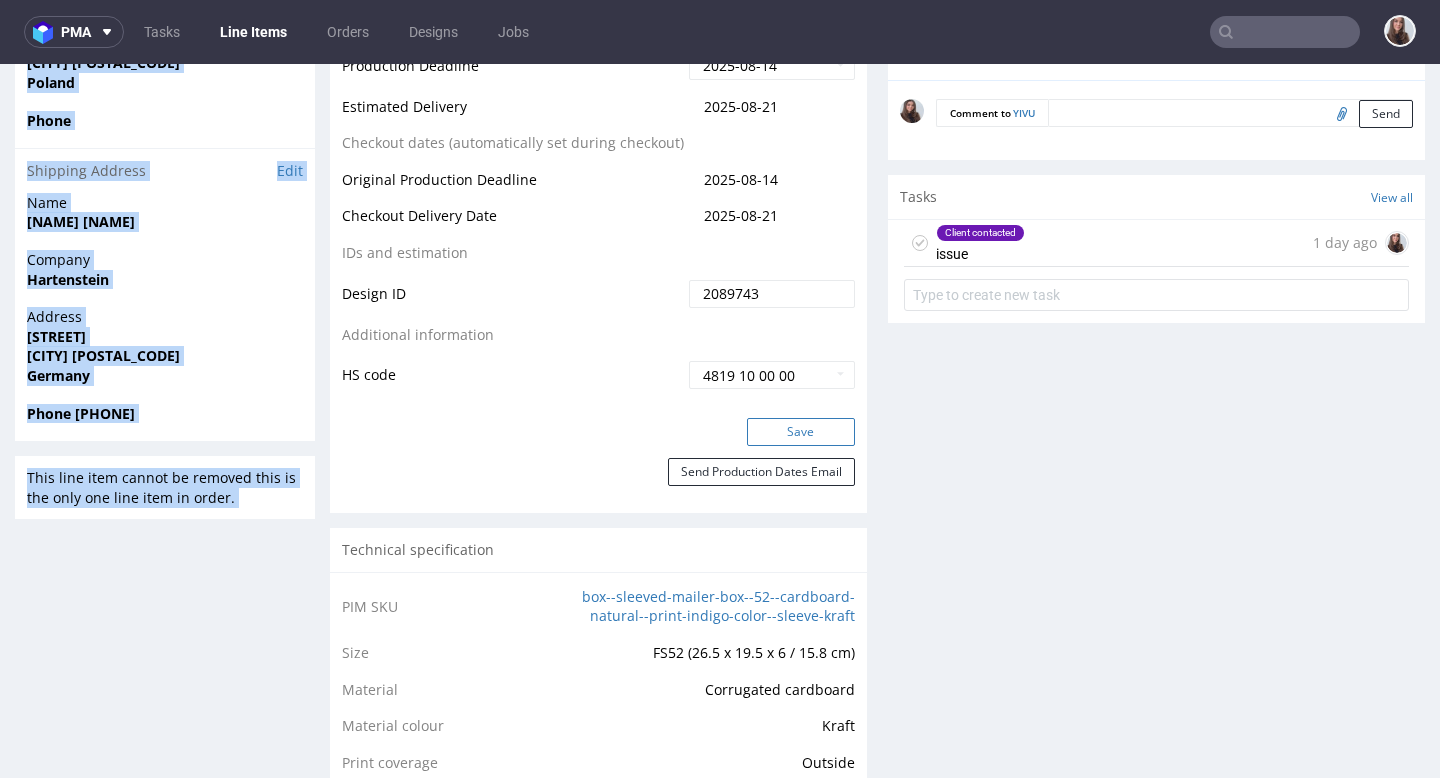 click on "Save" at bounding box center [801, 432] 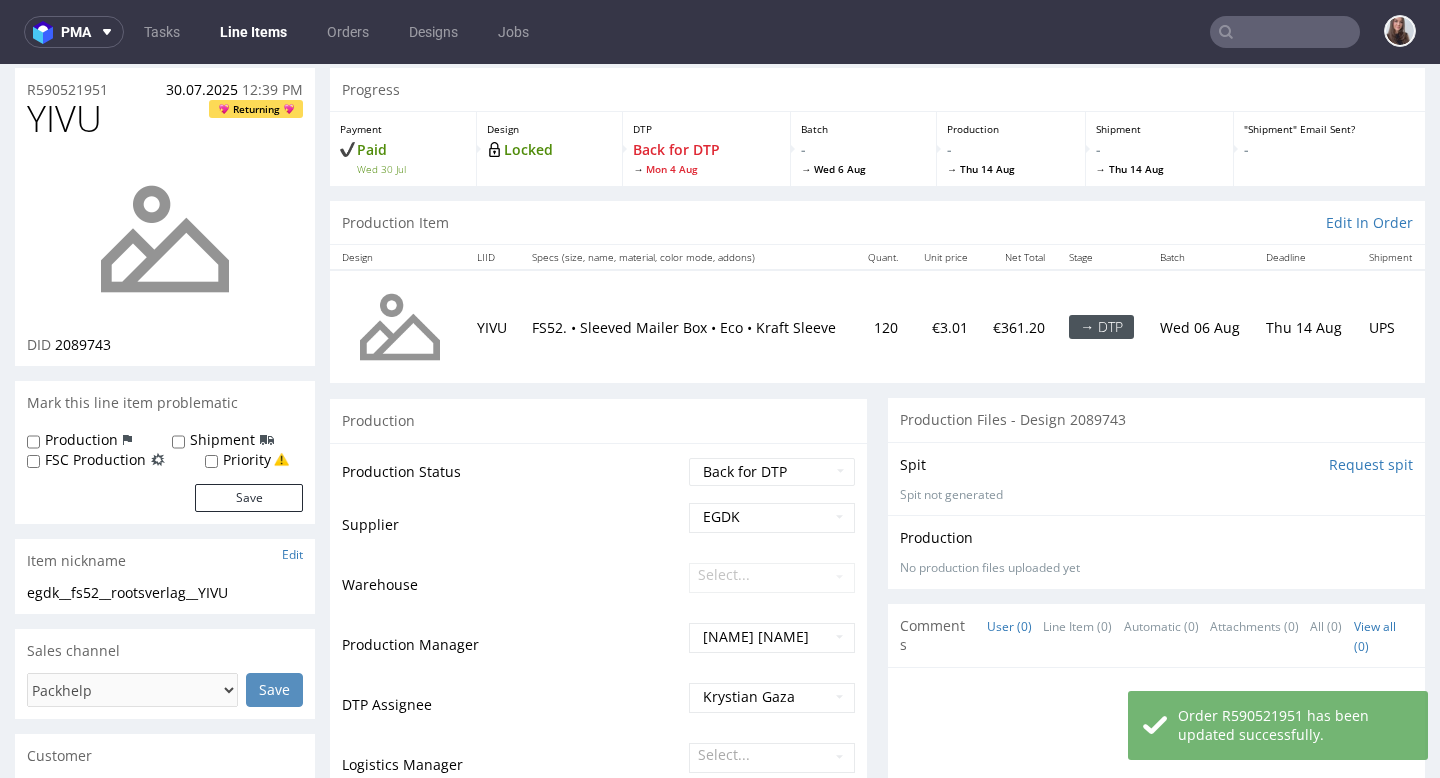 scroll, scrollTop: 0, scrollLeft: 0, axis: both 